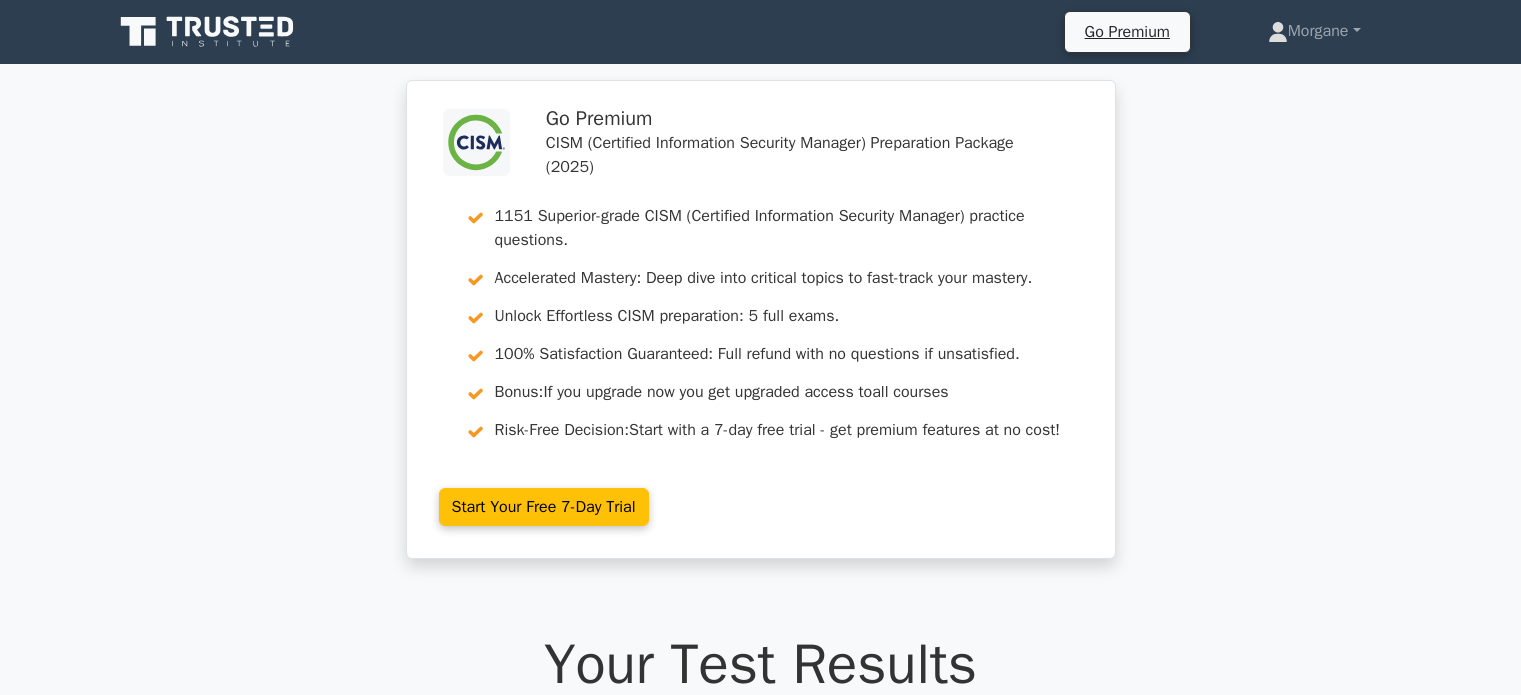 scroll, scrollTop: 23554, scrollLeft: 0, axis: vertical 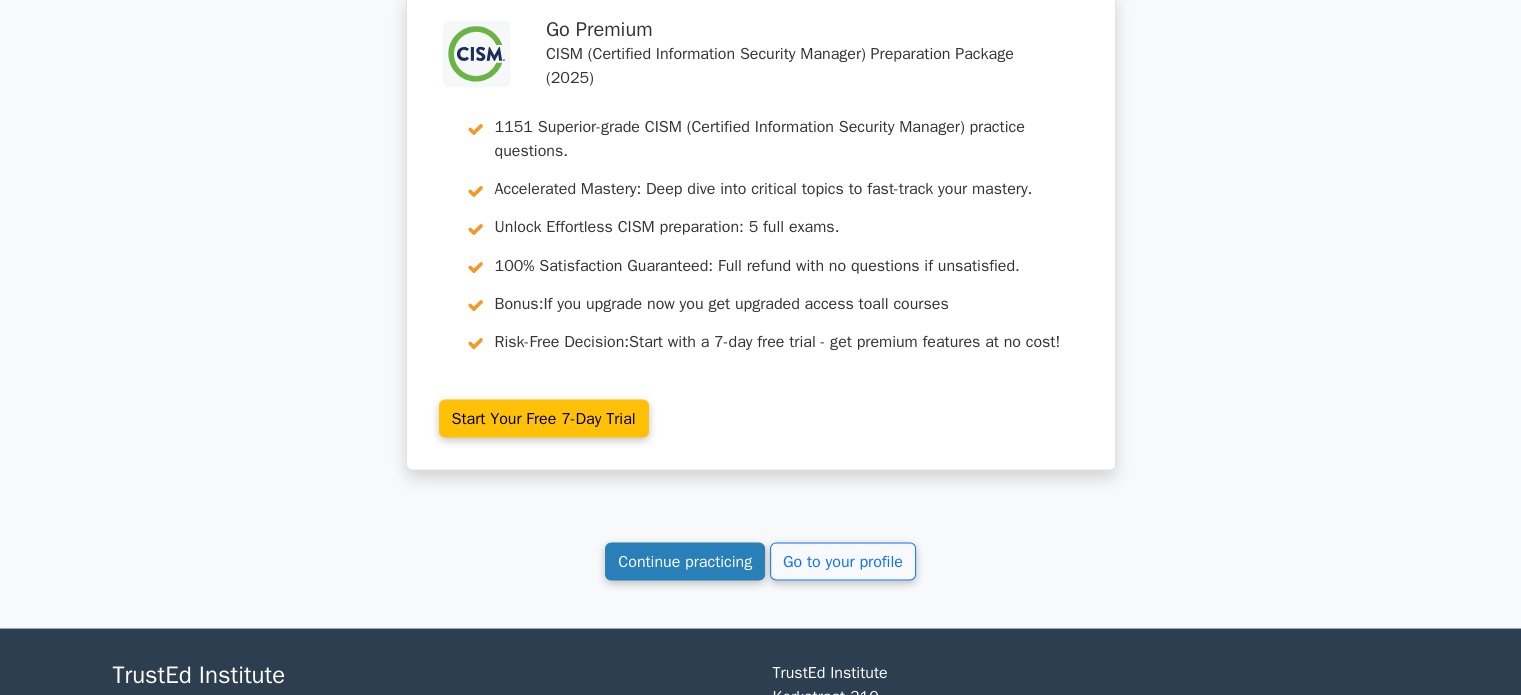 click on "Continue practicing" at bounding box center (685, 561) 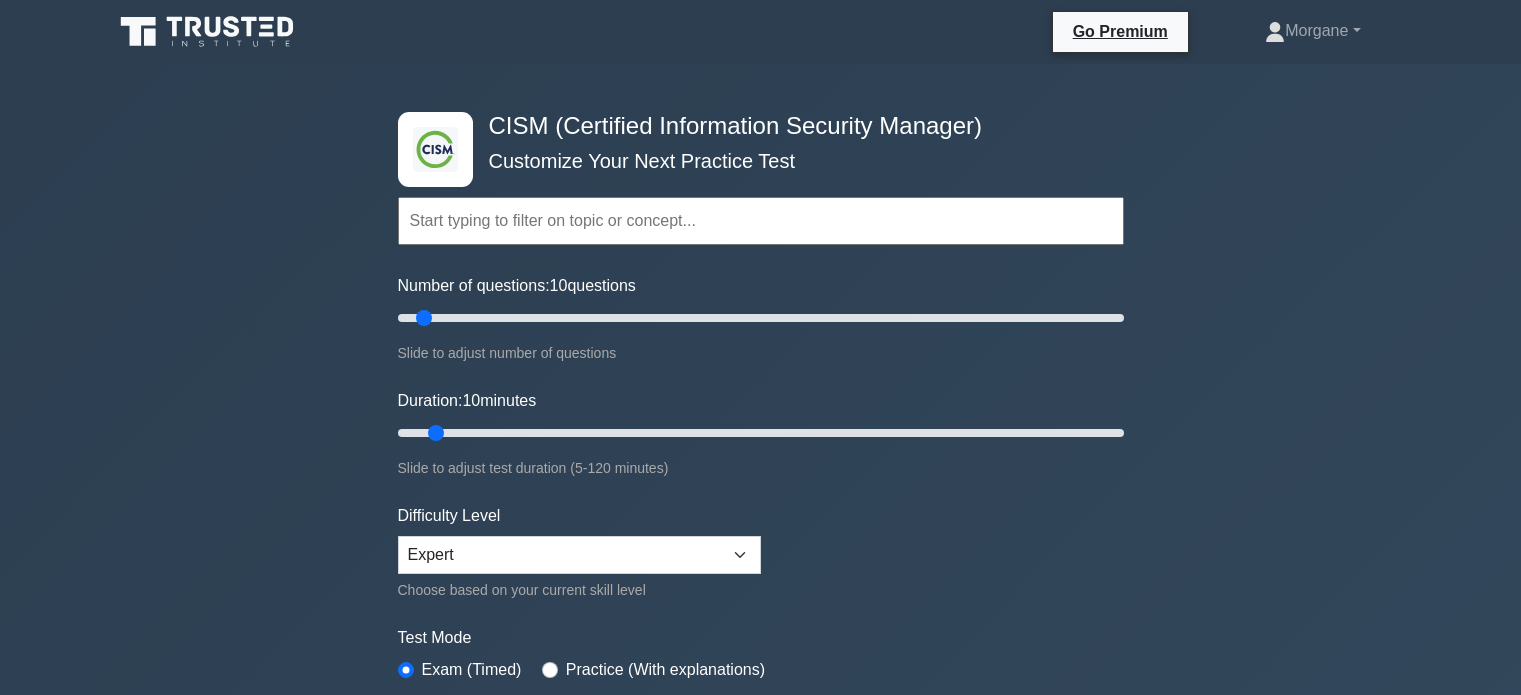 scroll, scrollTop: 0, scrollLeft: 0, axis: both 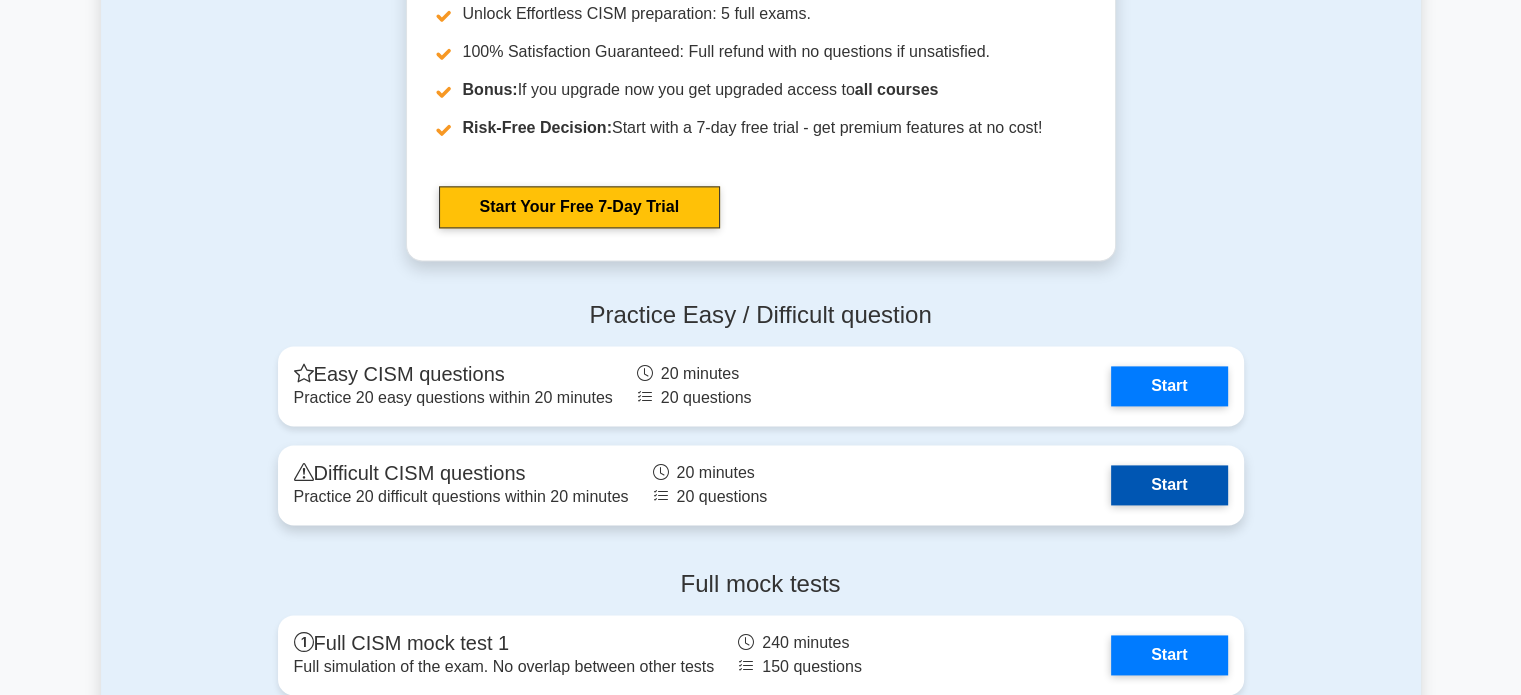 click on "Start" at bounding box center [1169, 485] 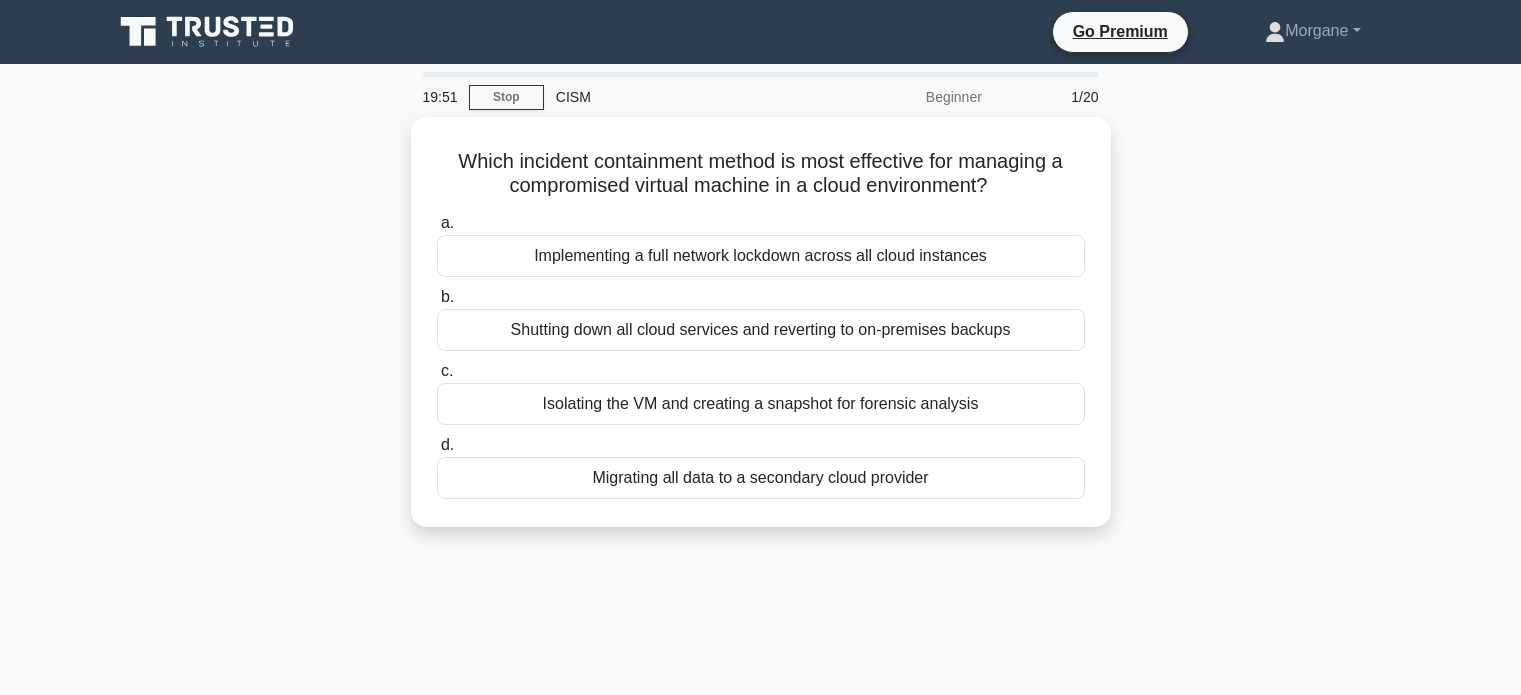 scroll, scrollTop: 0, scrollLeft: 0, axis: both 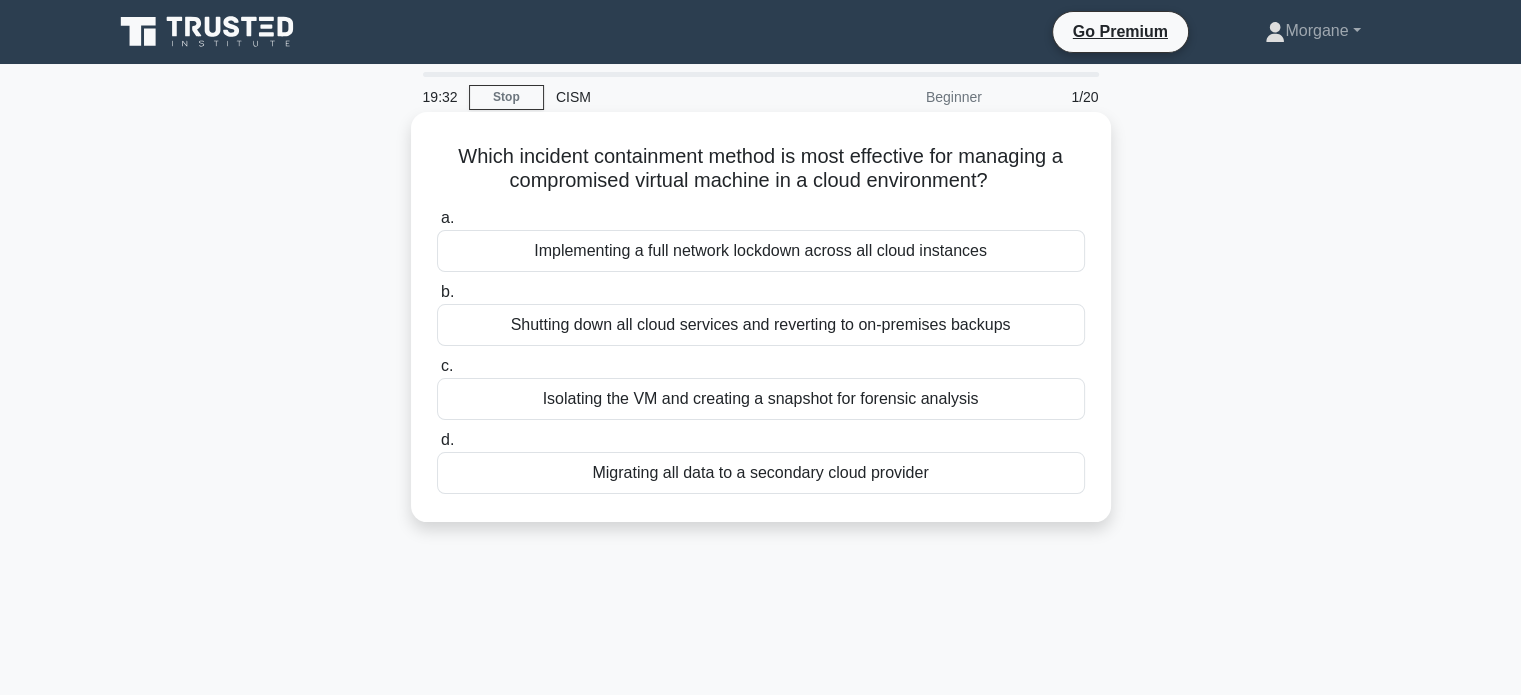 click on "Isolating the VM and creating a snapshot for forensic analysis" at bounding box center (761, 399) 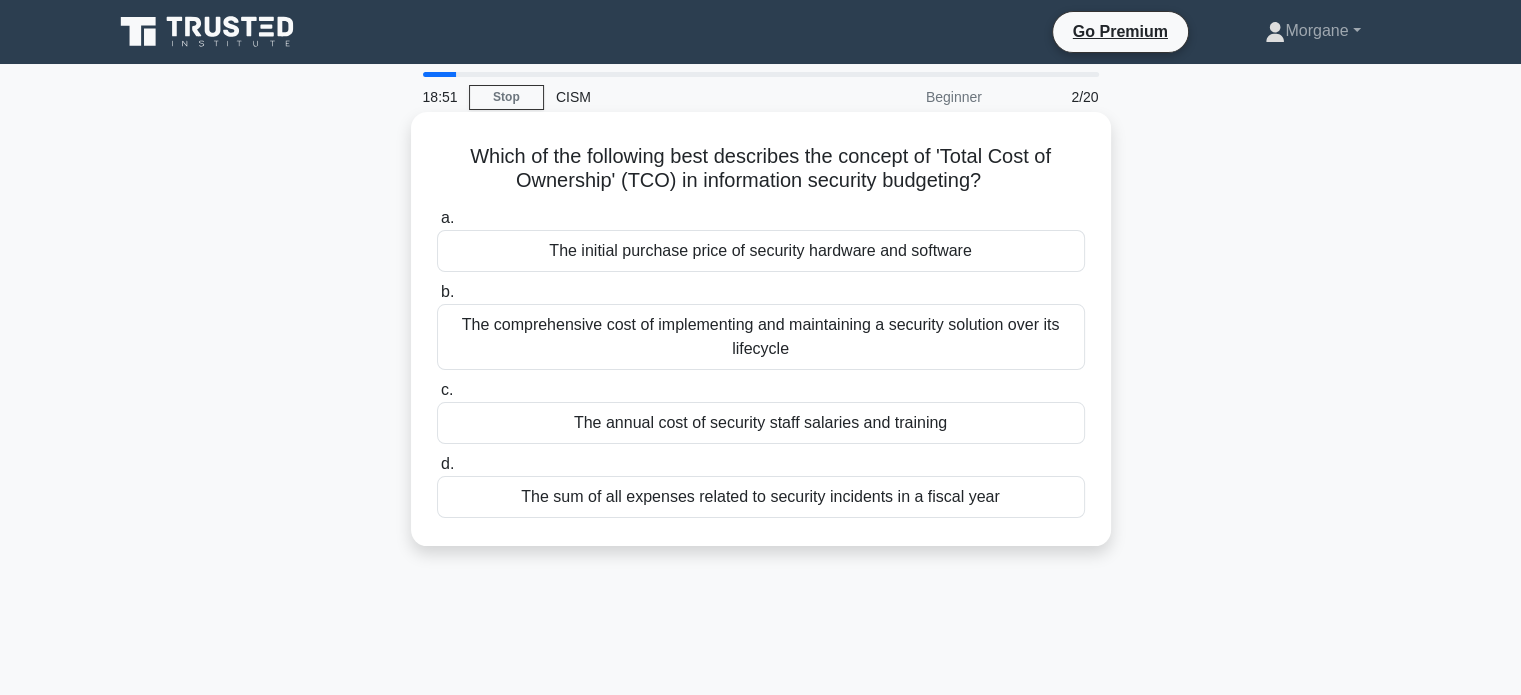 click on "The comprehensive cost of implementing and maintaining a security solution over its lifecycle" at bounding box center [761, 337] 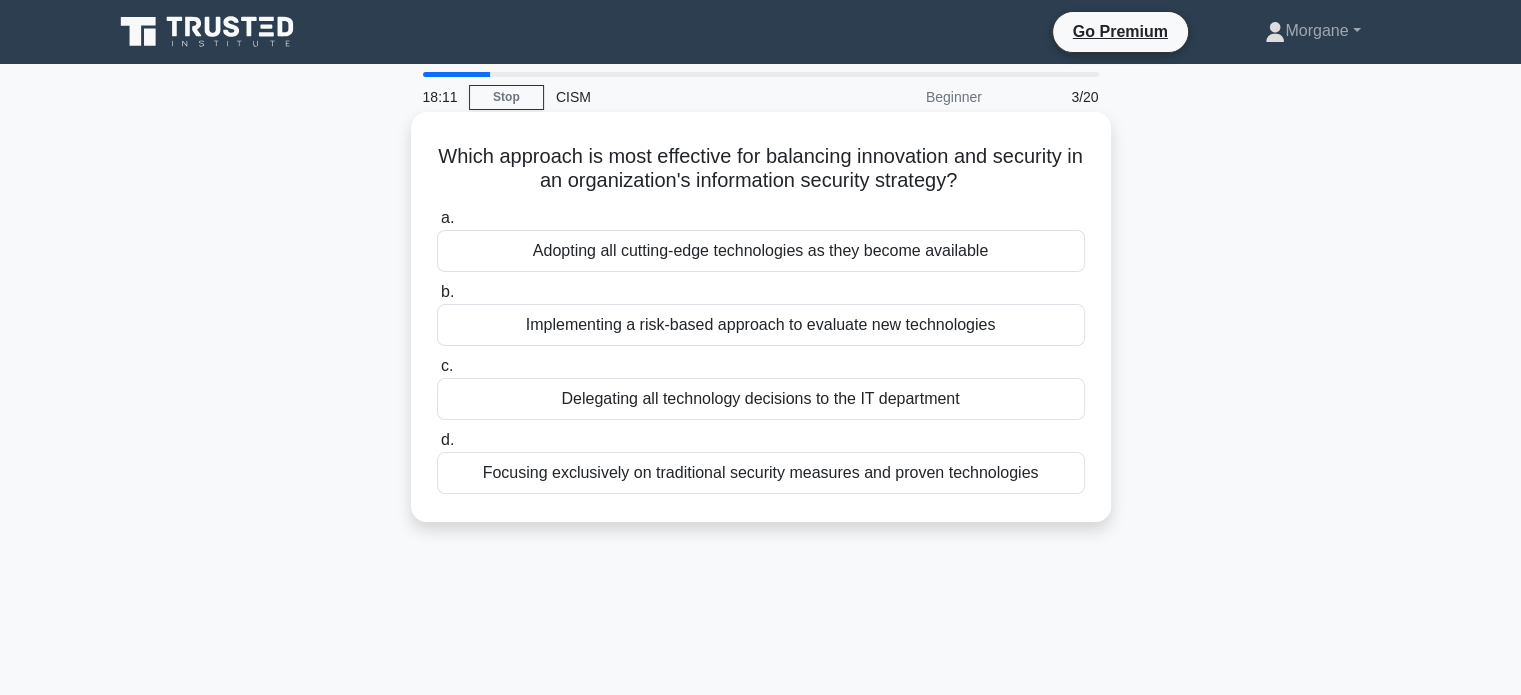 click on "Implementing a risk-based approach to evaluate new technologies" at bounding box center [761, 325] 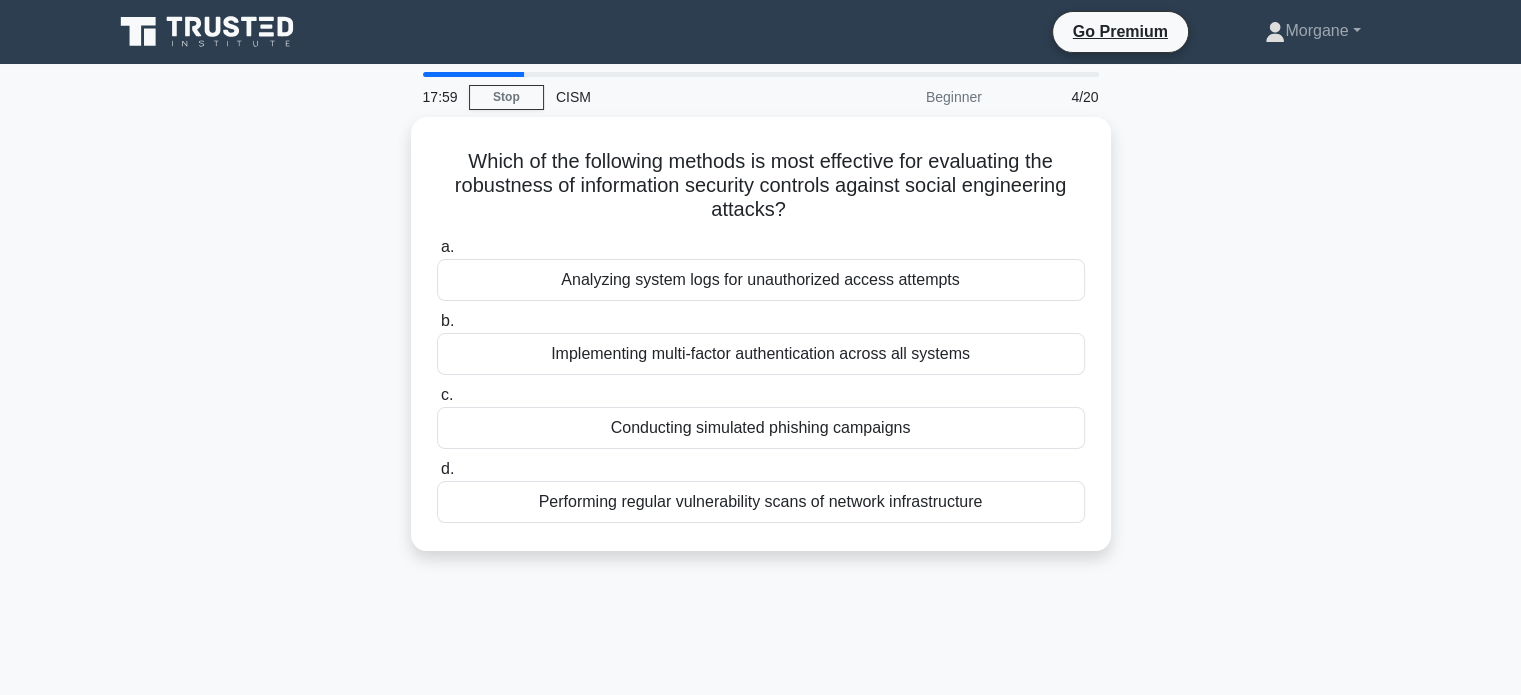 click on "Which of the following methods is most effective for evaluating the robustness of information security controls against social engineering attacks?
.spinner_0XTQ{transform-origin:center;animation:spinner_y6GP .75s linear infinite}@keyframes spinner_y6GP{100%{transform:rotate(360deg)}}
a.
Analyzing system logs for unauthorized access attempts" at bounding box center (761, 346) 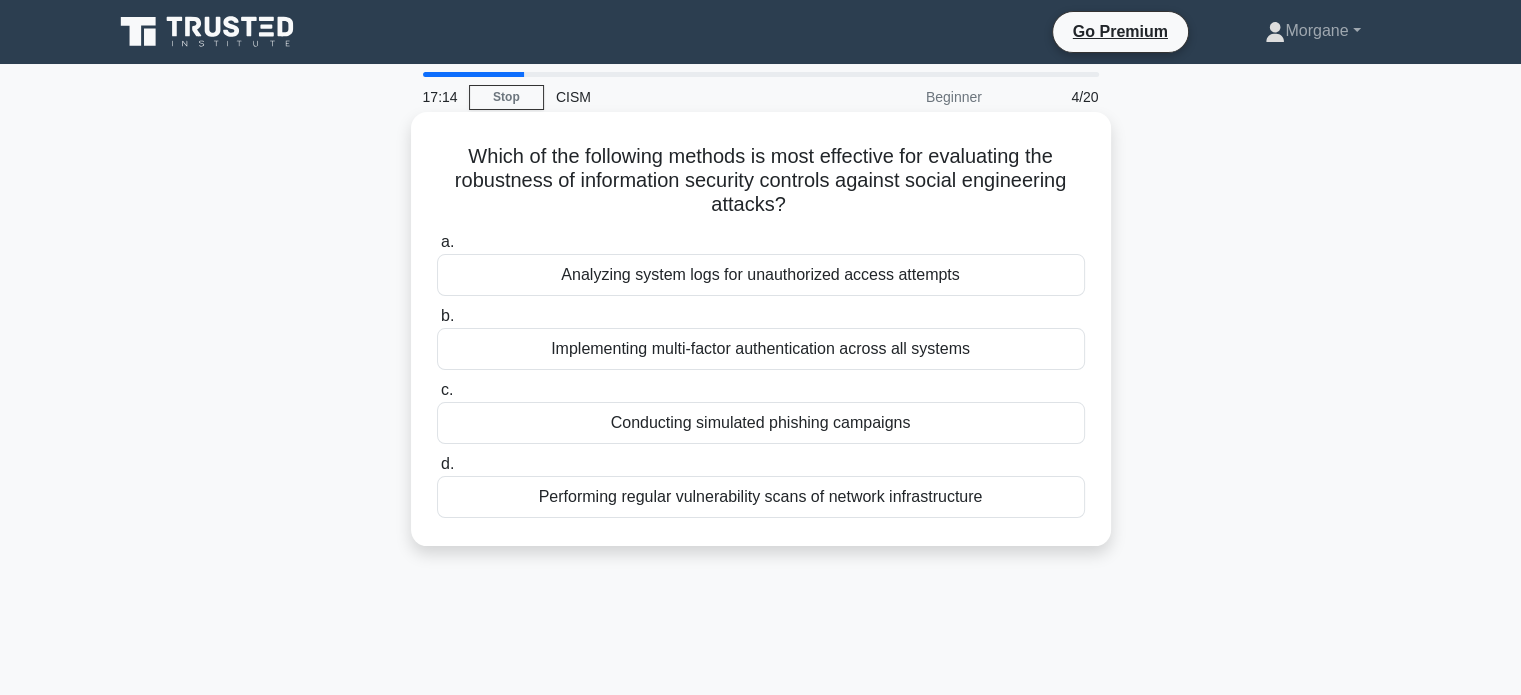 click on "Conducting simulated phishing campaigns" at bounding box center [761, 423] 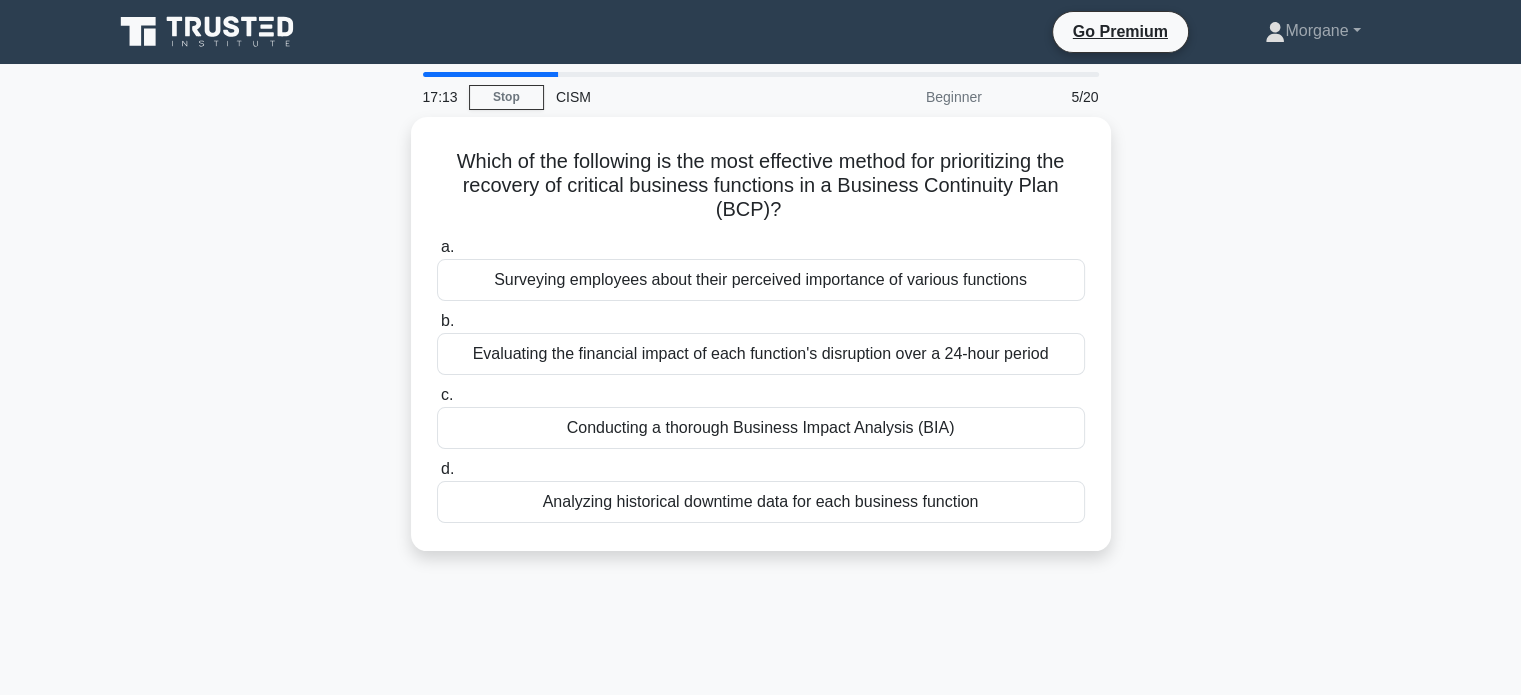 click on "Which of the following is the most effective method for prioritizing the recovery of critical business functions in a Business Continuity Plan (BCP)?
.spinner_0XTQ{transform-origin:center;animation:spinner_y6GP .75s linear infinite}@keyframes spinner_y6GP{100%{transform:rotate(360deg)}}
a.
Surveying employees about their perceived importance of various functions
b. c." at bounding box center (761, 346) 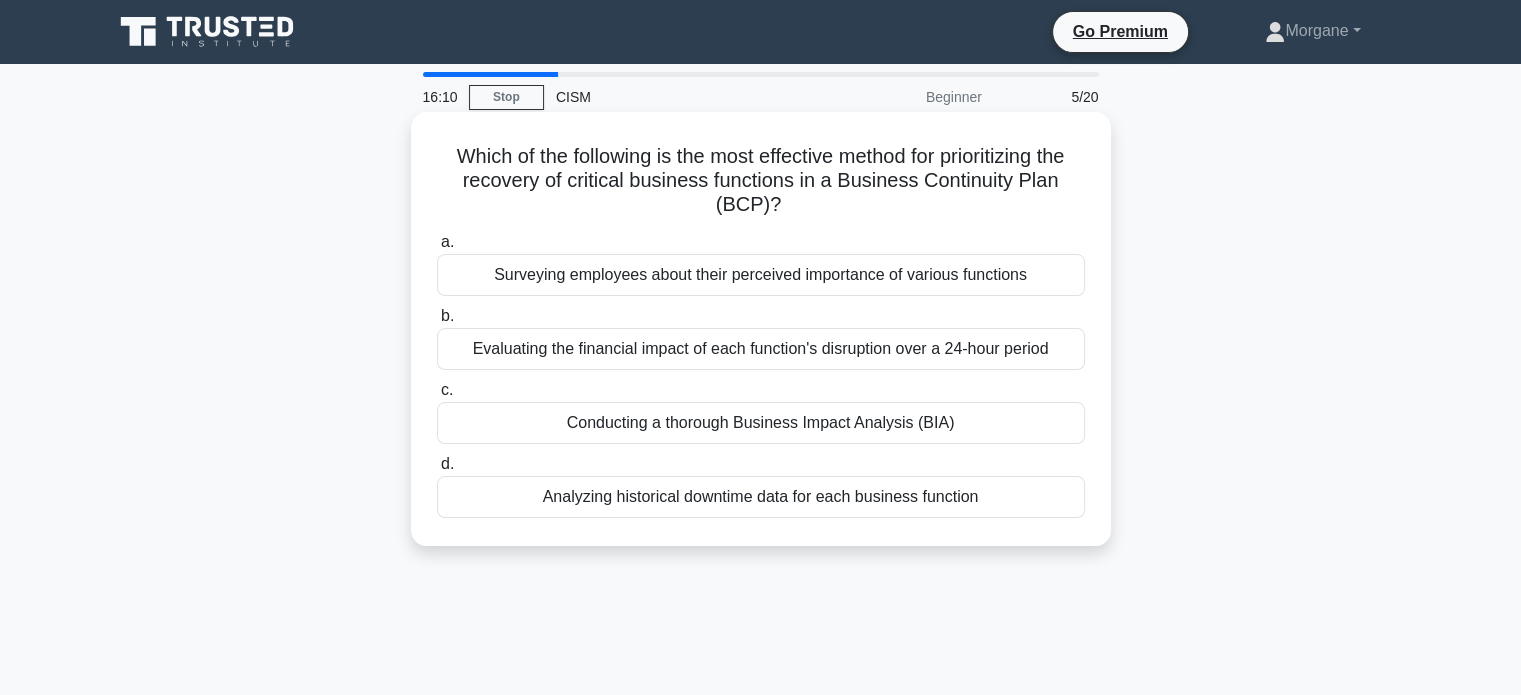 click on "Conducting a thorough Business Impact Analysis (BIA)" at bounding box center (761, 423) 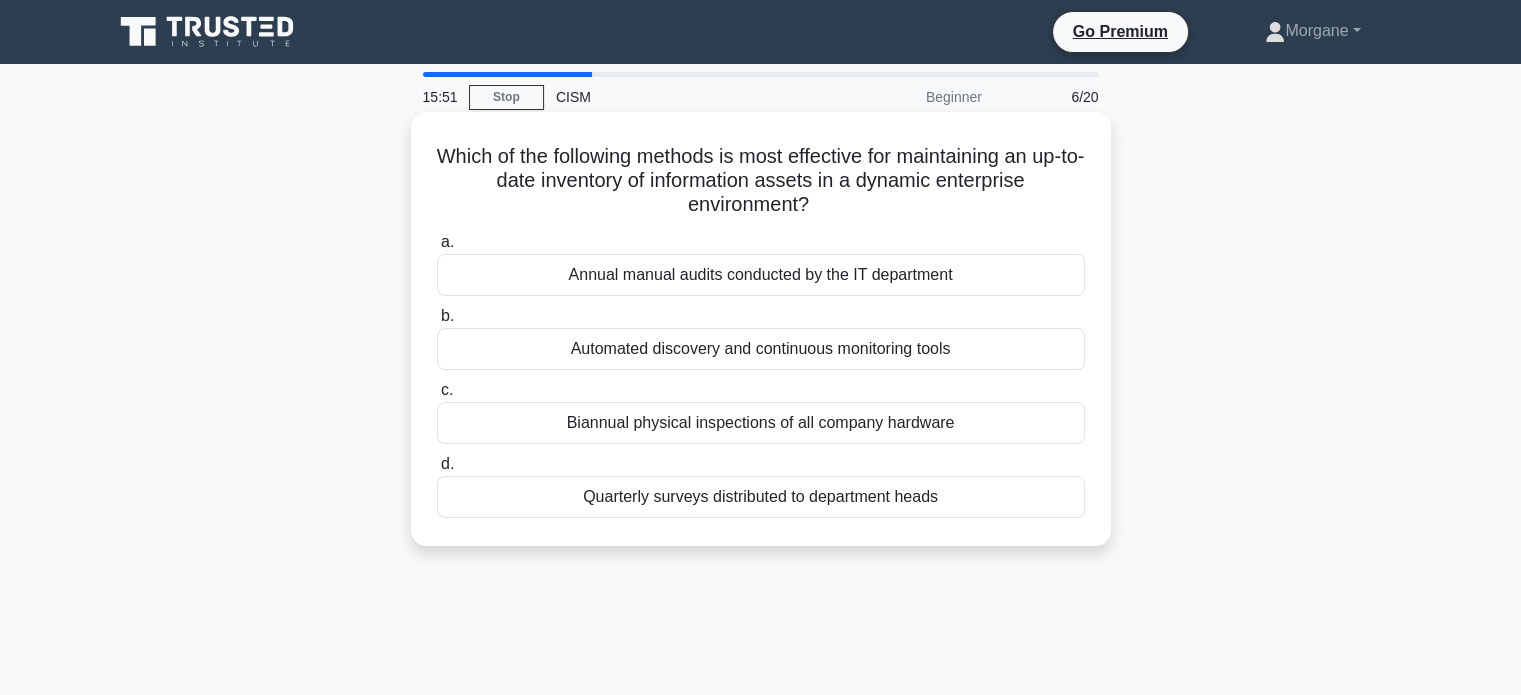 click on "Automated discovery and continuous monitoring tools" at bounding box center (761, 349) 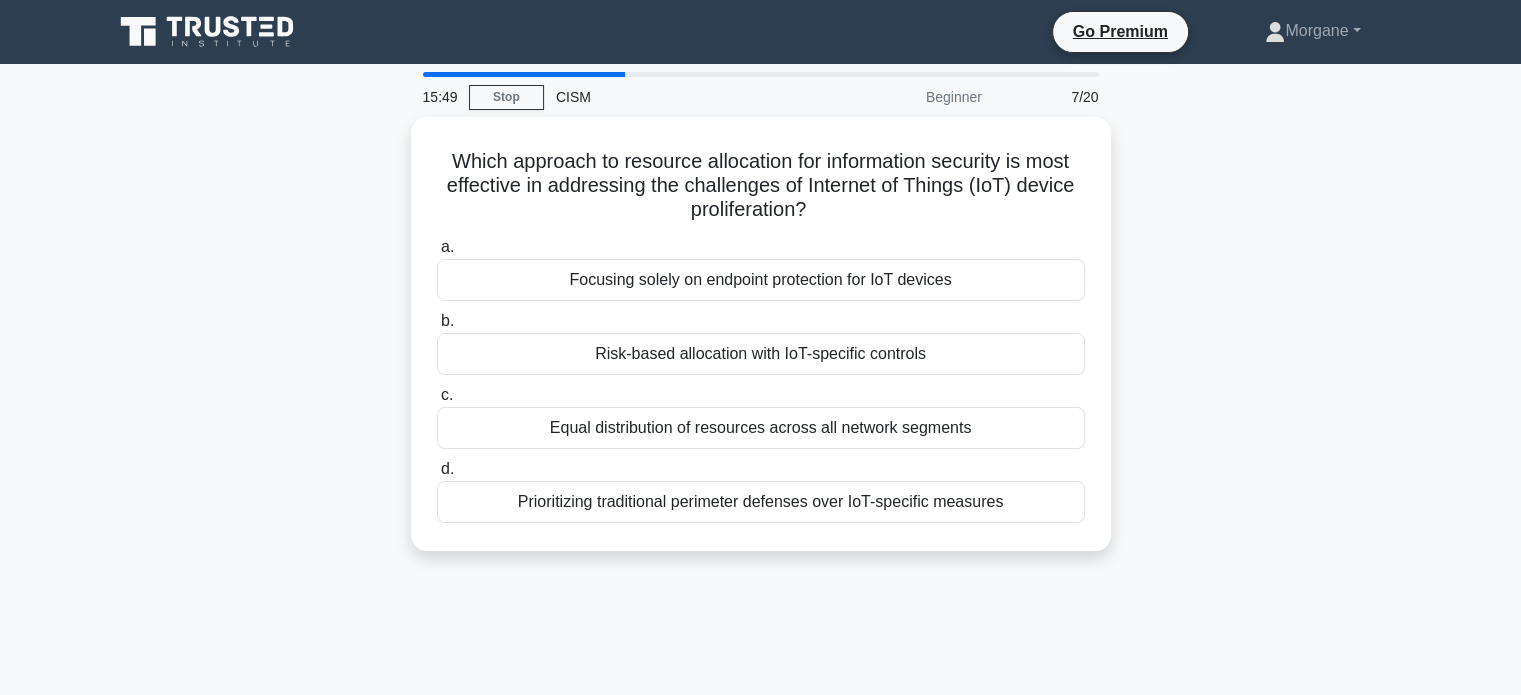 click on "Which approach to resource allocation for information security is most effective in addressing the challenges of Internet of Things (IoT) device proliferation?
.spinner_0XTQ{transform-origin:center;animation:spinner_y6GP .75s linear infinite}@keyframes spinner_y6GP{100%{transform:rotate(360deg)}}
a.
Focusing solely on endpoint protection for IoT devices
b. c. d." at bounding box center (761, 346) 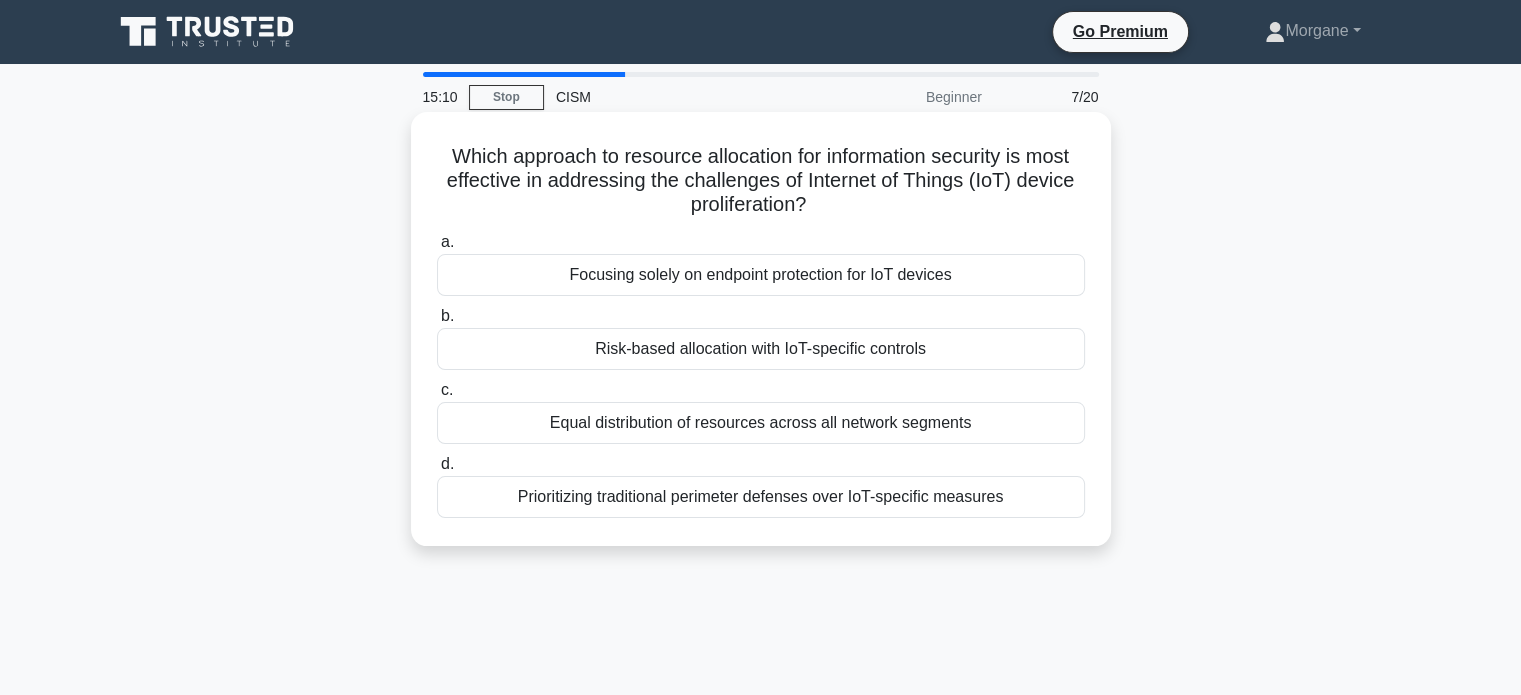 click on "Risk-based allocation with IoT-specific controls" at bounding box center [761, 349] 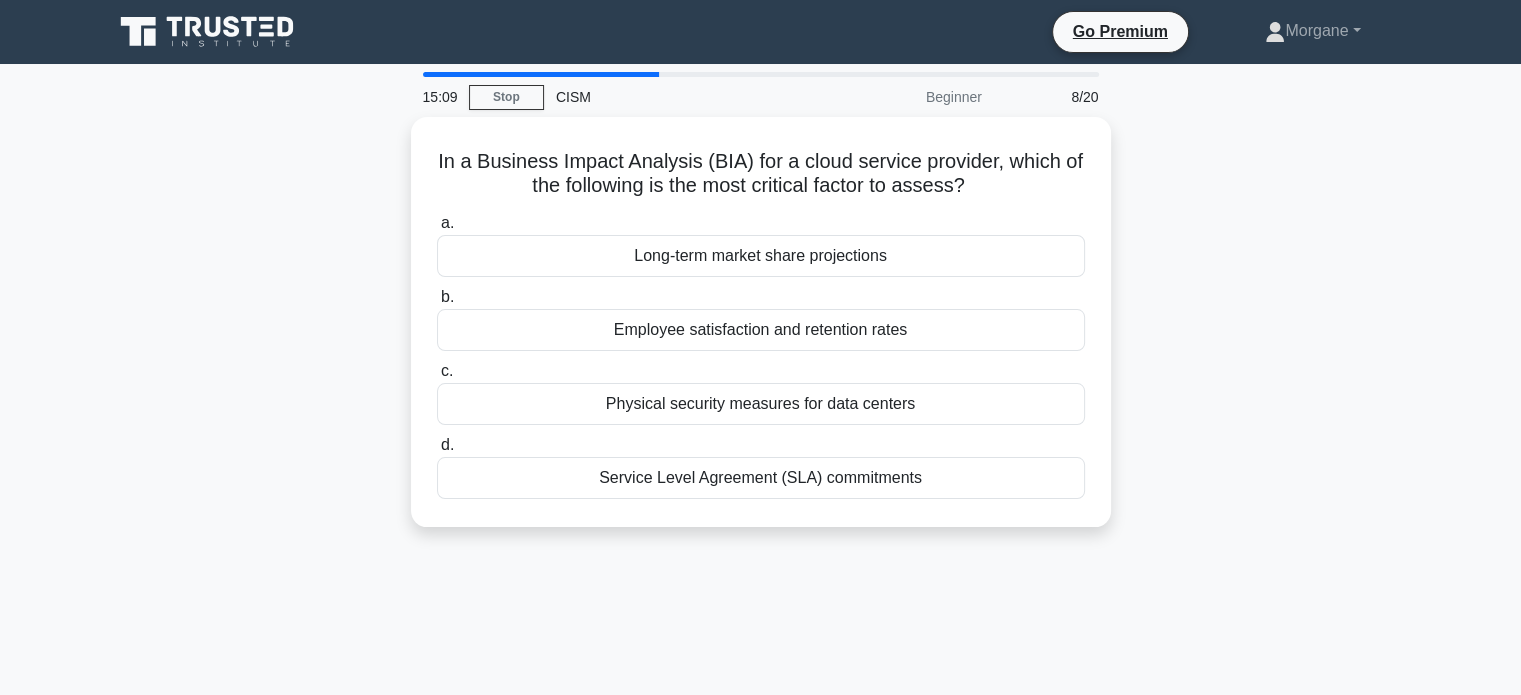 click on "In a Business Impact Analysis (BIA) for a cloud service provider, which of the following is the most critical factor to assess?
.spinner_0XTQ{transform-origin:center;animation:spinner_y6GP .75s linear infinite}@keyframes spinner_y6GP{100%{transform:rotate(360deg)}}
a.
Long-term market share projections
b. c. d." at bounding box center (761, 334) 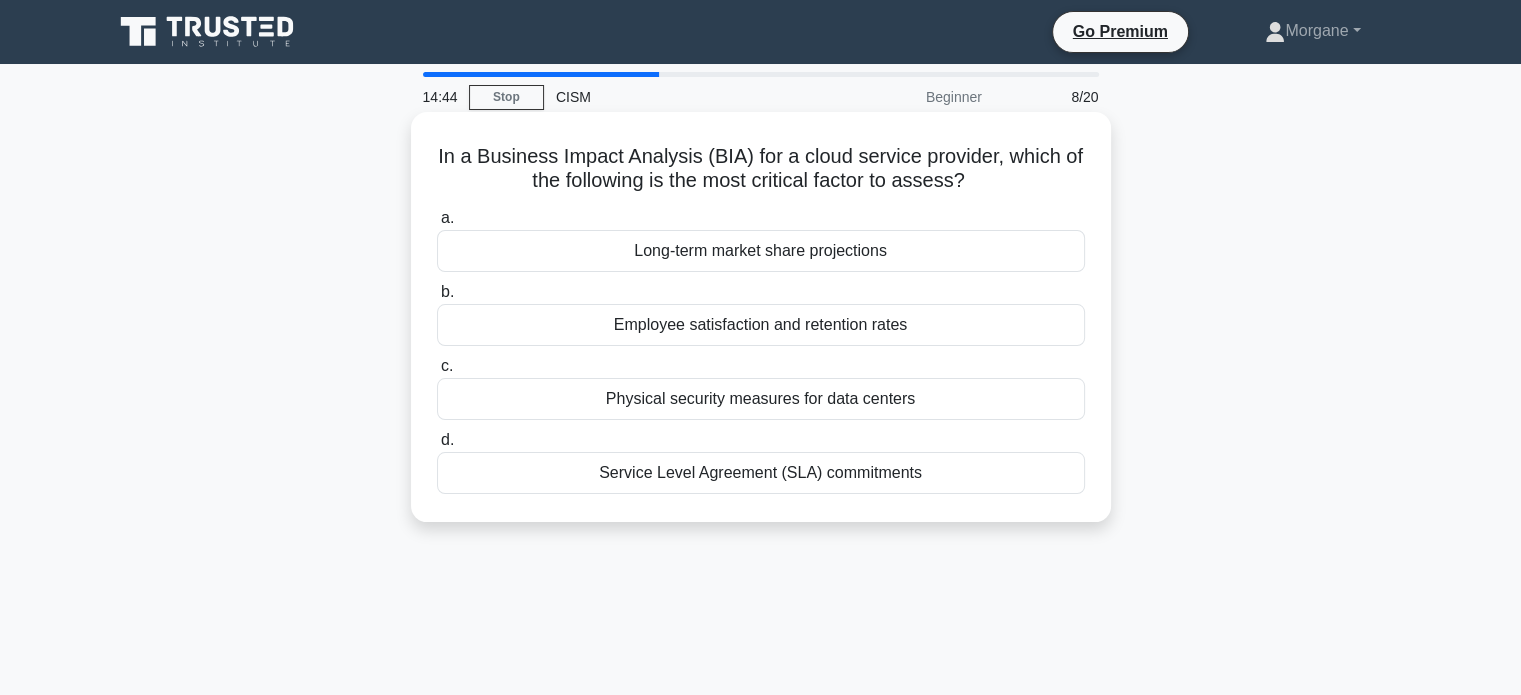 click on "Service Level Agreement (SLA) commitments" at bounding box center [761, 473] 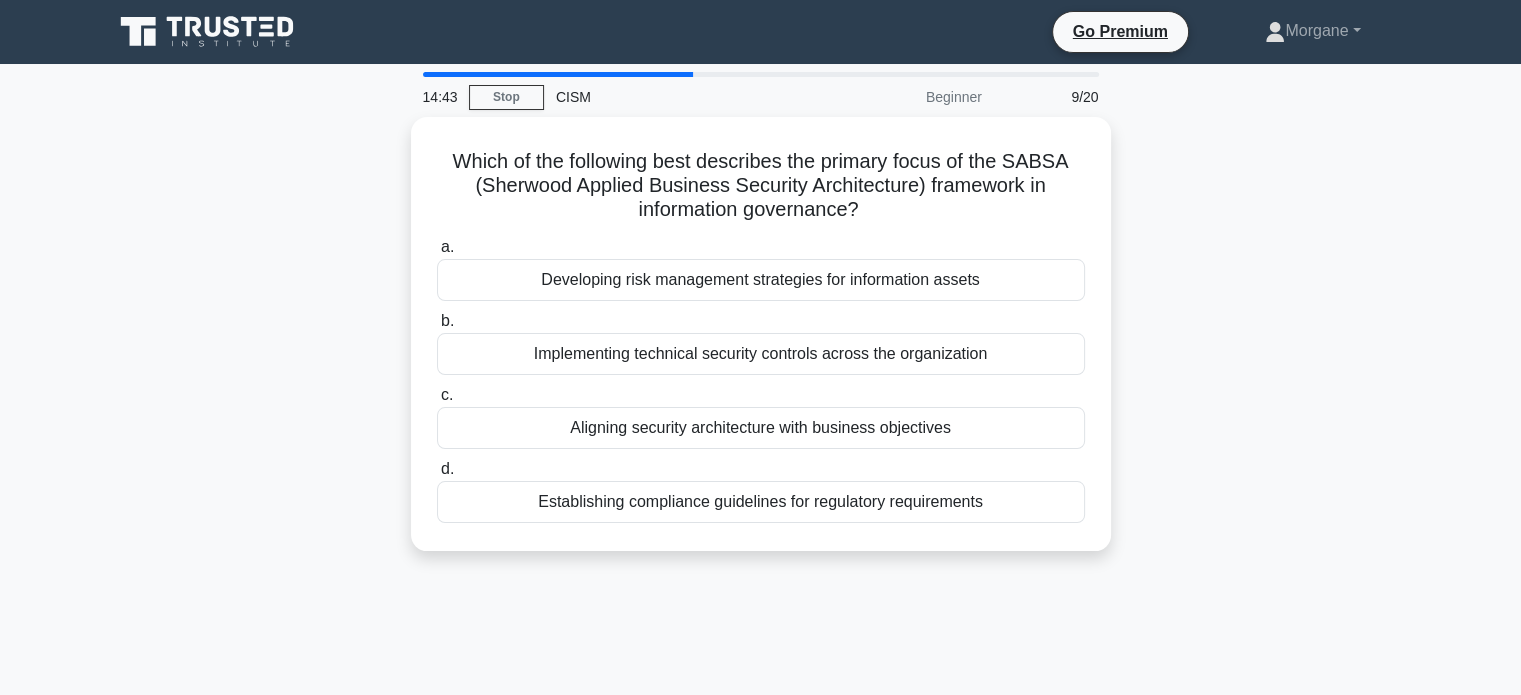 click on "Which of the following best describes the primary focus of the SABSA (Sherwood Applied Business Security Architecture) framework in information governance?
.spinner_0XTQ{transform-origin:center;animation:spinner_y6GP .75s linear infinite}@keyframes spinner_y6GP{100%{transform:rotate(360deg)}}
a.
Developing risk management strategies for information assets
b. c. d." at bounding box center (761, 346) 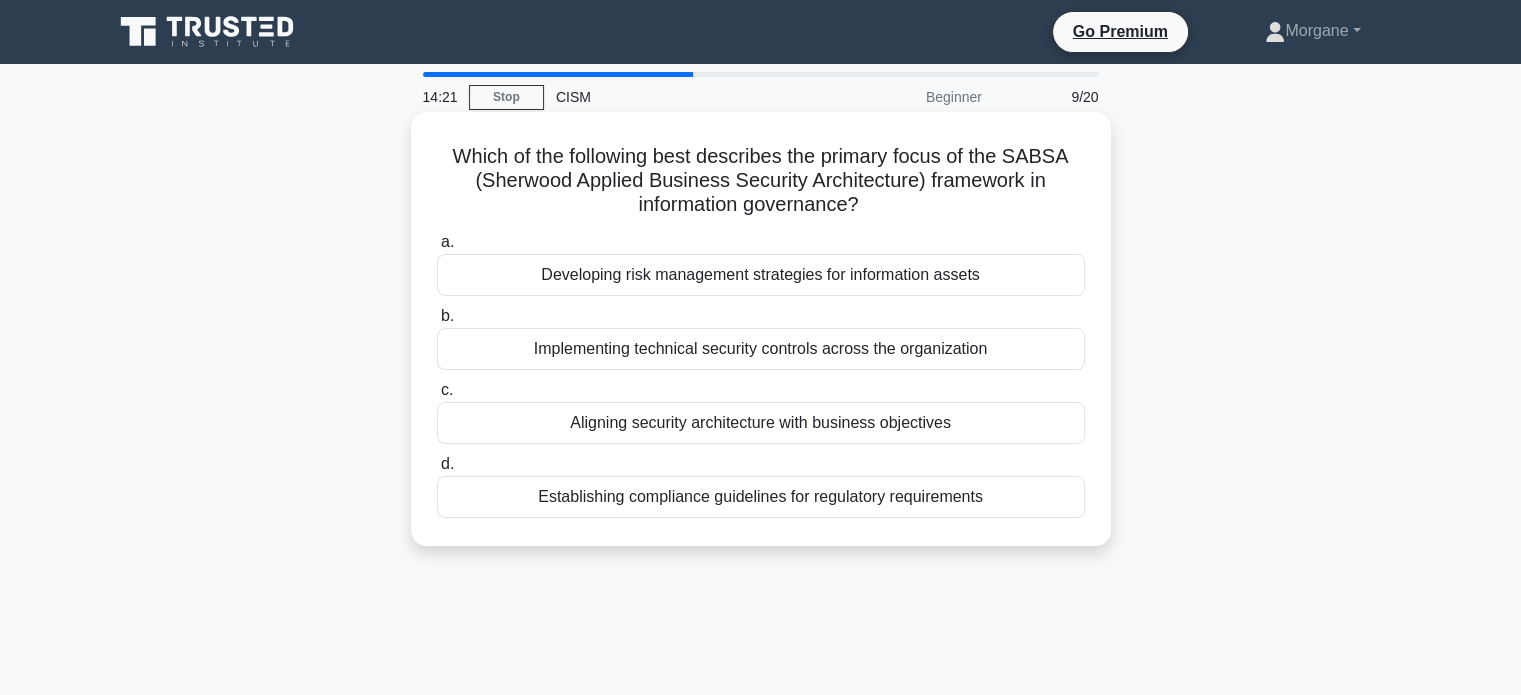 click on "Aligning security architecture with business objectives" at bounding box center [761, 423] 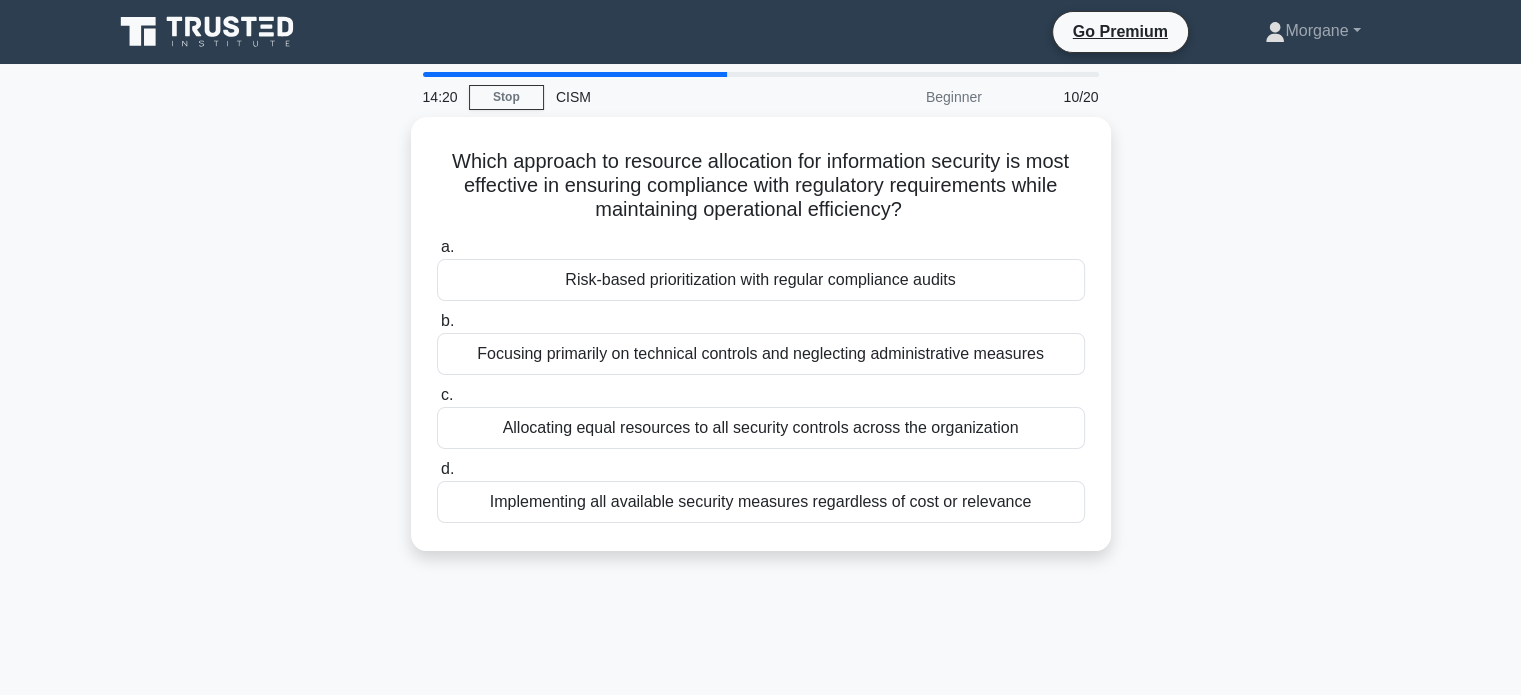 click on "Which approach to resource allocation for information security is most effective in ensuring compliance with regulatory requirements while maintaining operational efficiency?
.spinner_0XTQ{transform-origin:center;animation:spinner_y6GP .75s linear infinite}@keyframes spinner_y6GP{100%{transform:rotate(360deg)}}
a.
Risk-based prioritization with regular compliance audits" at bounding box center [761, 346] 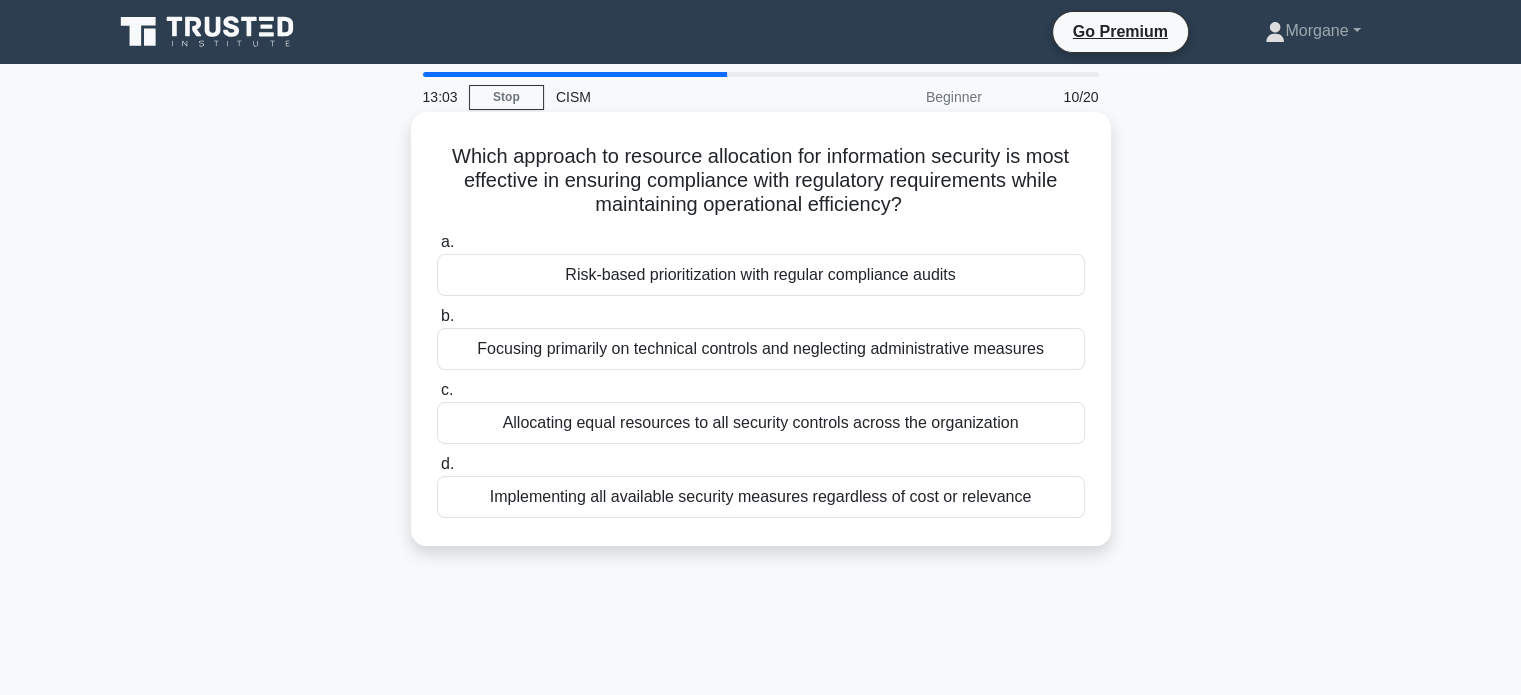 click on "Risk-based prioritization with regular compliance audits" at bounding box center (761, 275) 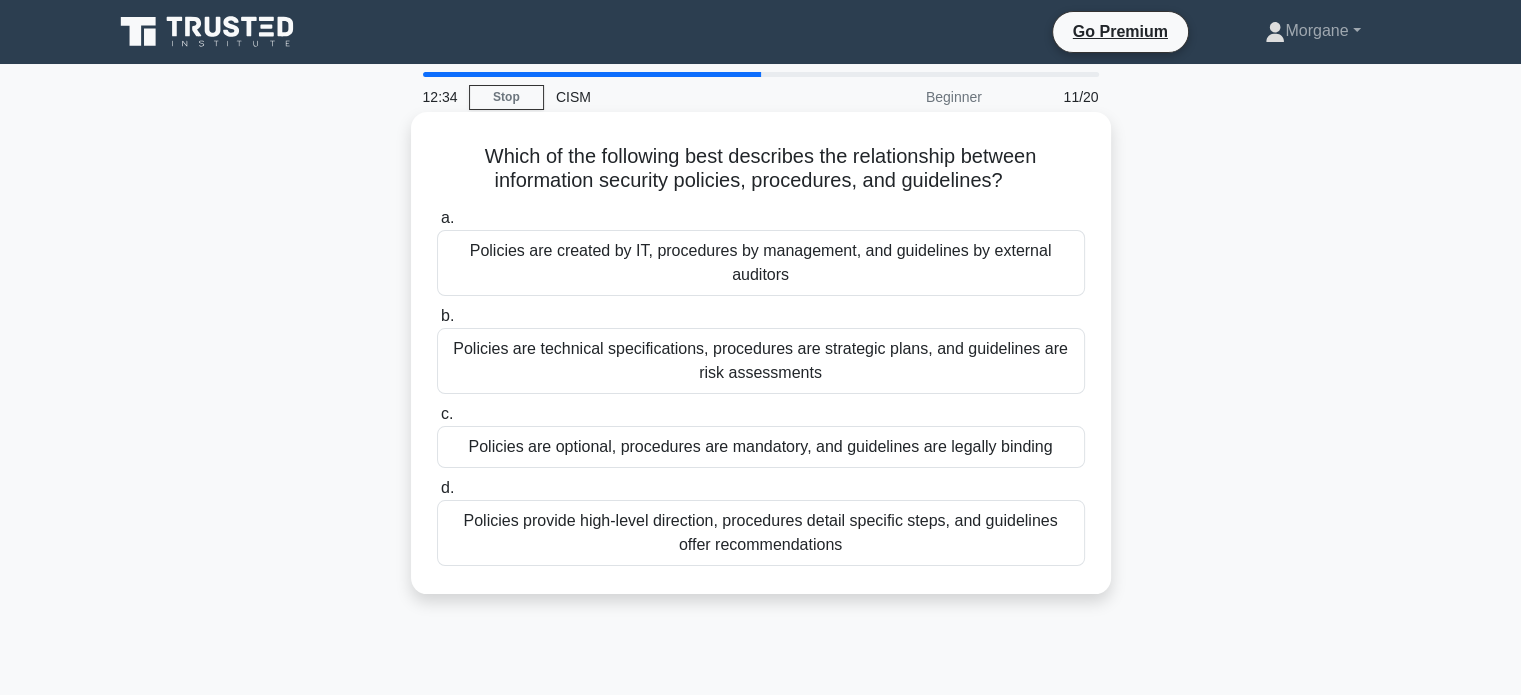 click on "Policies provide high-level direction, procedures detail specific steps, and guidelines offer recommendations" at bounding box center [761, 533] 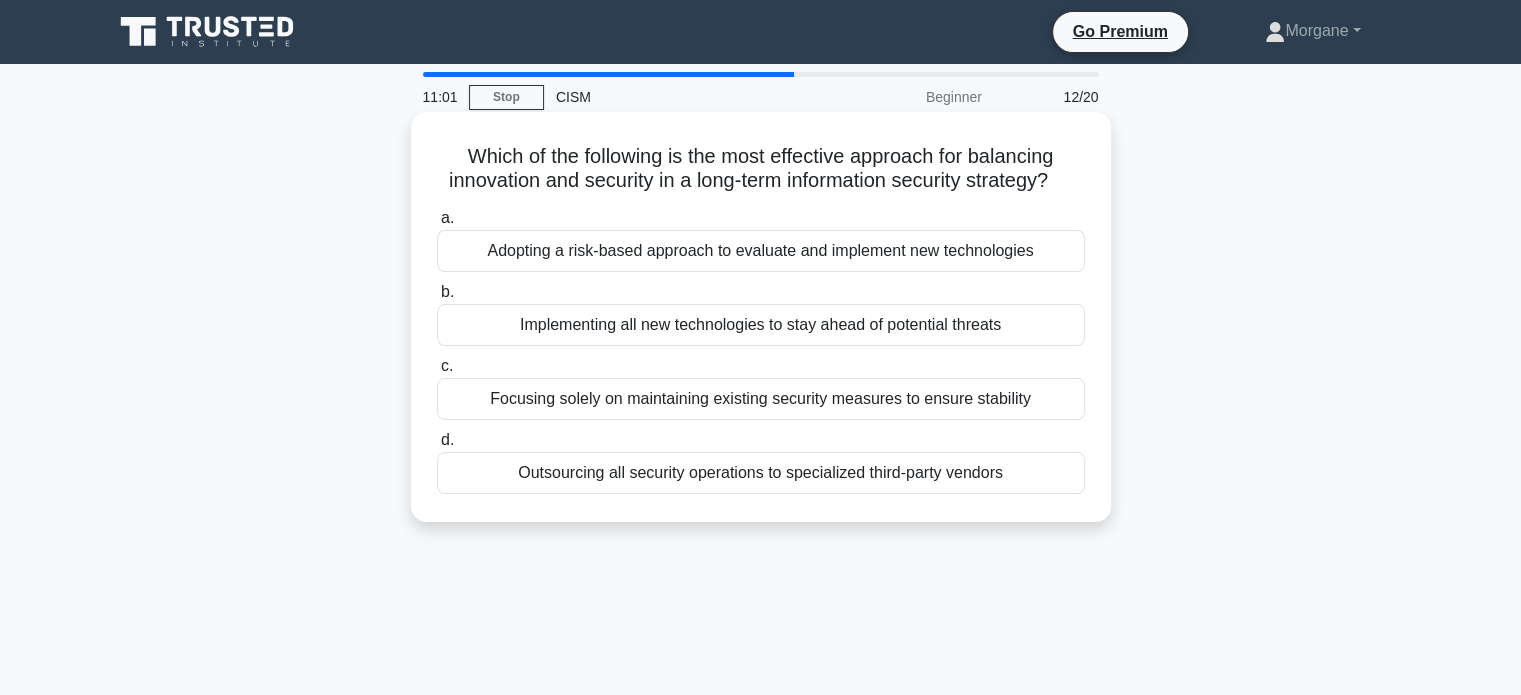 click on "Adopting a risk-based approach to evaluate and implement new technologies" at bounding box center [761, 251] 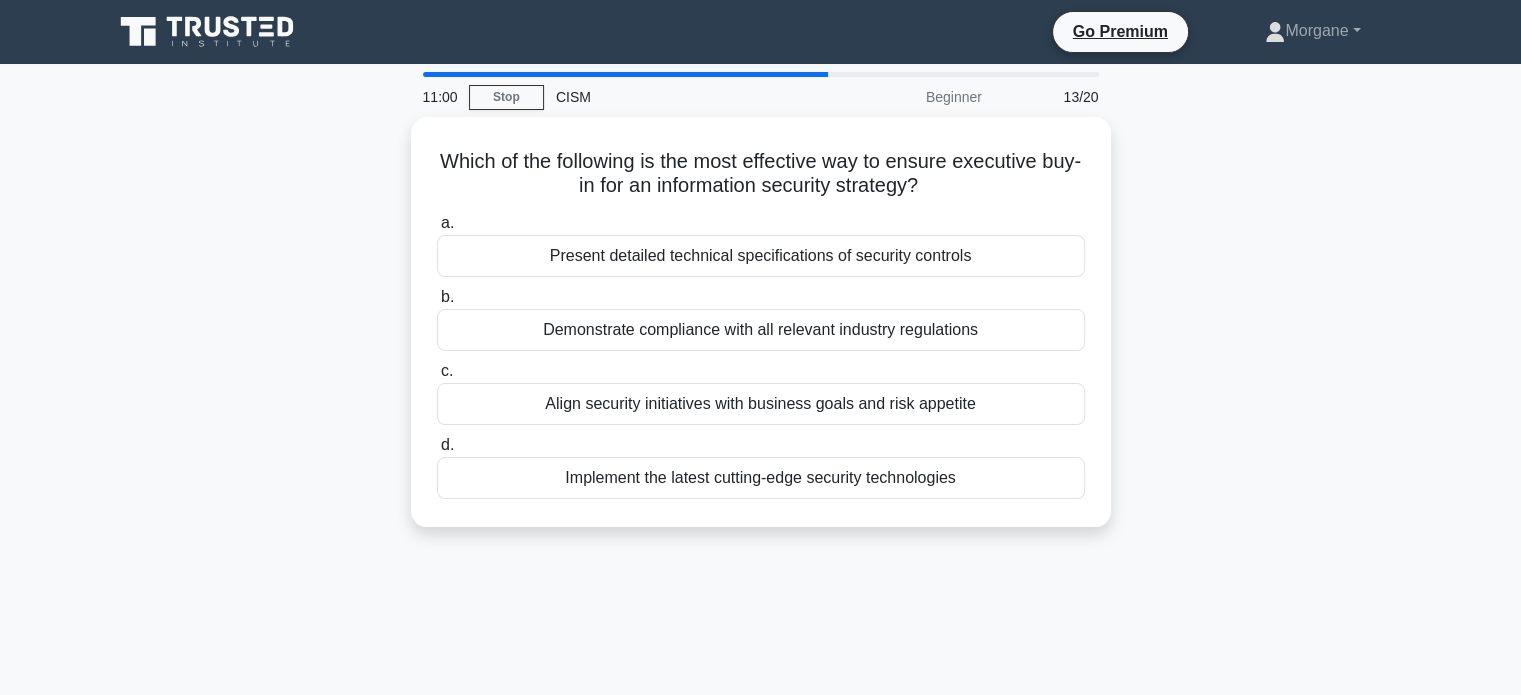 click on "Which of the following is the most effective way to ensure executive buy-in for an information security strategy?
.spinner_0XTQ{transform-origin:center;animation:spinner_y6GP .75s linear infinite}@keyframes spinner_y6GP{100%{transform:rotate(360deg)}}
a.
Present detailed technical specifications of security controls
b. c. d." at bounding box center [761, 334] 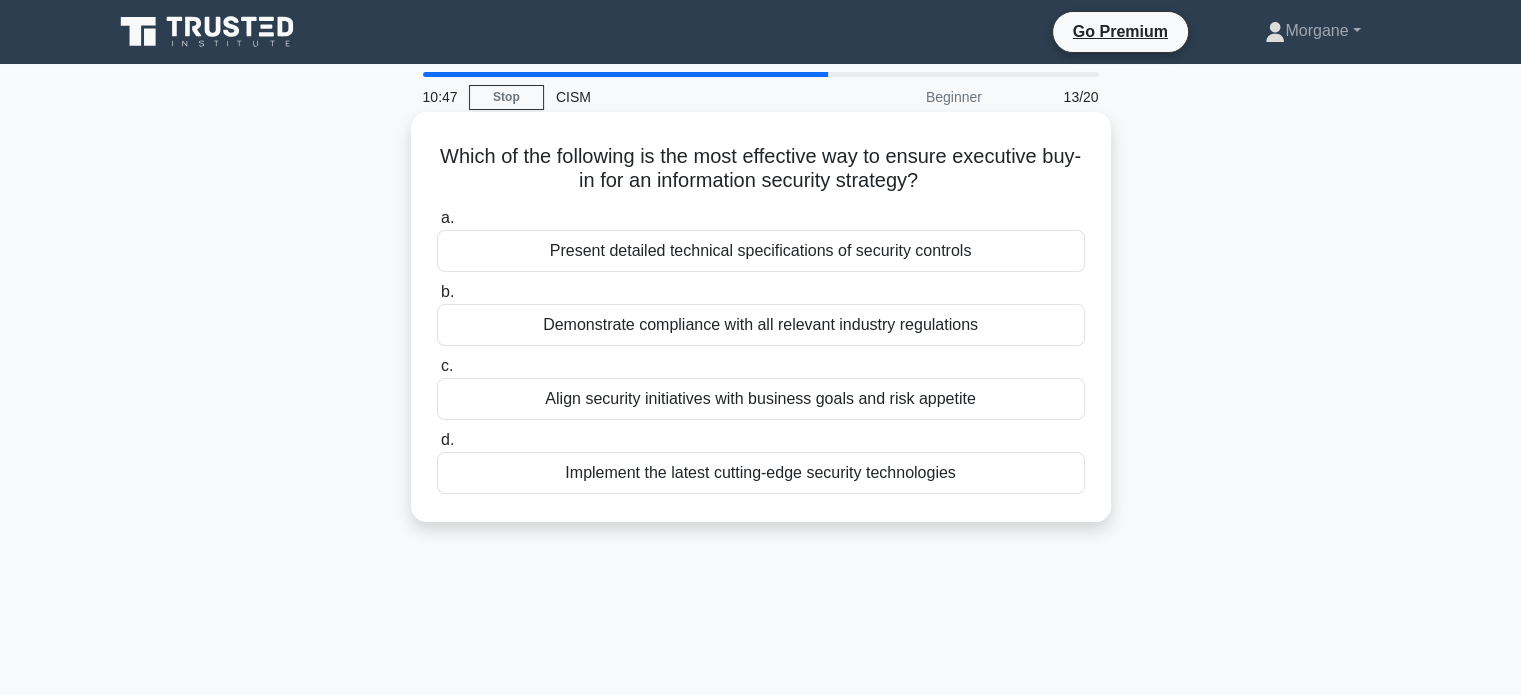 click on "Align security initiatives with business goals and risk appetite" at bounding box center [761, 399] 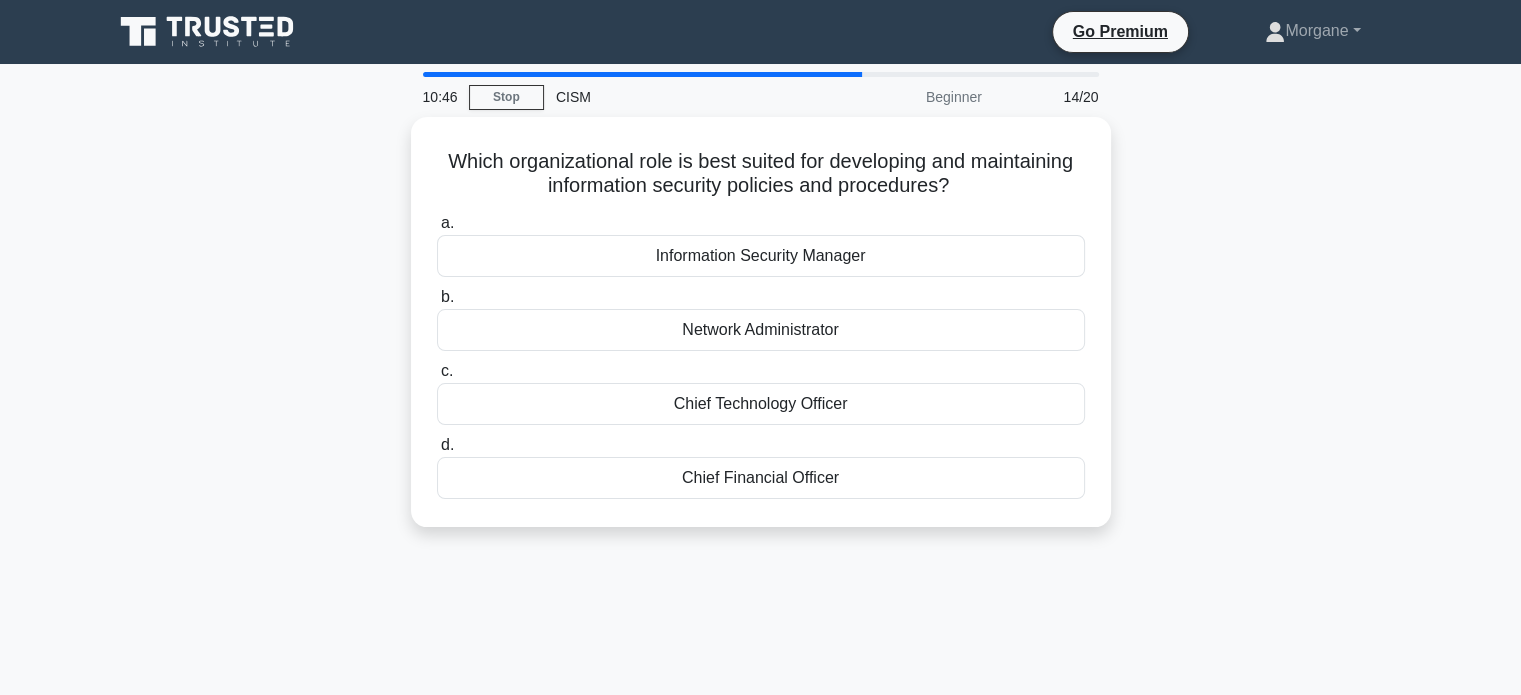 click on "Which organizational role is best suited for developing and maintaining information security policies and procedures?
.spinner_0XTQ{transform-origin:center;animation:spinner_y6GP .75s linear infinite}@keyframes spinner_y6GP{100%{transform:rotate(360deg)}}
a.
Information Security Manager
b. c." at bounding box center [761, 334] 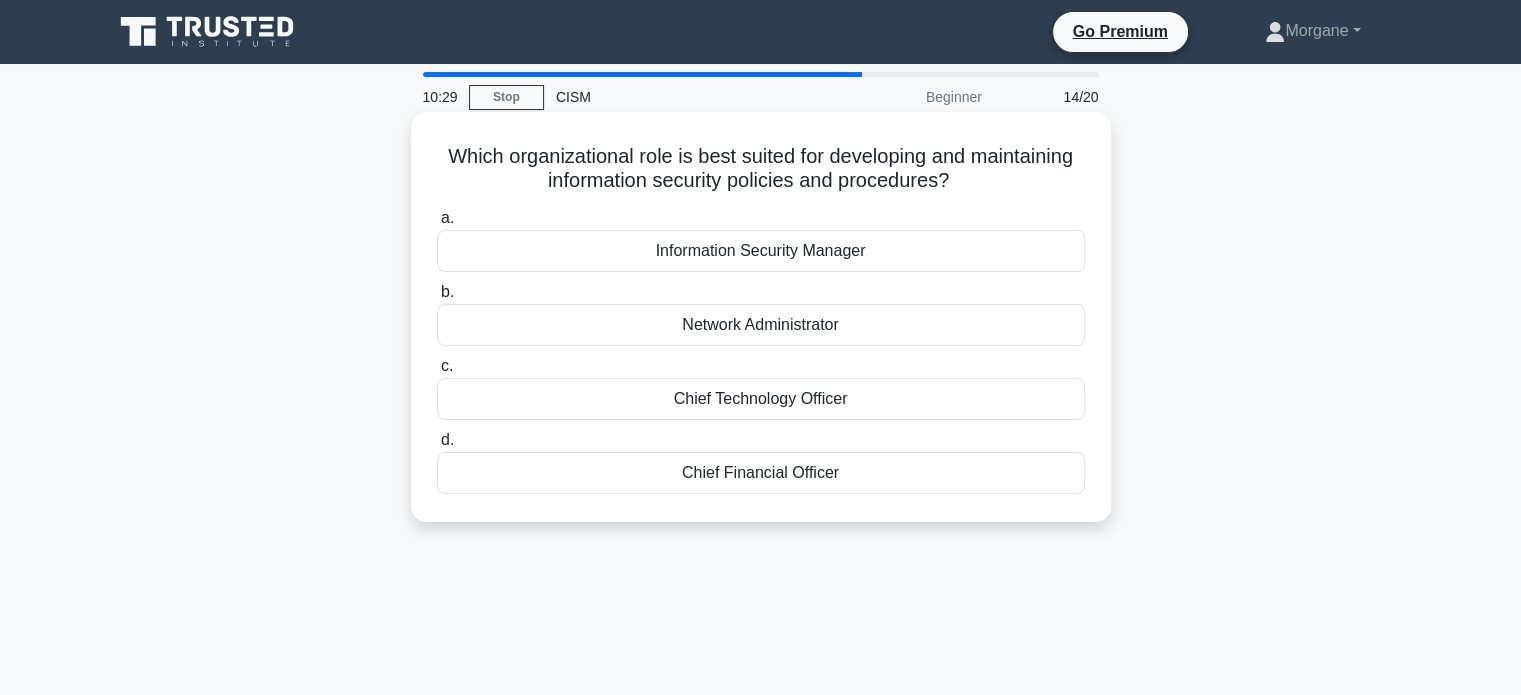 click on "Information Security Manager" at bounding box center (761, 251) 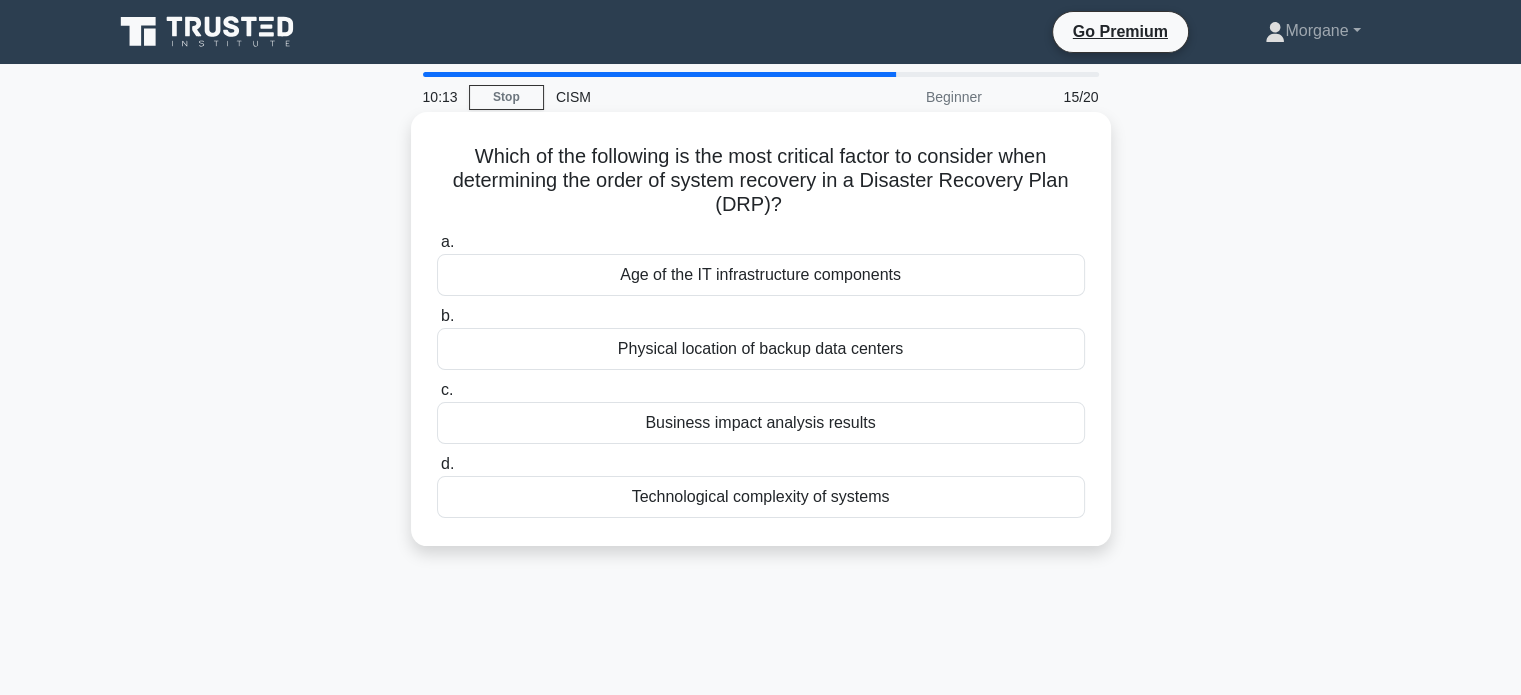click on "Business impact analysis results" at bounding box center (761, 423) 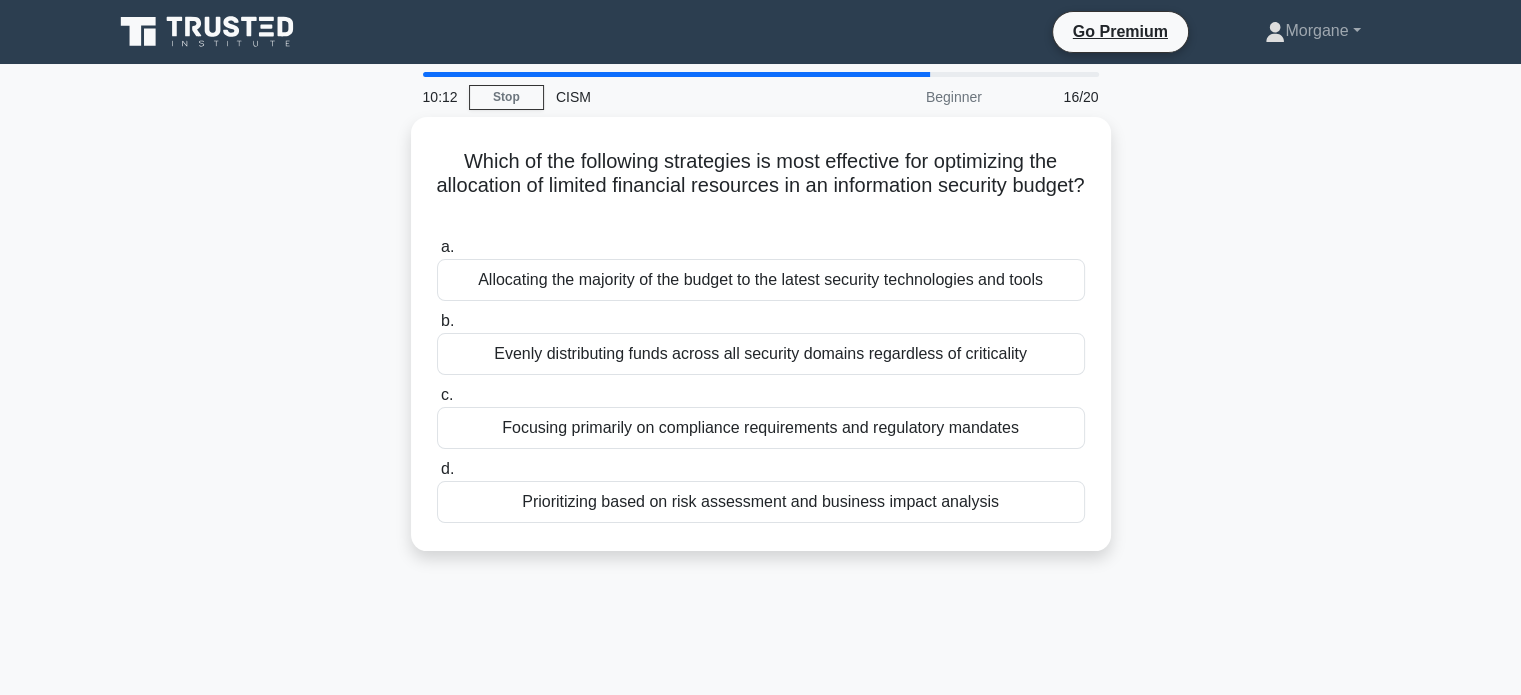 click on "Which of the following strategies is most effective for optimizing the allocation of limited financial resources in an information security budget?
.spinner_0XTQ{transform-origin:center;animation:spinner_y6GP .75s linear infinite}@keyframes spinner_y6GP{100%{transform:rotate(360deg)}}
a.
Allocating the majority of the budget to the latest security technologies and tools" at bounding box center [761, 346] 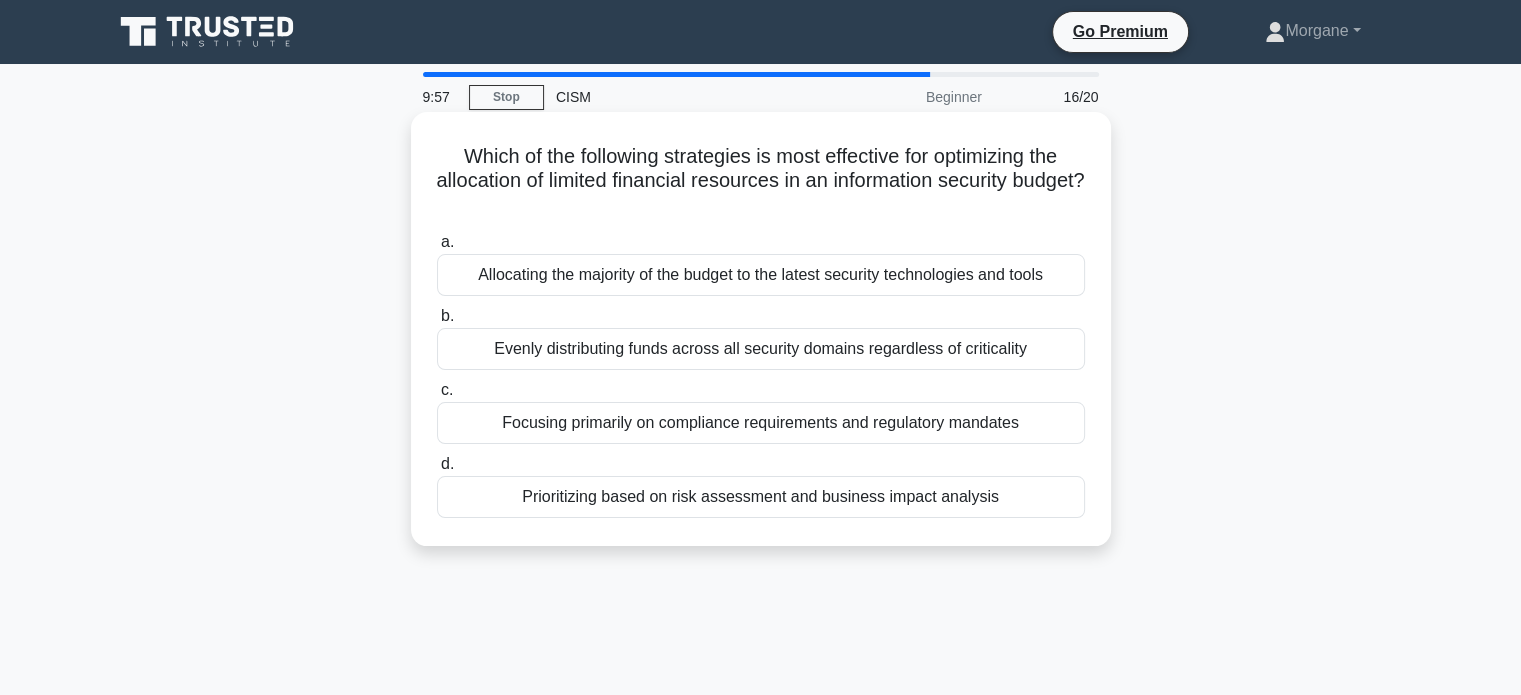 click on "Prioritizing based on risk assessment and business impact analysis" at bounding box center (761, 497) 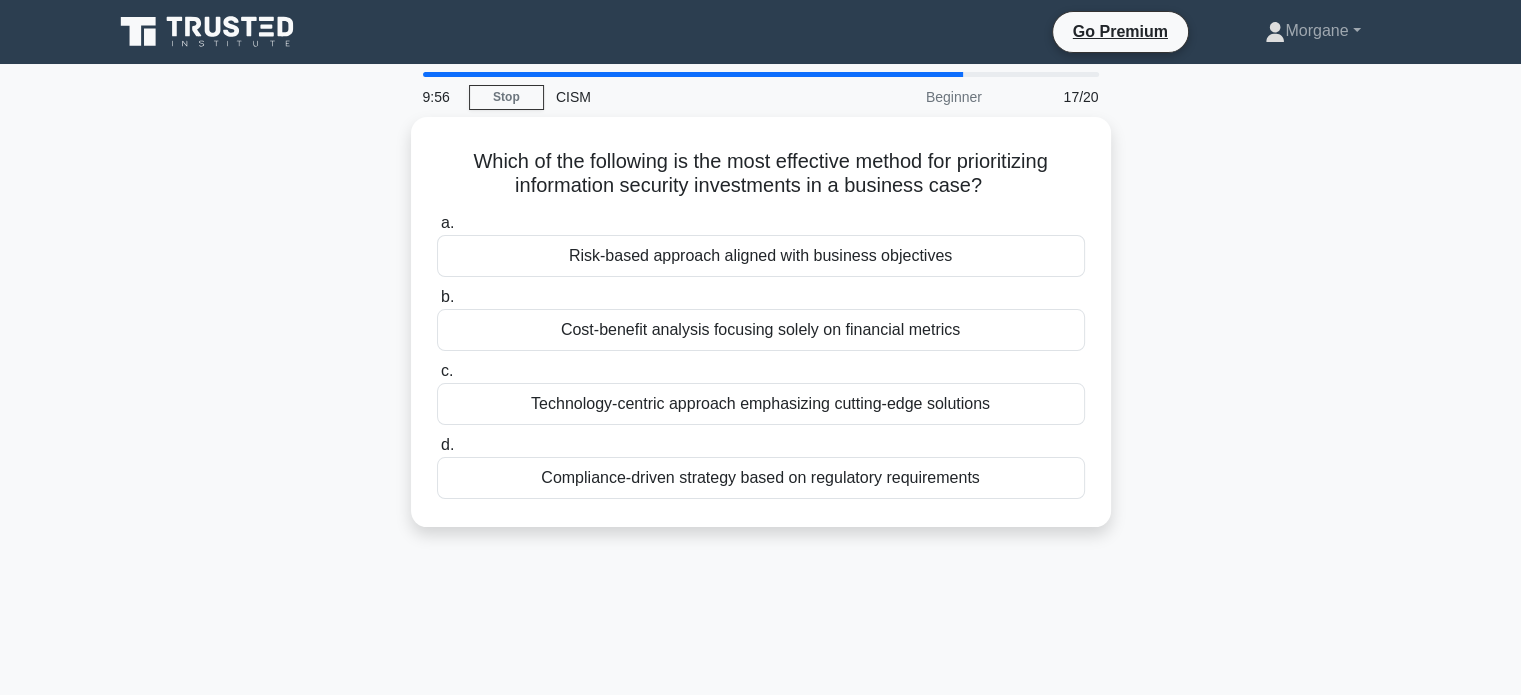 click on "Which of the following is the most effective method for prioritizing information security investments in a business case?
.spinner_0XTQ{transform-origin:center;animation:spinner_y6GP .75s linear infinite}@keyframes spinner_y6GP{100%{transform:rotate(360deg)}}
a.
Risk-based approach aligned with business objectives
b." at bounding box center (761, 334) 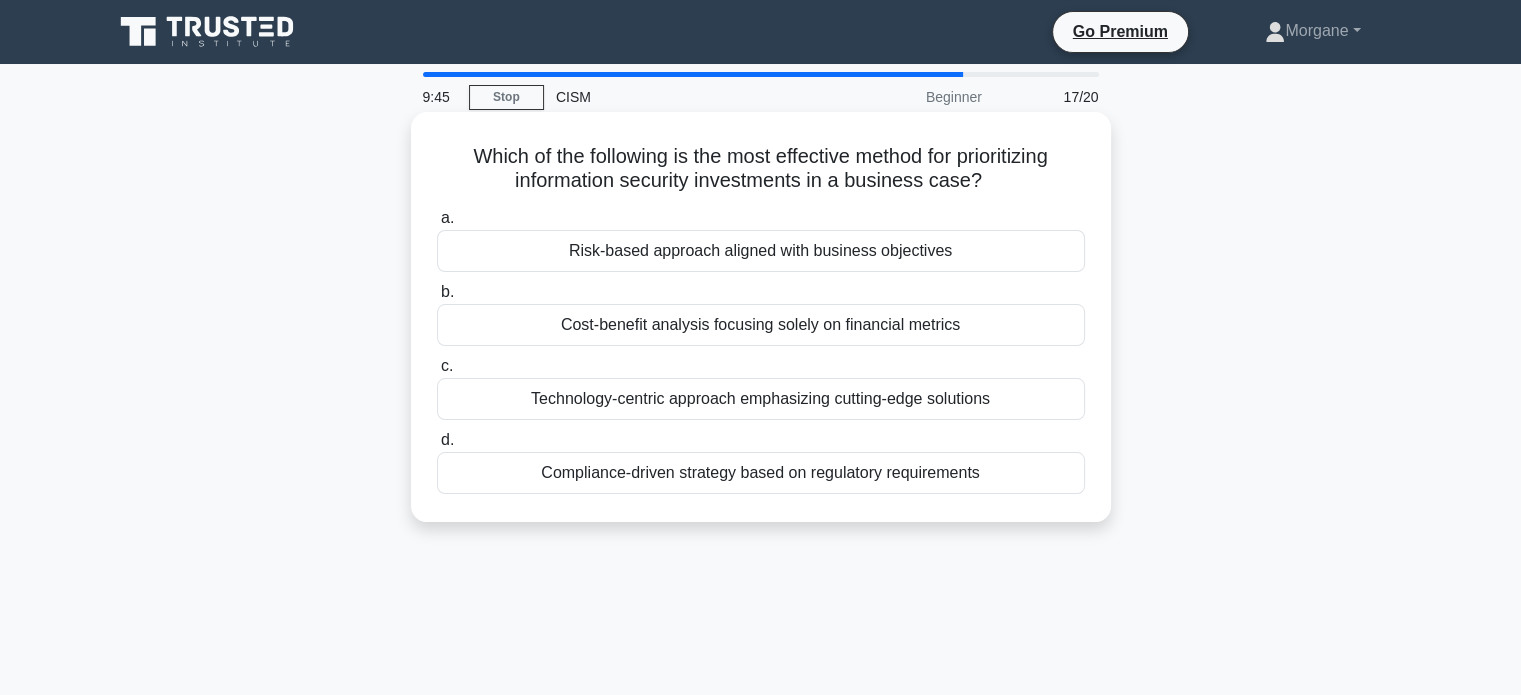 click on "Risk-based approach aligned with business objectives" at bounding box center [761, 251] 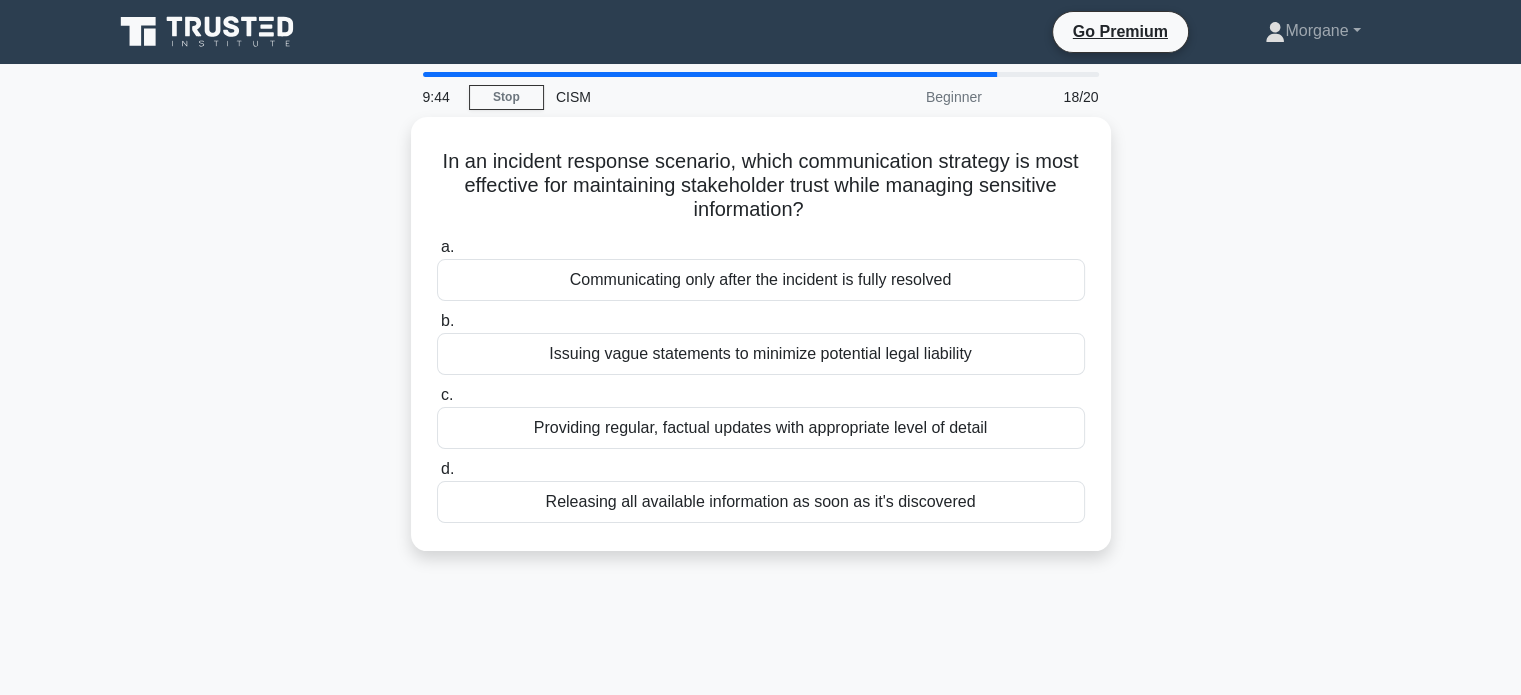 click on "In an incident response scenario, which communication strategy is most effective for maintaining stakeholder trust while managing sensitive information?
.spinner_0XTQ{transform-origin:center;animation:spinner_y6GP .75s linear infinite}@keyframes spinner_y6GP{100%{transform:rotate(360deg)}}
a.
Communicating only after the incident is fully resolved
b. c. d." at bounding box center (761, 346) 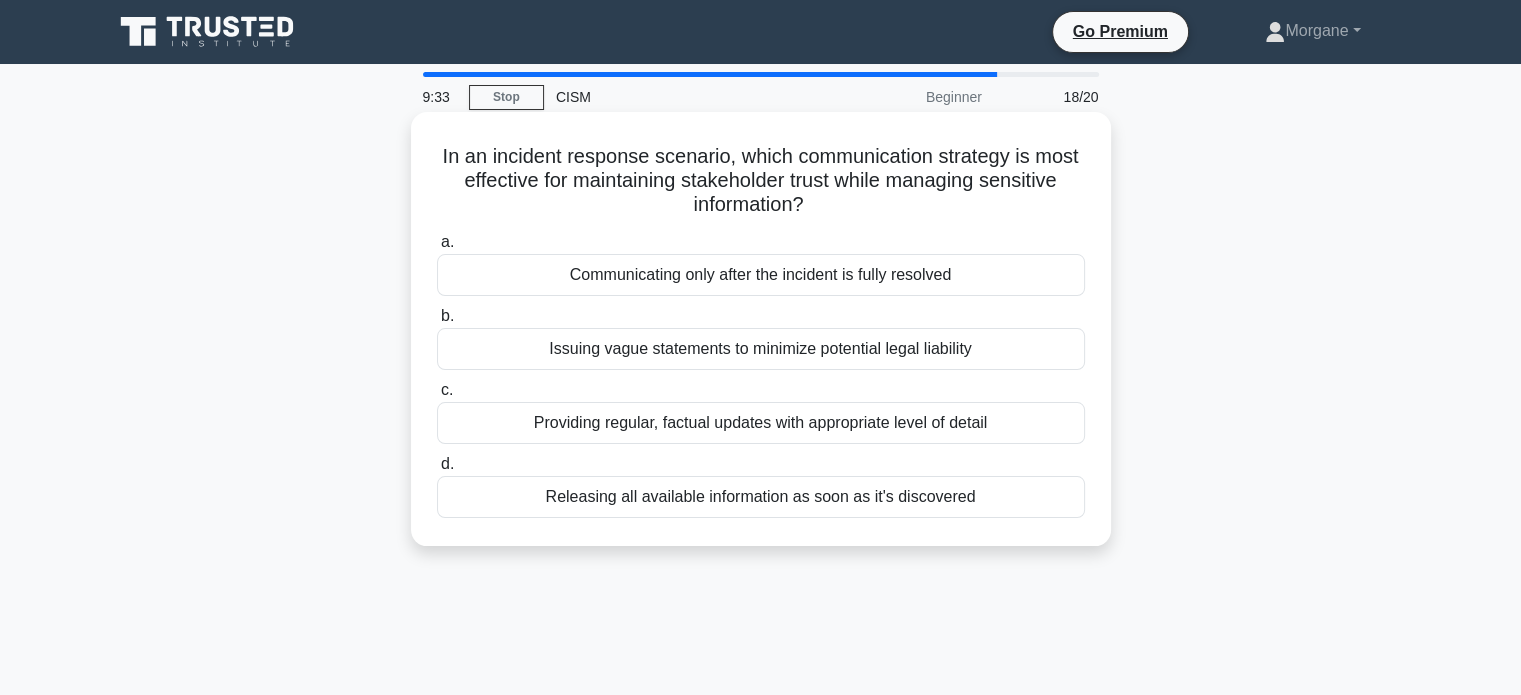 click on "Providing regular, factual updates with appropriate level of detail" at bounding box center (761, 423) 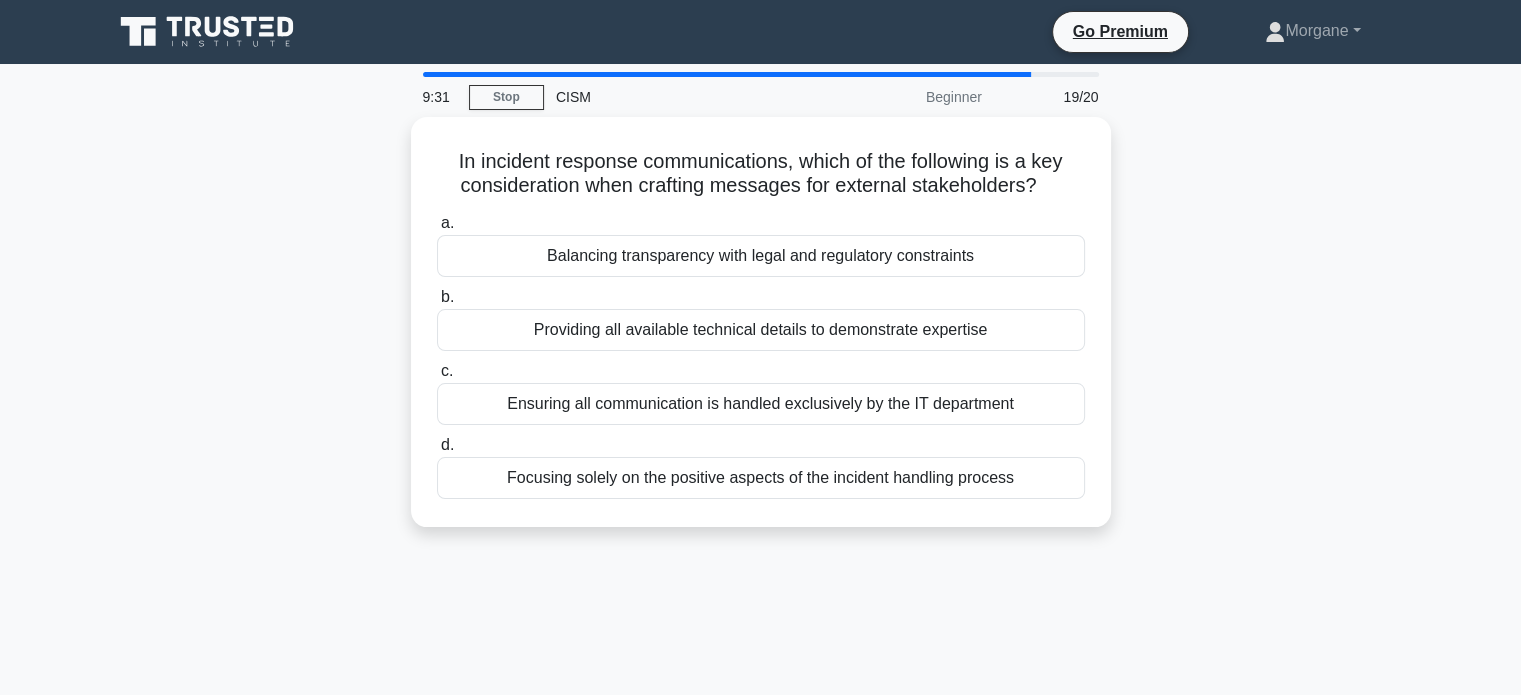 click on "In incident response communications, which of the following is a key consideration when crafting messages for external stakeholders?
.spinner_0XTQ{transform-origin:center;animation:spinner_y6GP .75s linear infinite}@keyframes spinner_y6GP{100%{transform:rotate(360deg)}}
a.
Balancing transparency with legal and regulatory constraints
b. c. d." at bounding box center (761, 334) 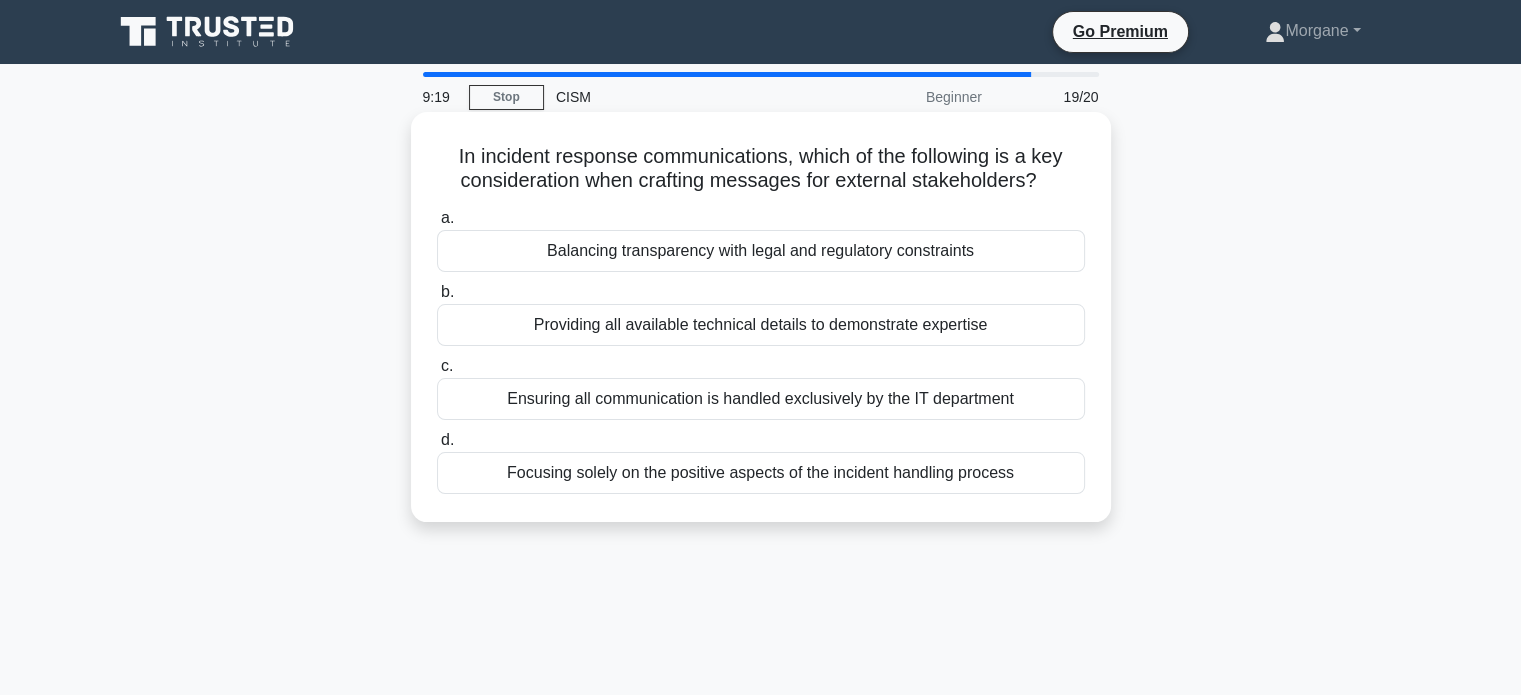 click on "Balancing transparency with legal and regulatory constraints" at bounding box center [761, 251] 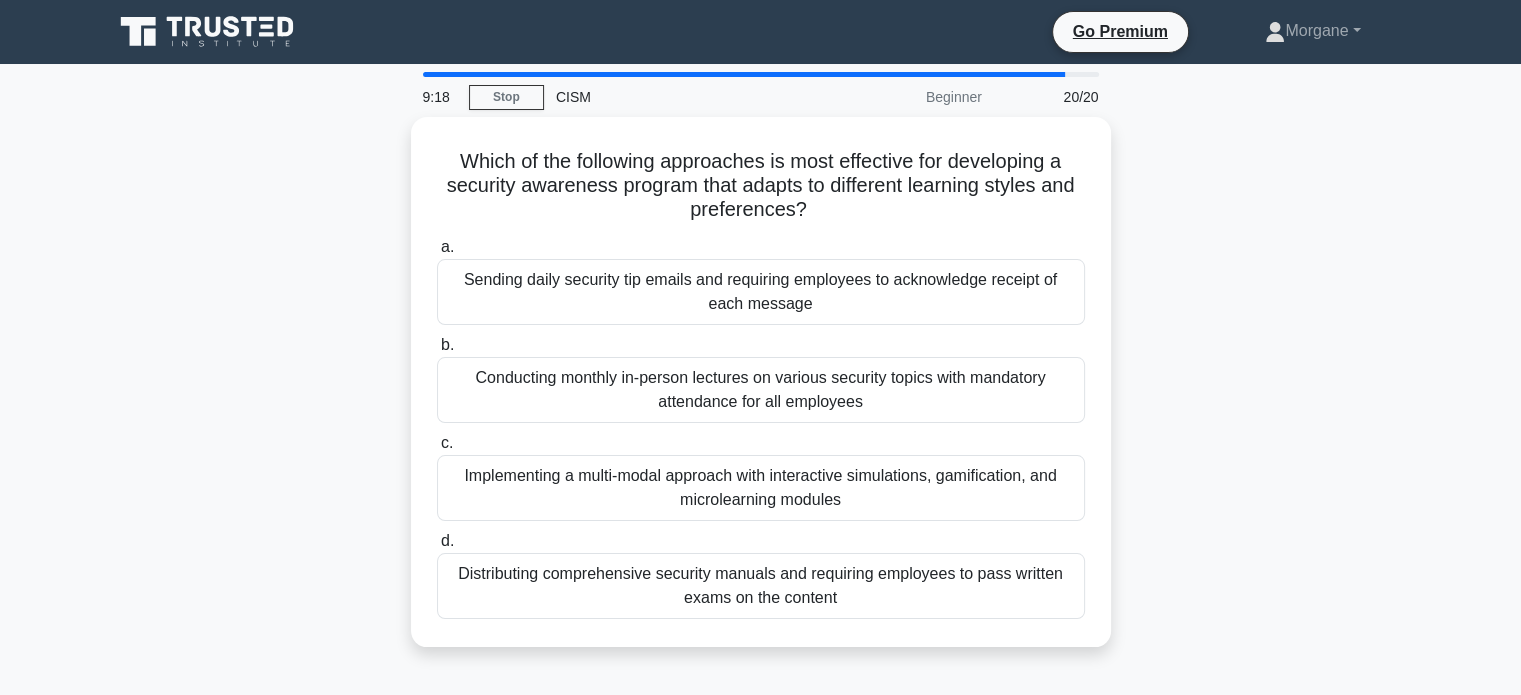 click on "Which of the following approaches is most effective for developing a security awareness program that adapts to different learning styles and preferences?
.spinner_0XTQ{transform-origin:center;animation:spinner_y6GP .75s linear infinite}@keyframes spinner_y6GP{100%{transform:rotate(360deg)}}
a.
Sending daily security tip emails and requiring employees to acknowledge receipt of each message
b. c. d." at bounding box center [761, 394] 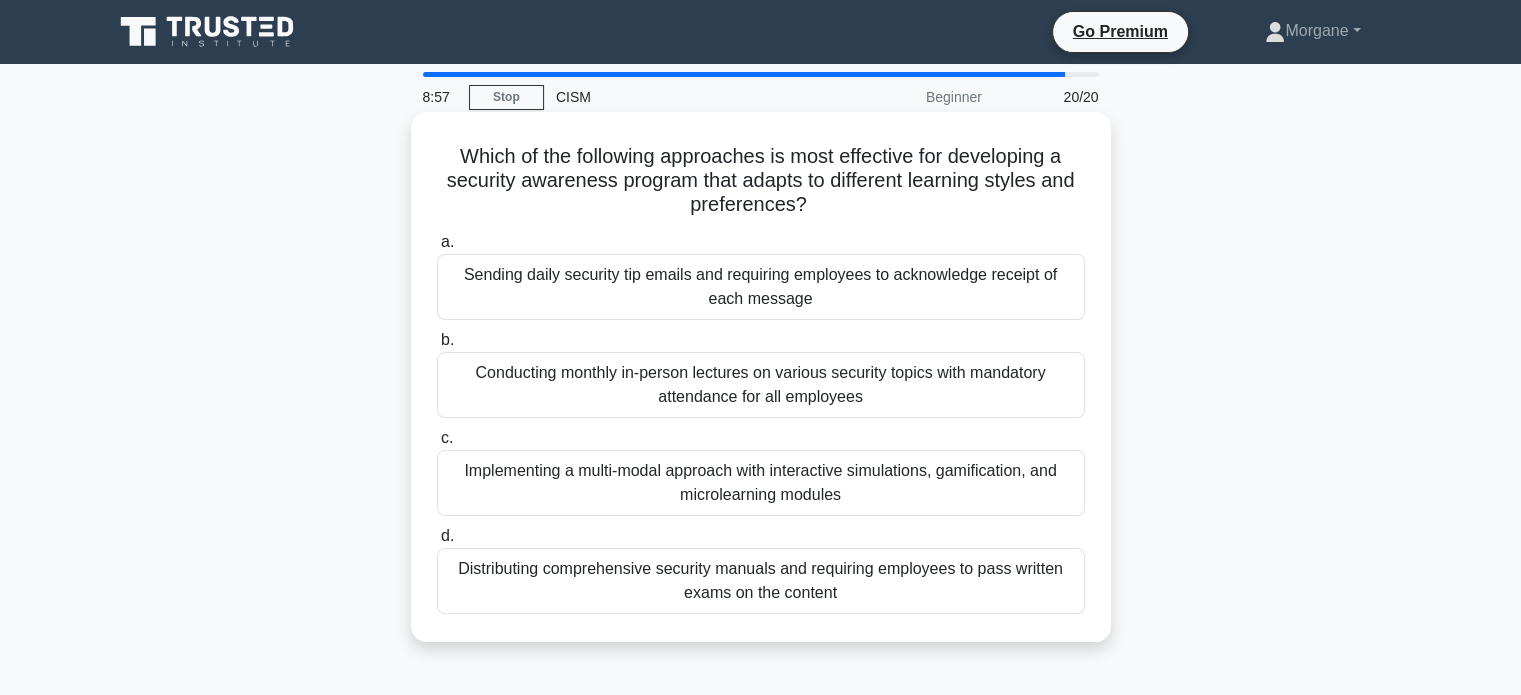 click on "Implementing a multi-modal approach with interactive simulations, gamification, and microlearning modules" at bounding box center (761, 483) 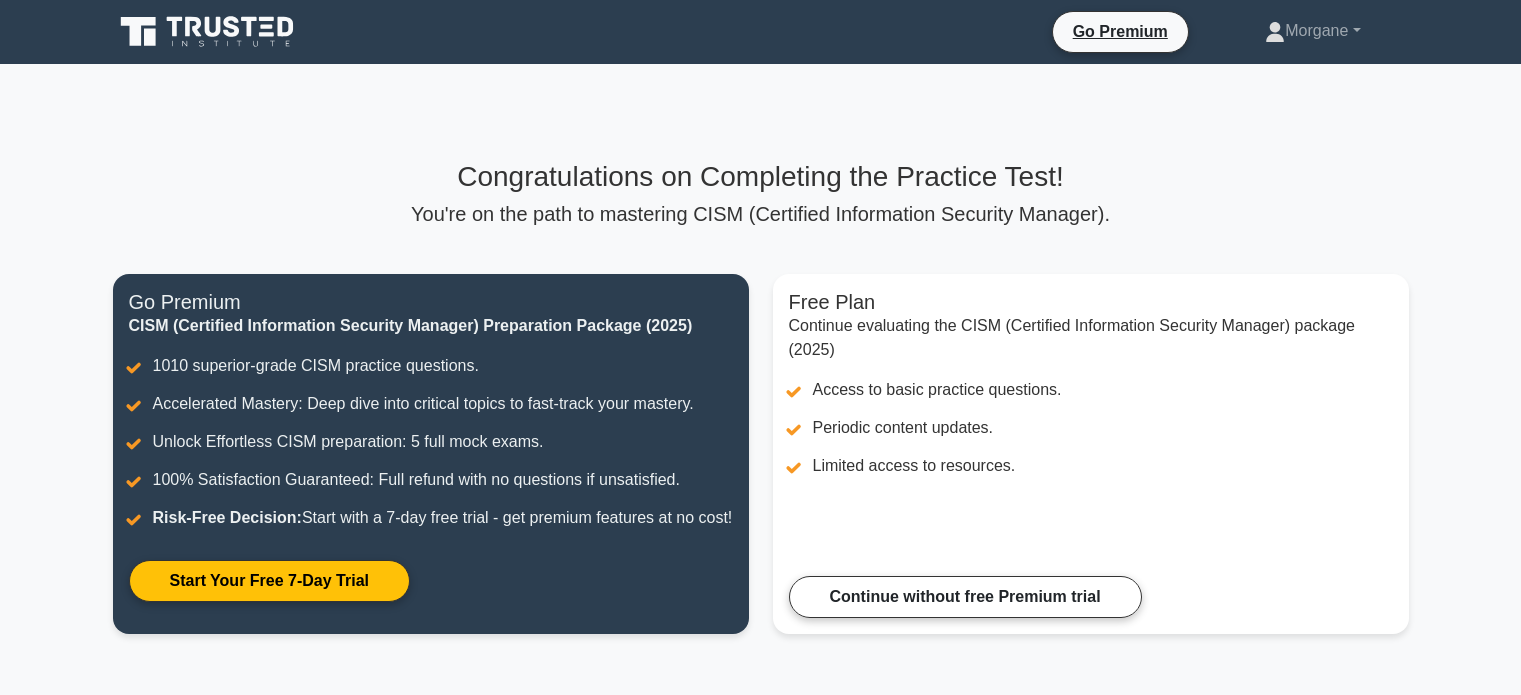 scroll, scrollTop: 0, scrollLeft: 0, axis: both 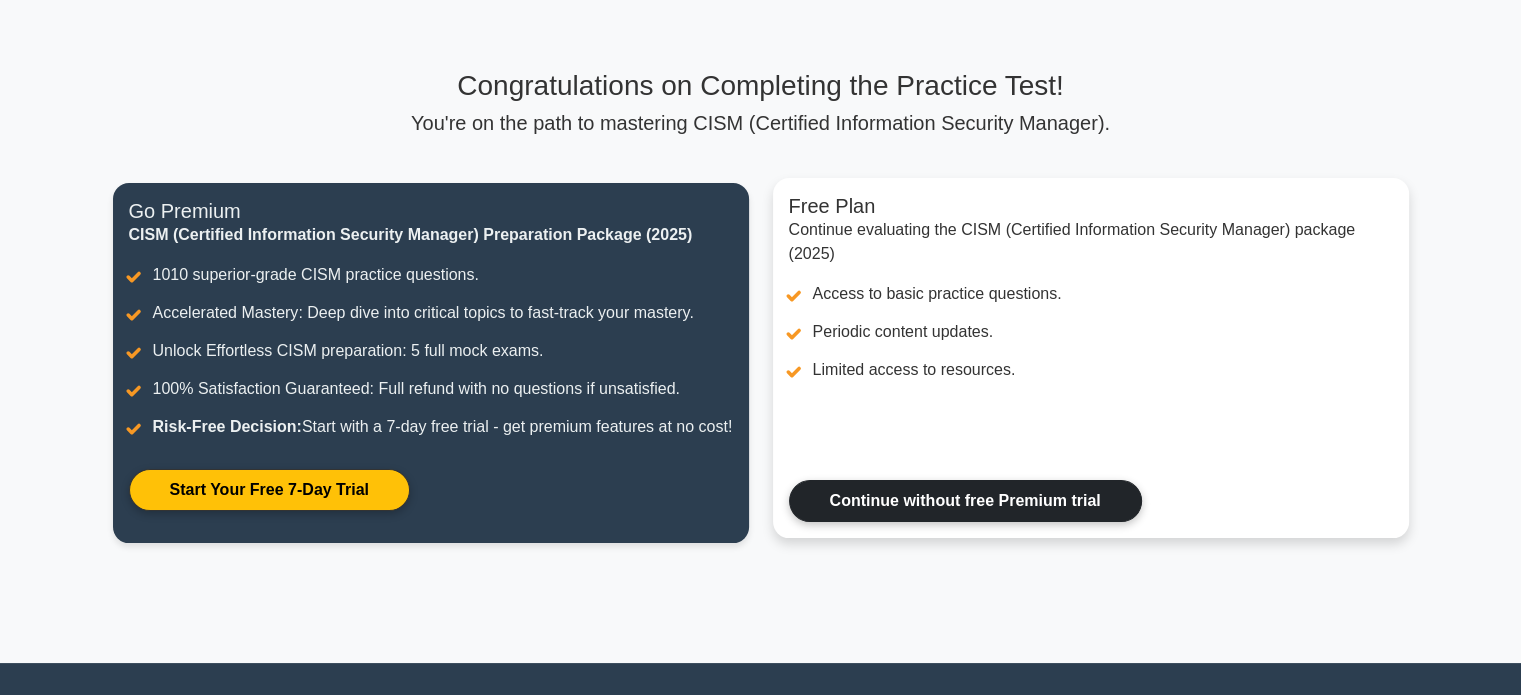 click on "Continue without free Premium trial" at bounding box center [965, 501] 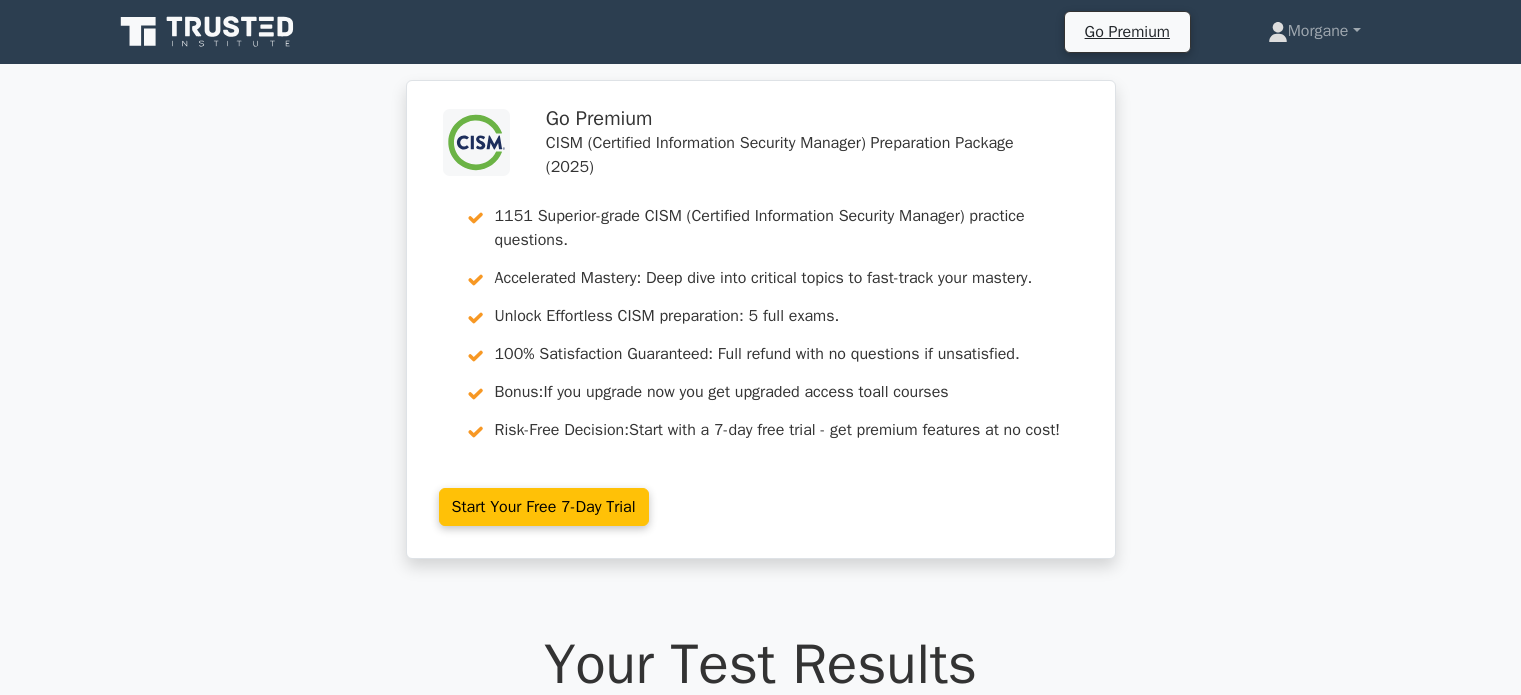 scroll, scrollTop: 0, scrollLeft: 0, axis: both 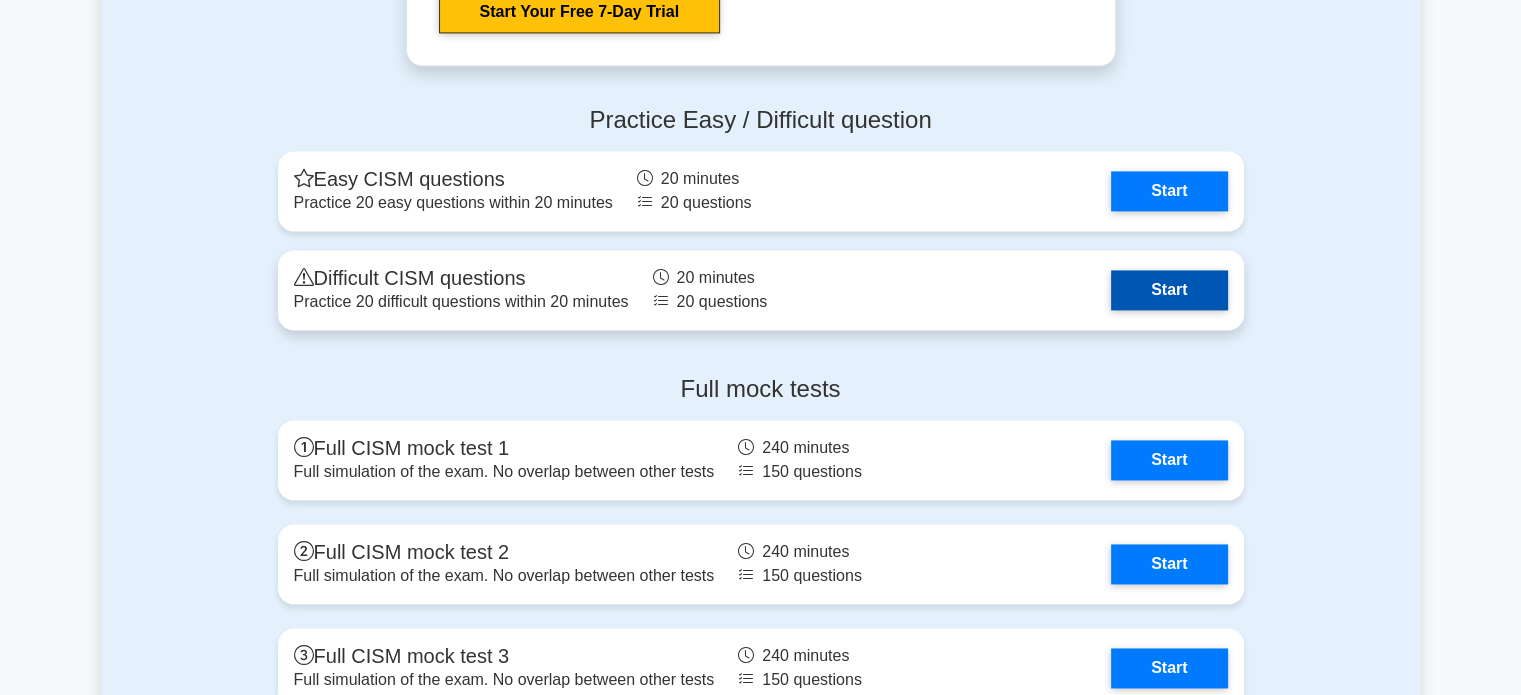 click on "Start" at bounding box center (1169, 290) 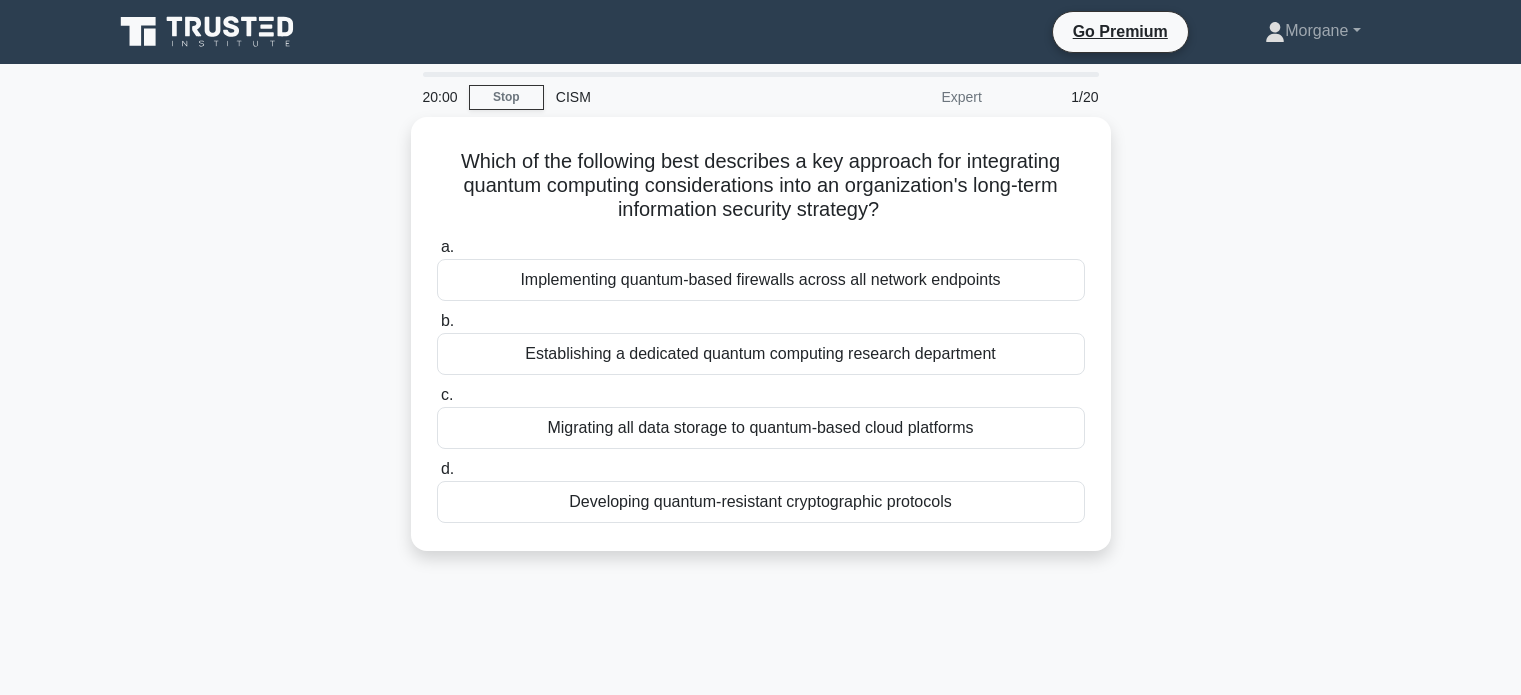 scroll, scrollTop: 0, scrollLeft: 0, axis: both 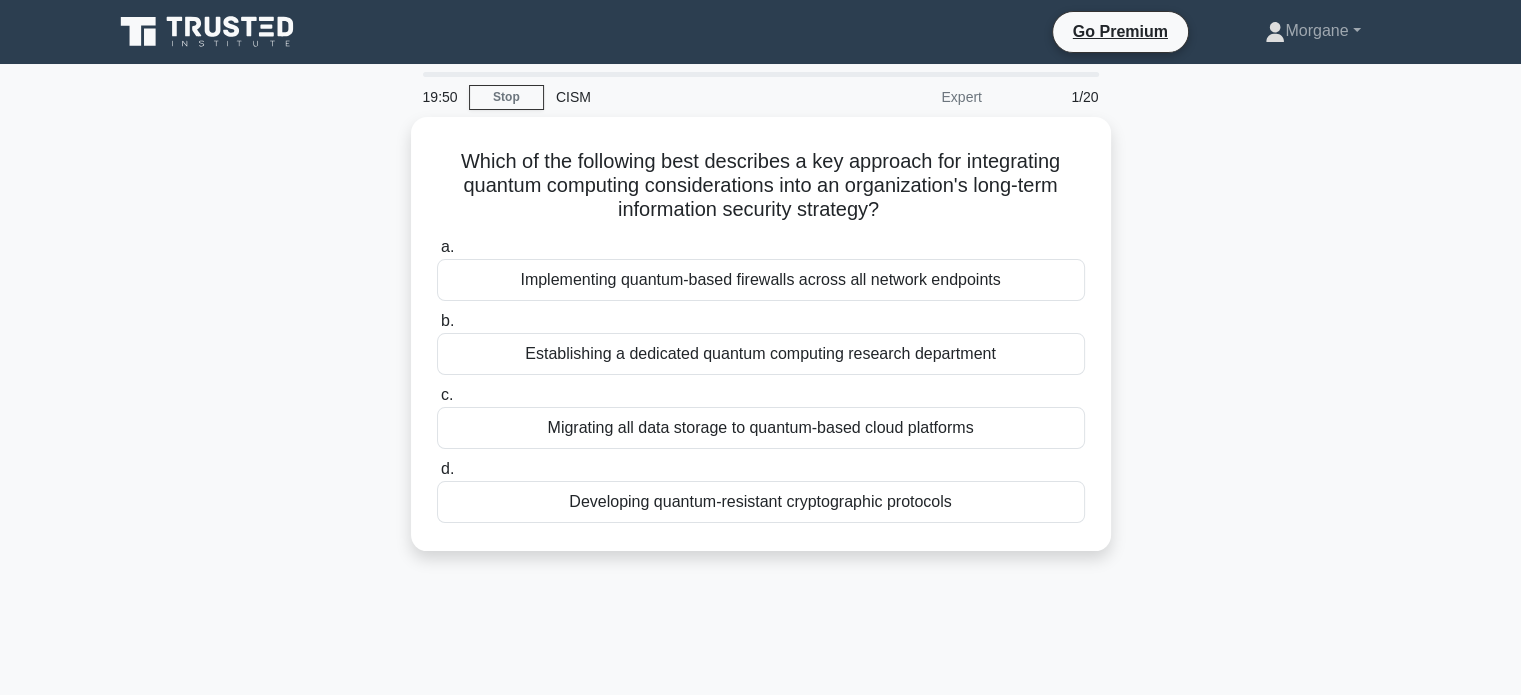 click on "Which of the following best describes a key approach for integrating quantum computing considerations into an organization's long-term information security strategy?
.spinner_0XTQ{transform-origin:center;animation:spinner_y6GP .75s linear infinite}@keyframes spinner_y6GP{100%{transform:rotate(360deg)}}
a.
Implementing quantum-based firewalls across all network endpoints" at bounding box center (761, 346) 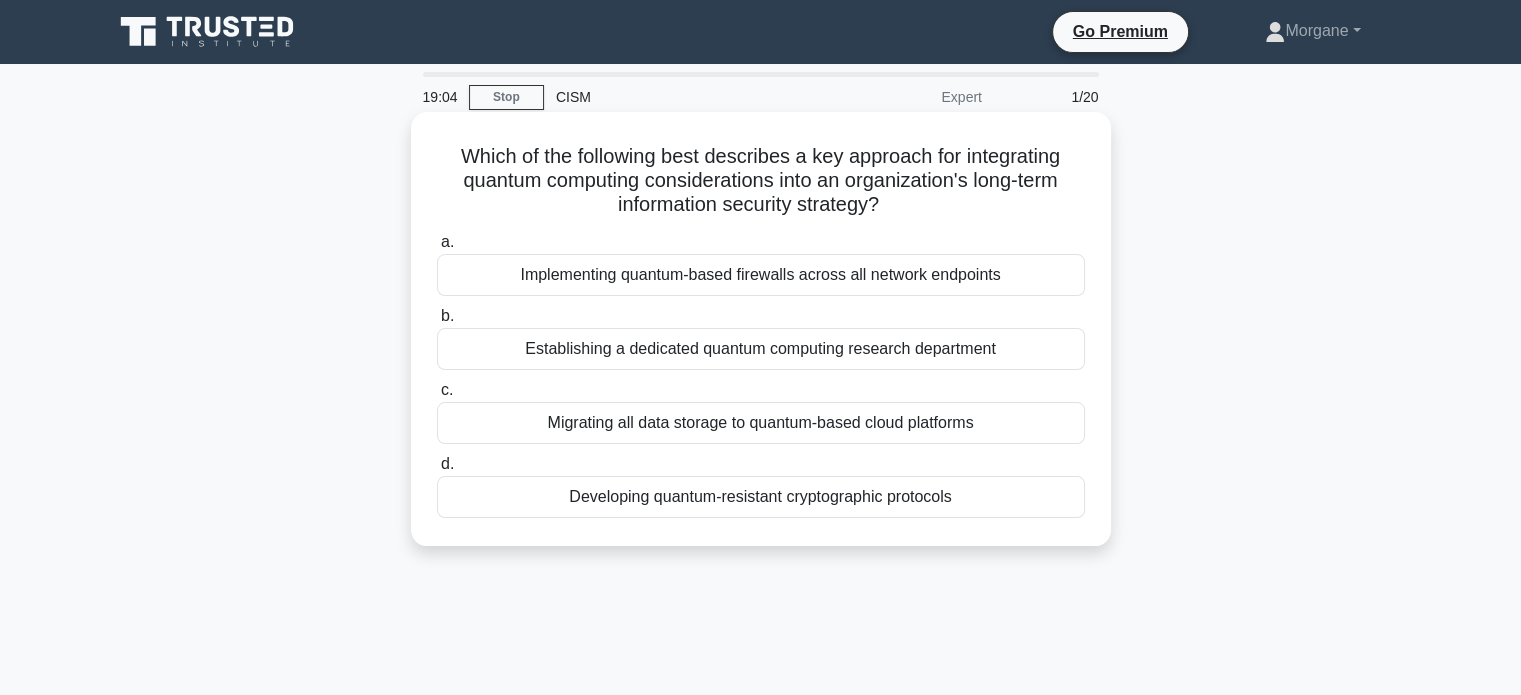 click on "Developing quantum-resistant cryptographic protocols" at bounding box center [761, 497] 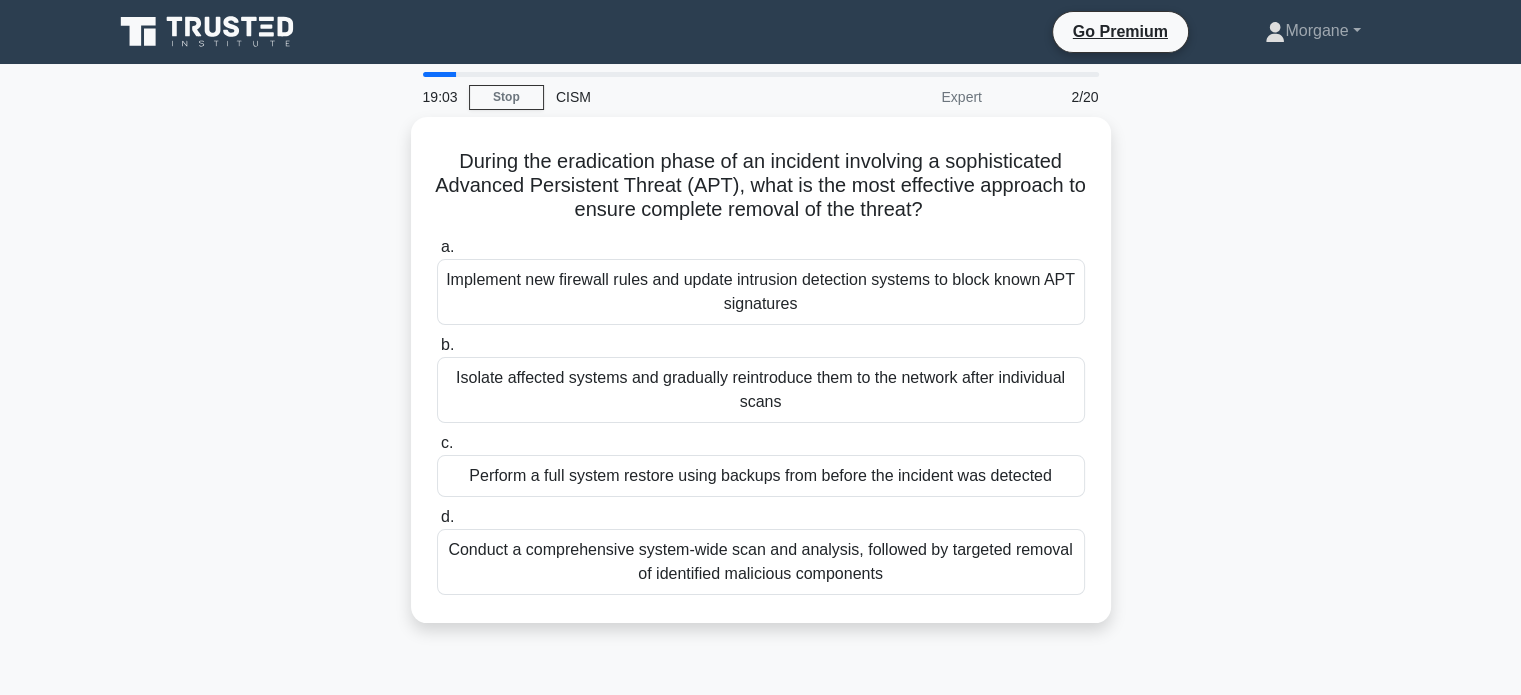 click on "During the eradication phase of an incident involving a sophisticated Advanced Persistent Threat (APT), what is the most effective approach to ensure complete removal of the threat?
.spinner_0XTQ{transform-origin:center;animation:spinner_y6GP .75s linear infinite}@keyframes spinner_y6GP{100%{transform:rotate(360deg)}}
a.
b.
c. d." at bounding box center (761, 382) 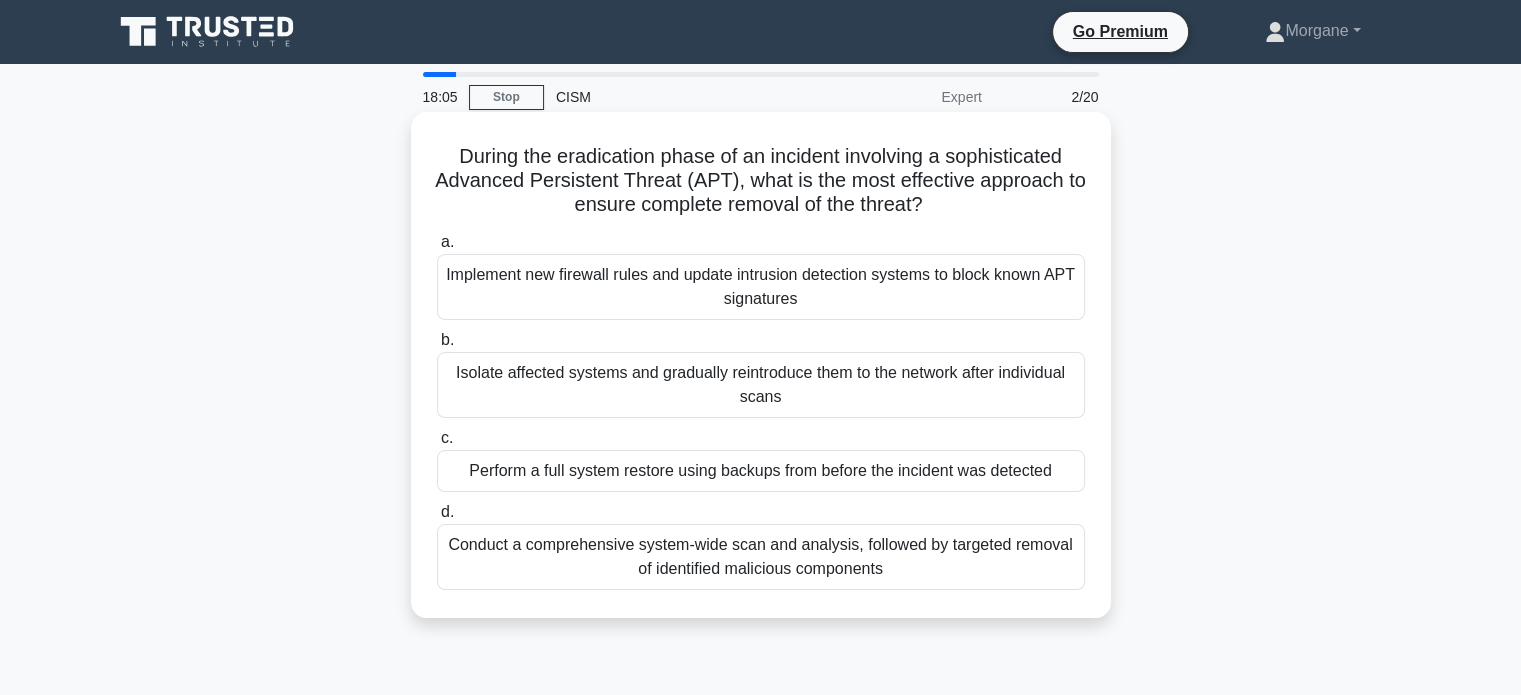click on "Conduct a comprehensive system-wide scan and analysis, followed by targeted removal of identified malicious components" at bounding box center (761, 557) 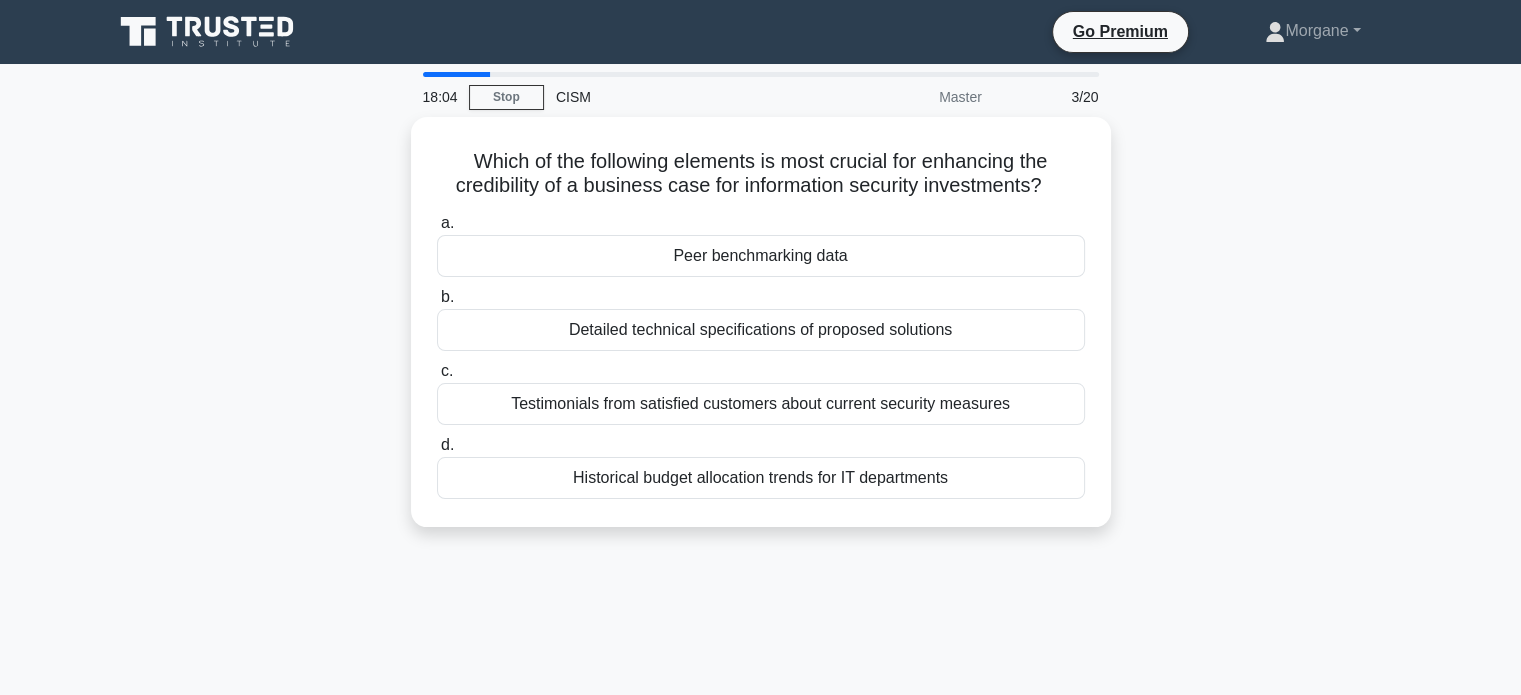 click on "Which of the following elements is most crucial for enhancing the credibility of a business case for information security investments?
.spinner_0XTQ{transform-origin:center;animation:spinner_y6GP .75s linear infinite}@keyframes spinner_y6GP{100%{transform:rotate(360deg)}}
a.
Peer benchmarking data
b. c. d." at bounding box center [761, 334] 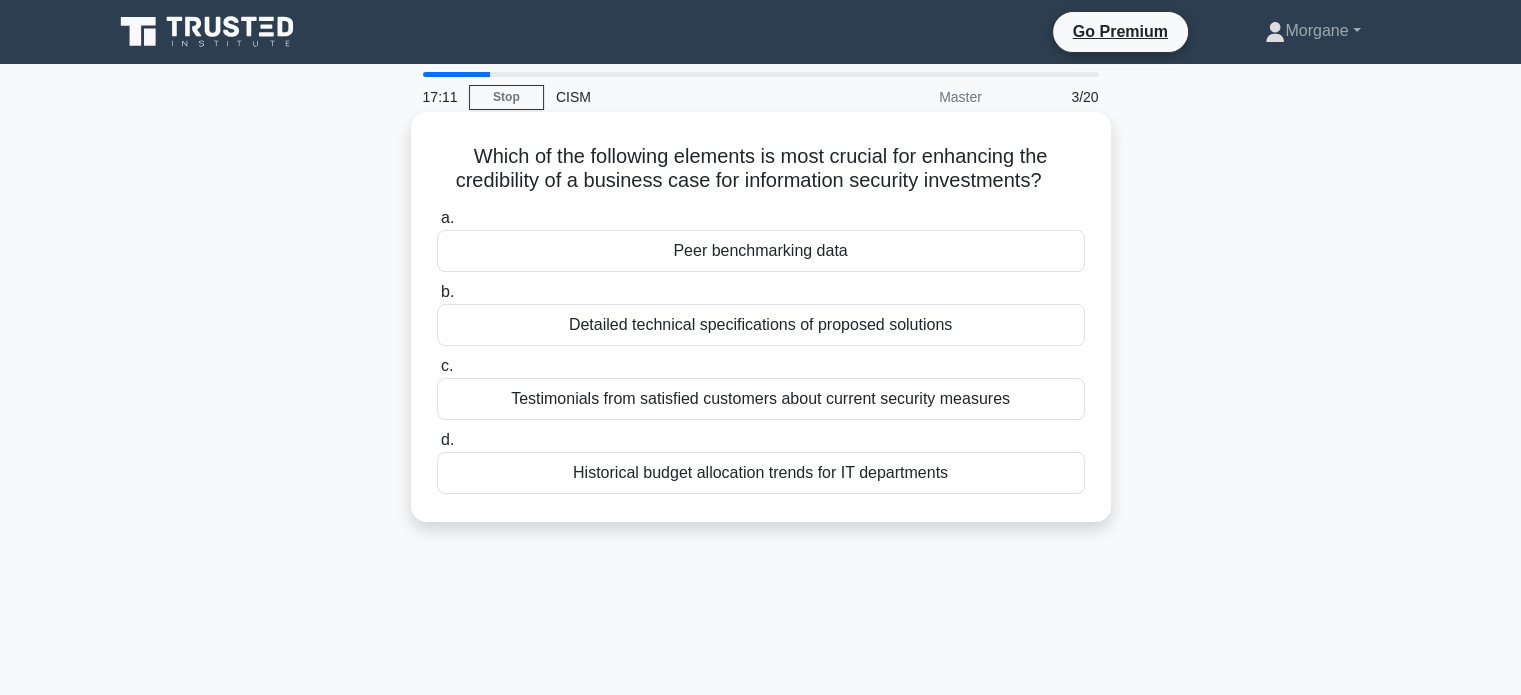 click on "Peer benchmarking data" at bounding box center (761, 251) 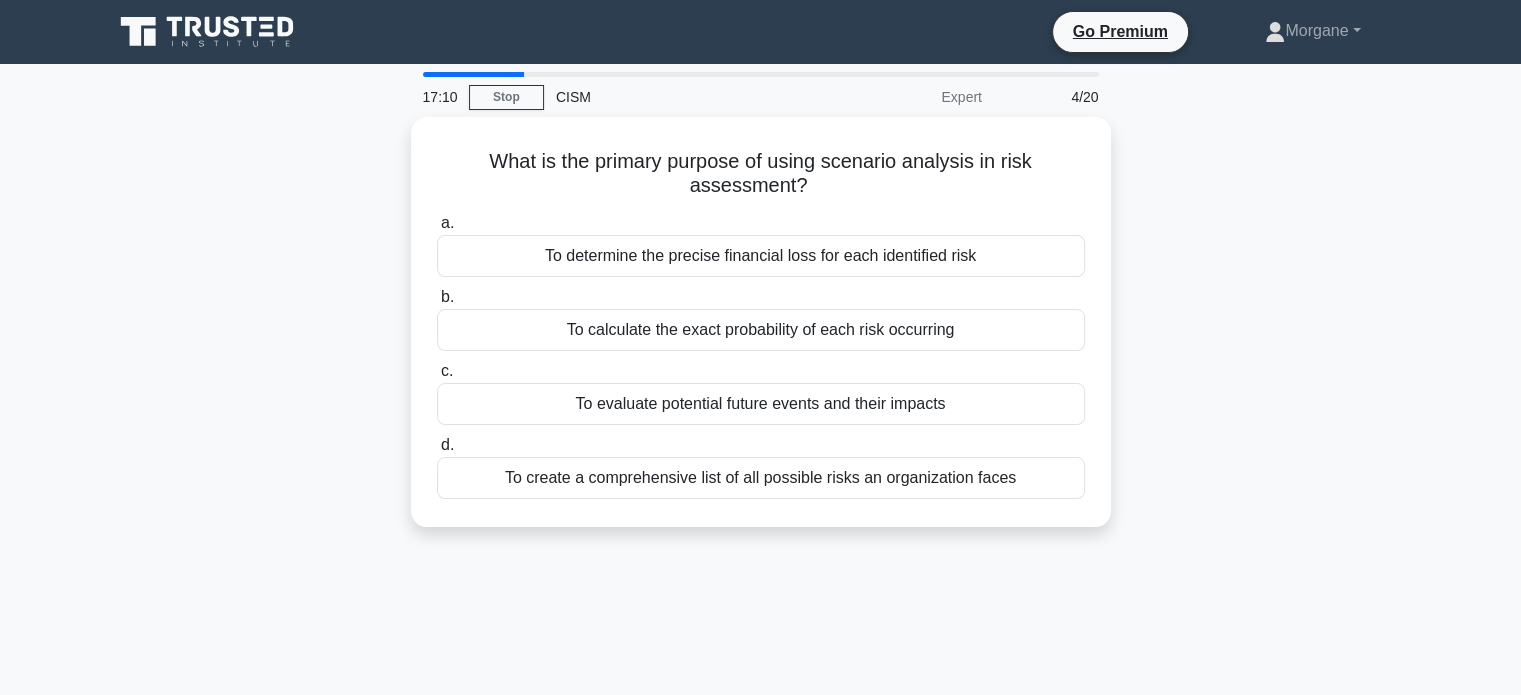 click on "What is the primary purpose of using scenario analysis in risk assessment?
.spinner_0XTQ{transform-origin:center;animation:spinner_y6GP .75s linear infinite}@keyframes spinner_y6GP{100%{transform:rotate(360deg)}}
a.
To determine the precise financial loss for each identified risk
b. c. d." at bounding box center (761, 334) 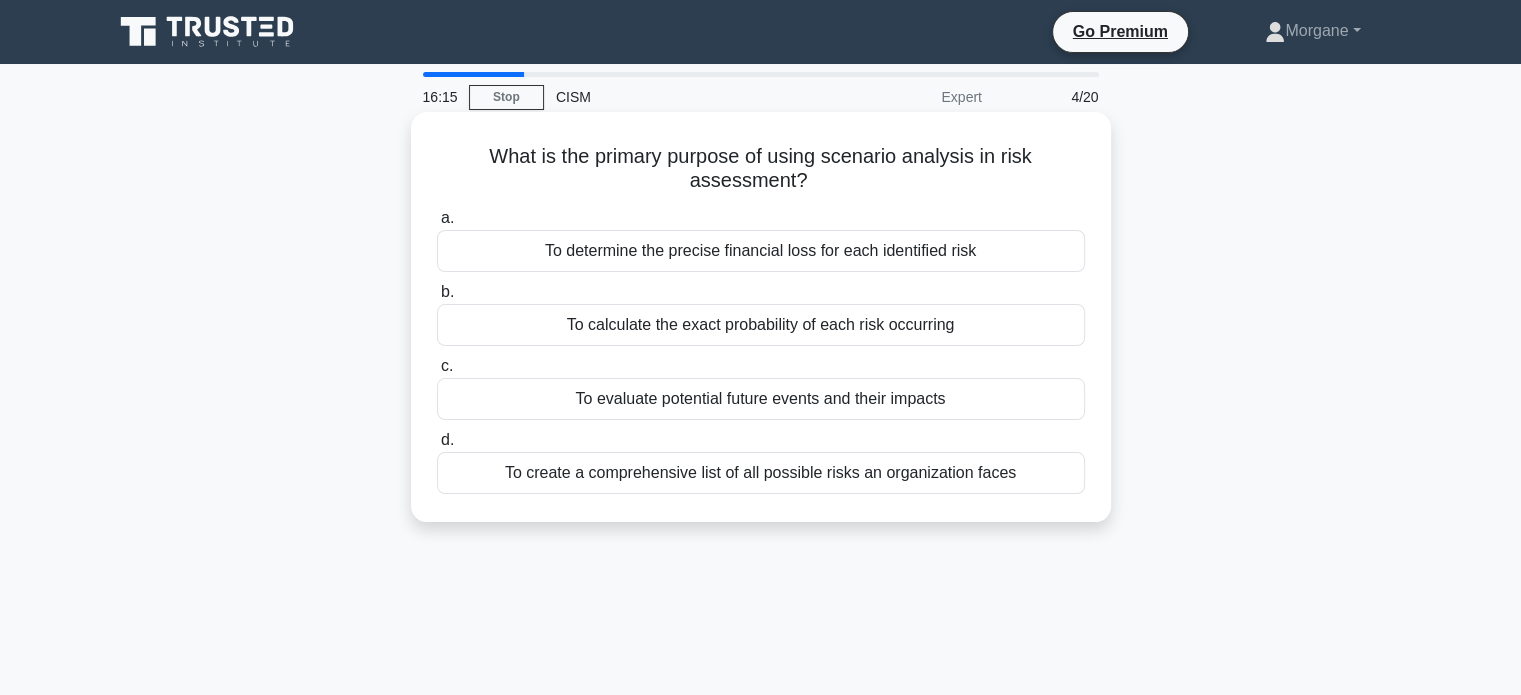 click on "To determine the precise financial loss for each identified risk" at bounding box center [761, 251] 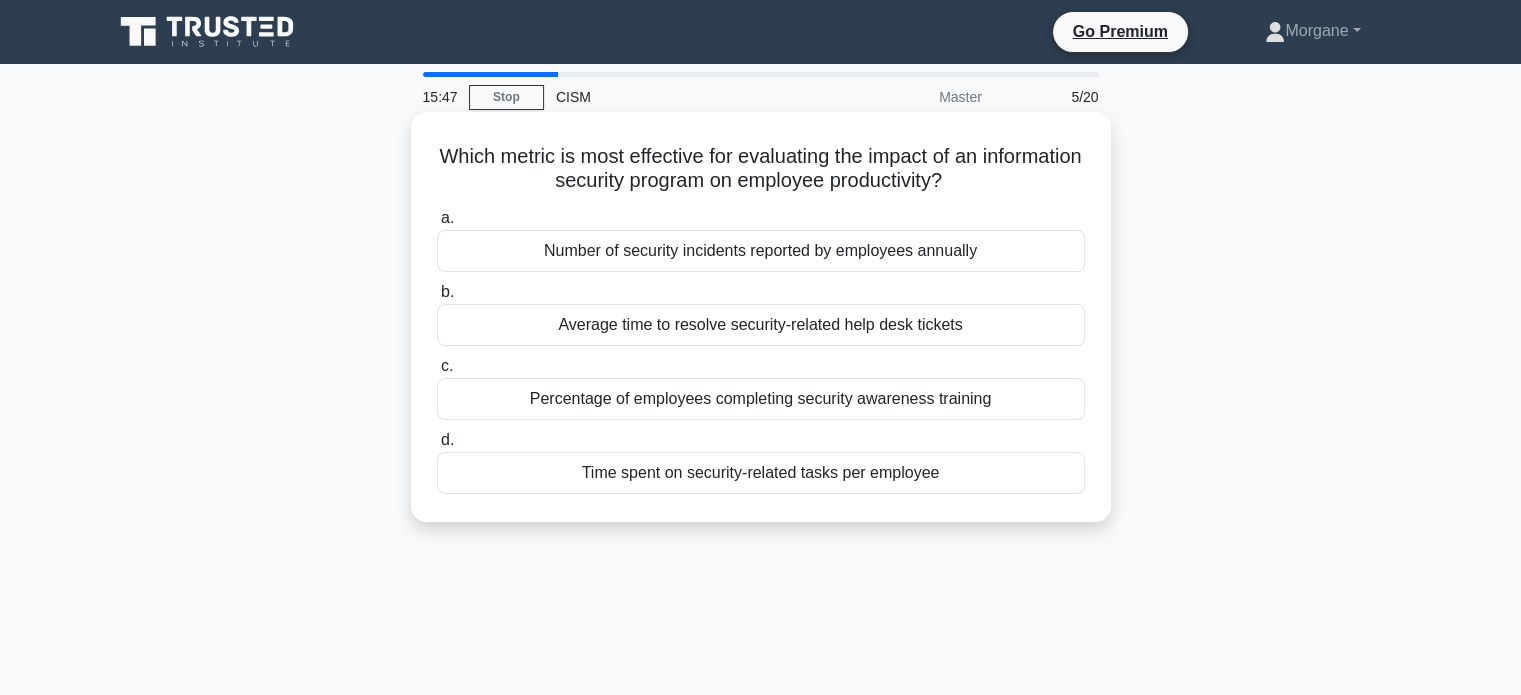 click on "Number of security incidents reported by employees annually" at bounding box center [761, 251] 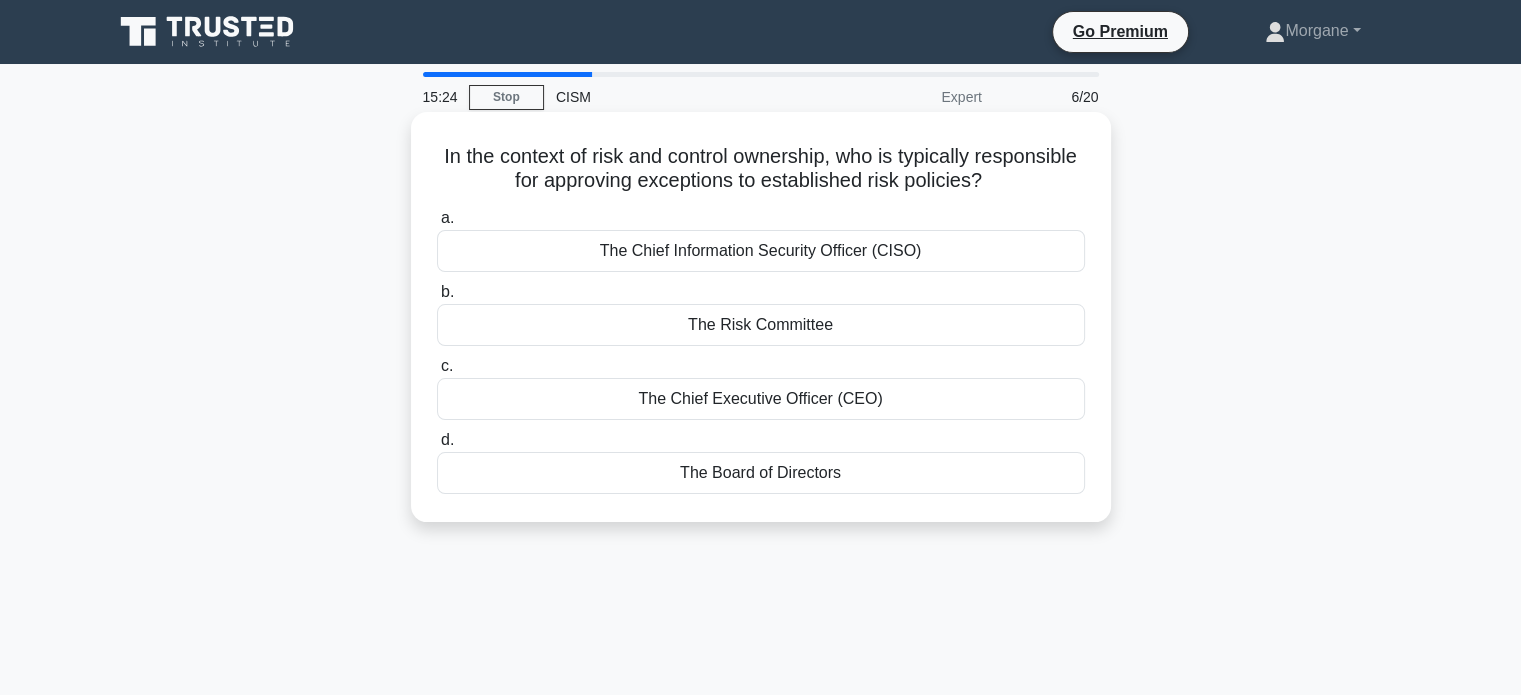 click on "The Chief Information Security Officer (CISO)" at bounding box center (761, 251) 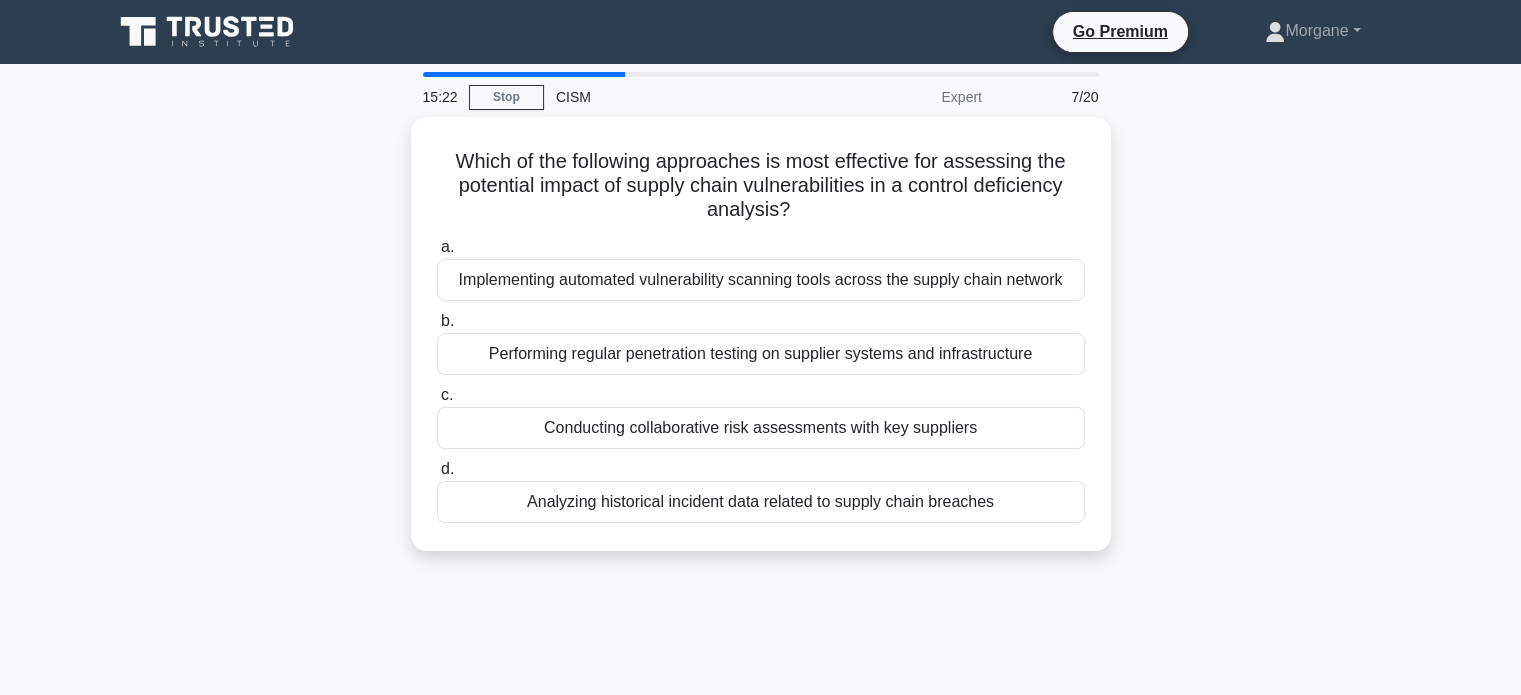 click on "Which of the following approaches is most effective for assessing the potential impact of supply chain vulnerabilities in a control deficiency analysis?
.spinner_0XTQ{transform-origin:center;animation:spinner_y6GP .75s linear infinite}@keyframes spinner_y6GP{100%{transform:rotate(360deg)}}
a.
Implementing automated vulnerability scanning tools across the supply chain network
b. c. d." at bounding box center [761, 346] 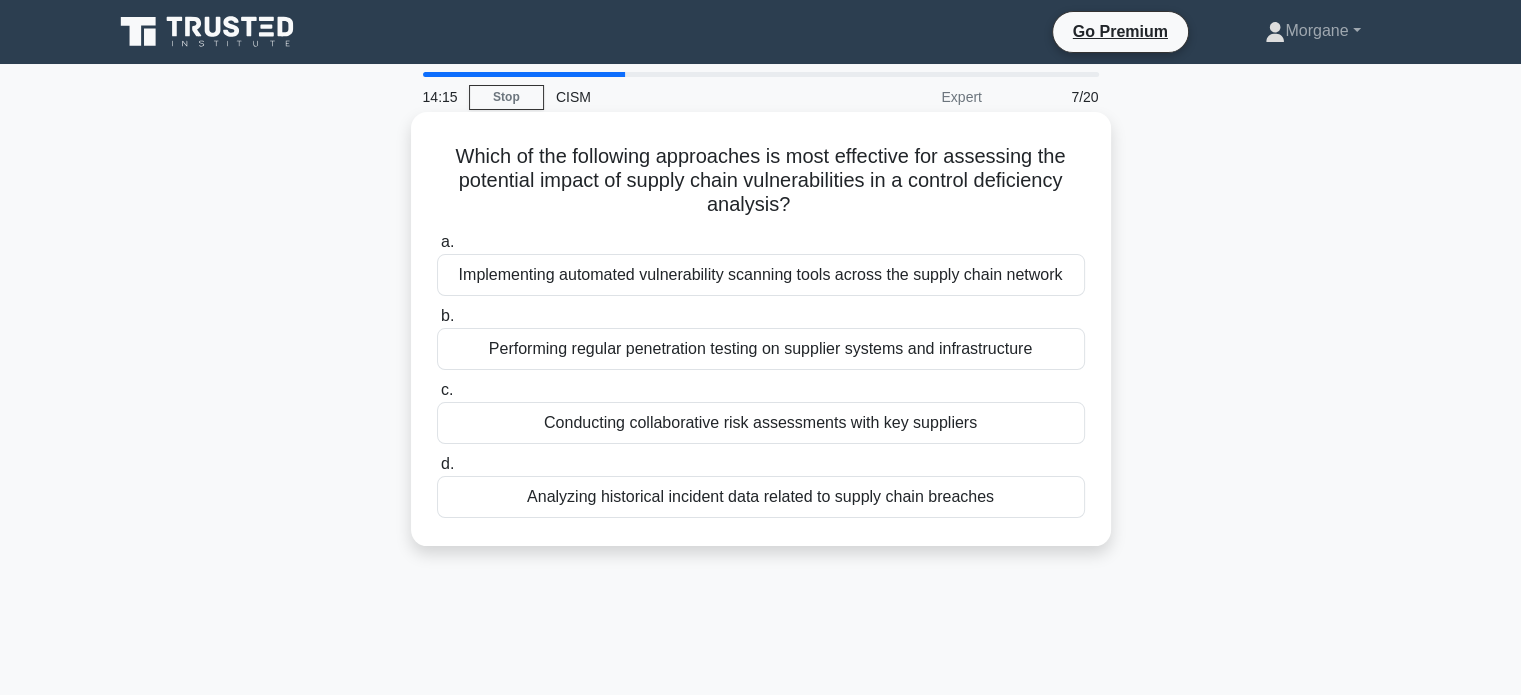 click on "Analyzing historical incident data related to supply chain breaches" at bounding box center (761, 497) 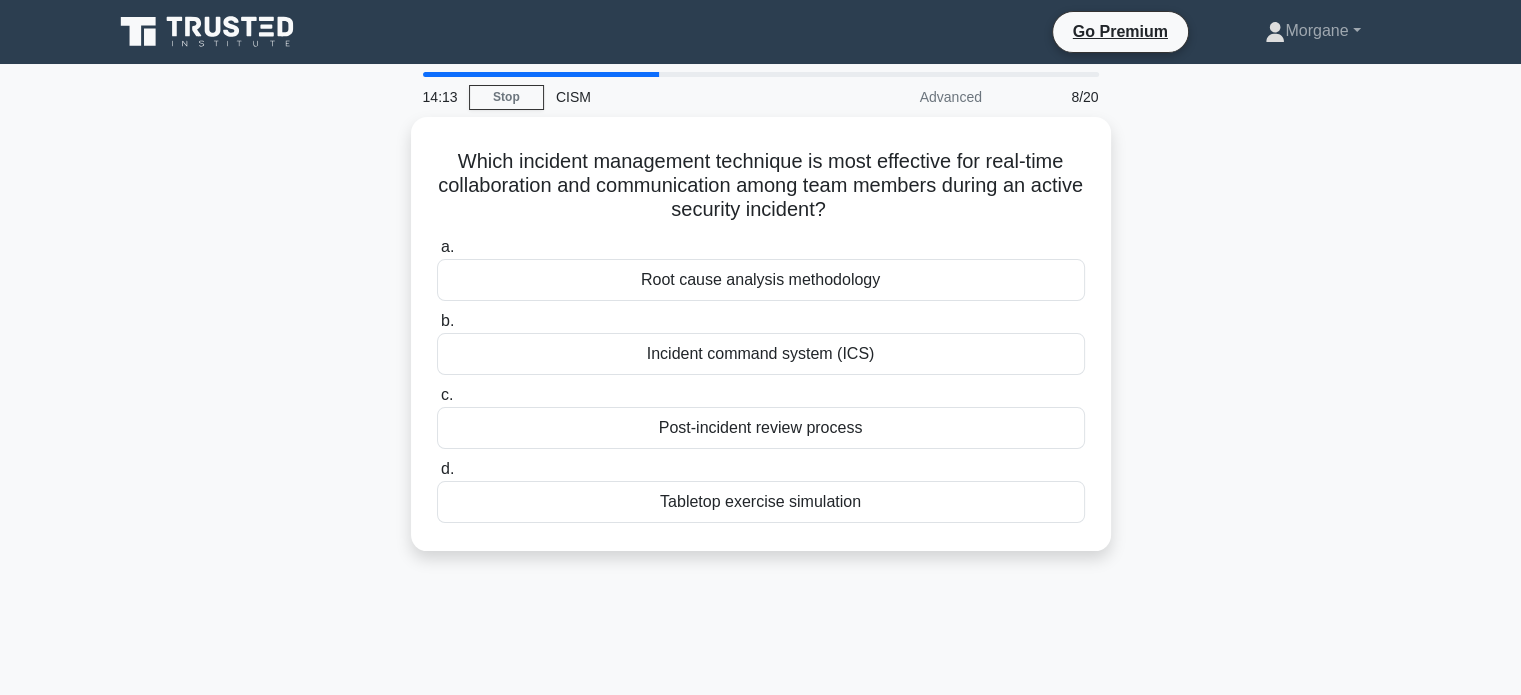 click on "Which incident management technique is most effective for real-time collaboration and communication among team members during an active security incident?
.spinner_0XTQ{transform-origin:center;animation:spinner_y6GP .75s linear infinite}@keyframes spinner_y6GP{100%{transform:rotate(360deg)}}
a.
Root cause analysis methodology
b. c. d." at bounding box center [761, 346] 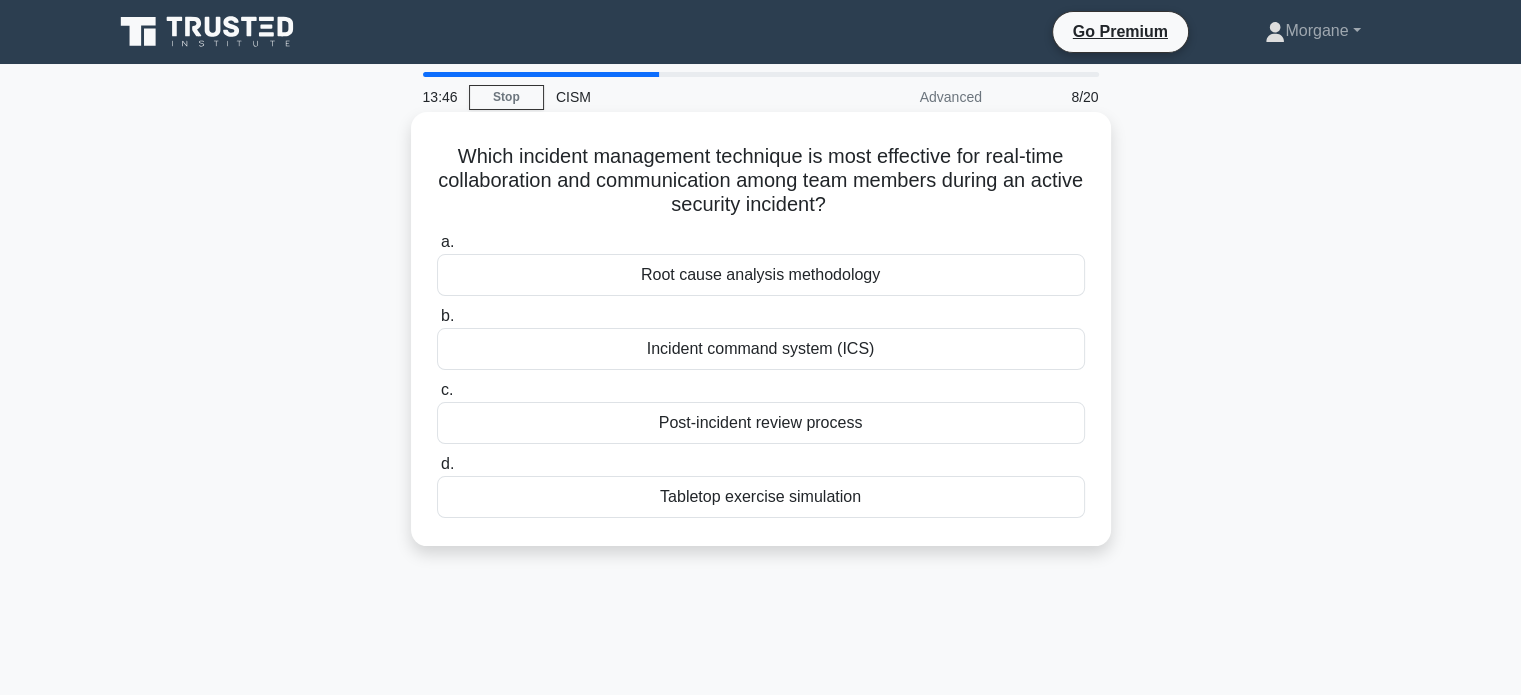 click on "Incident command system (ICS)" at bounding box center (761, 349) 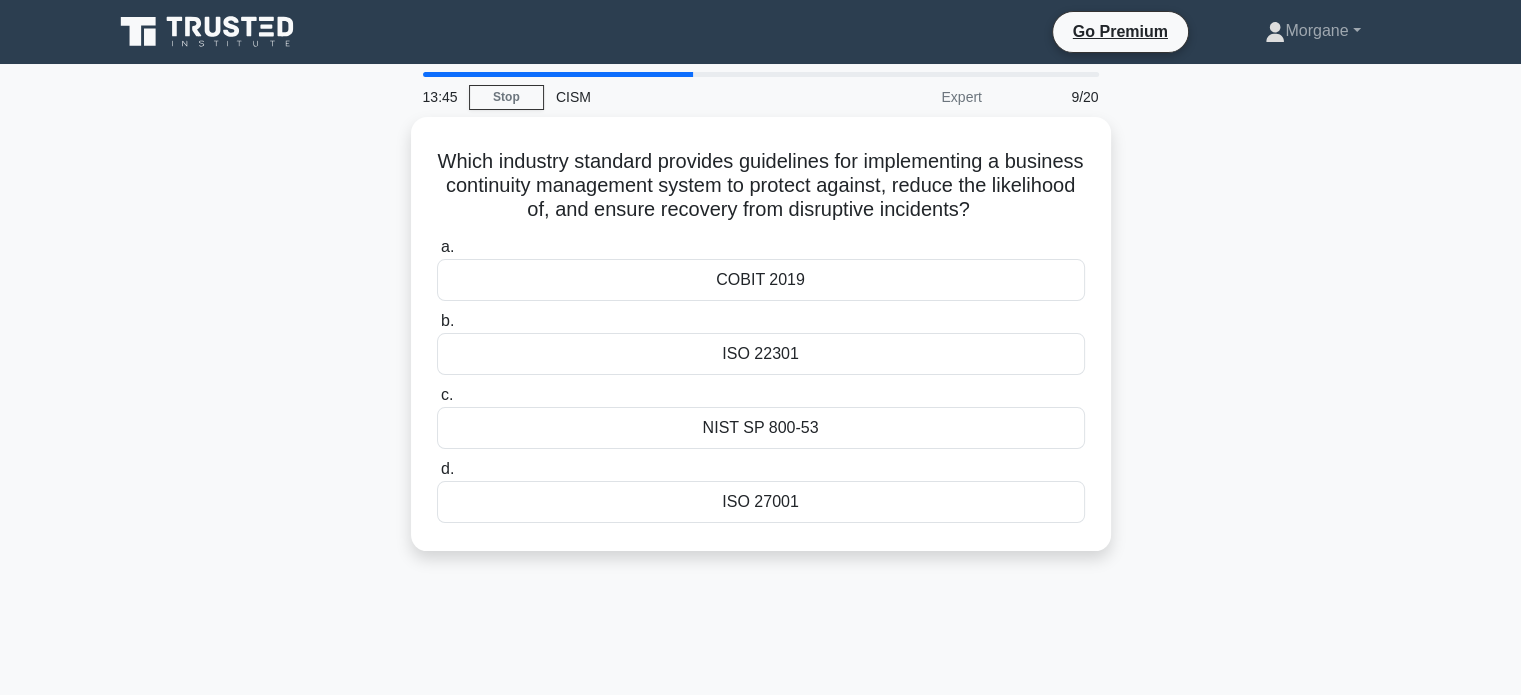 click on "Which industry standard provides guidelines for implementing a business continuity management system to protect against, reduce the likelihood of, and ensure recovery from disruptive incidents?
.spinner_0XTQ{transform-origin:center;animation:spinner_y6GP .75s linear infinite}@keyframes spinner_y6GP{100%{transform:rotate(360deg)}}
a.
COBIT 2019
b. c. d." at bounding box center (761, 346) 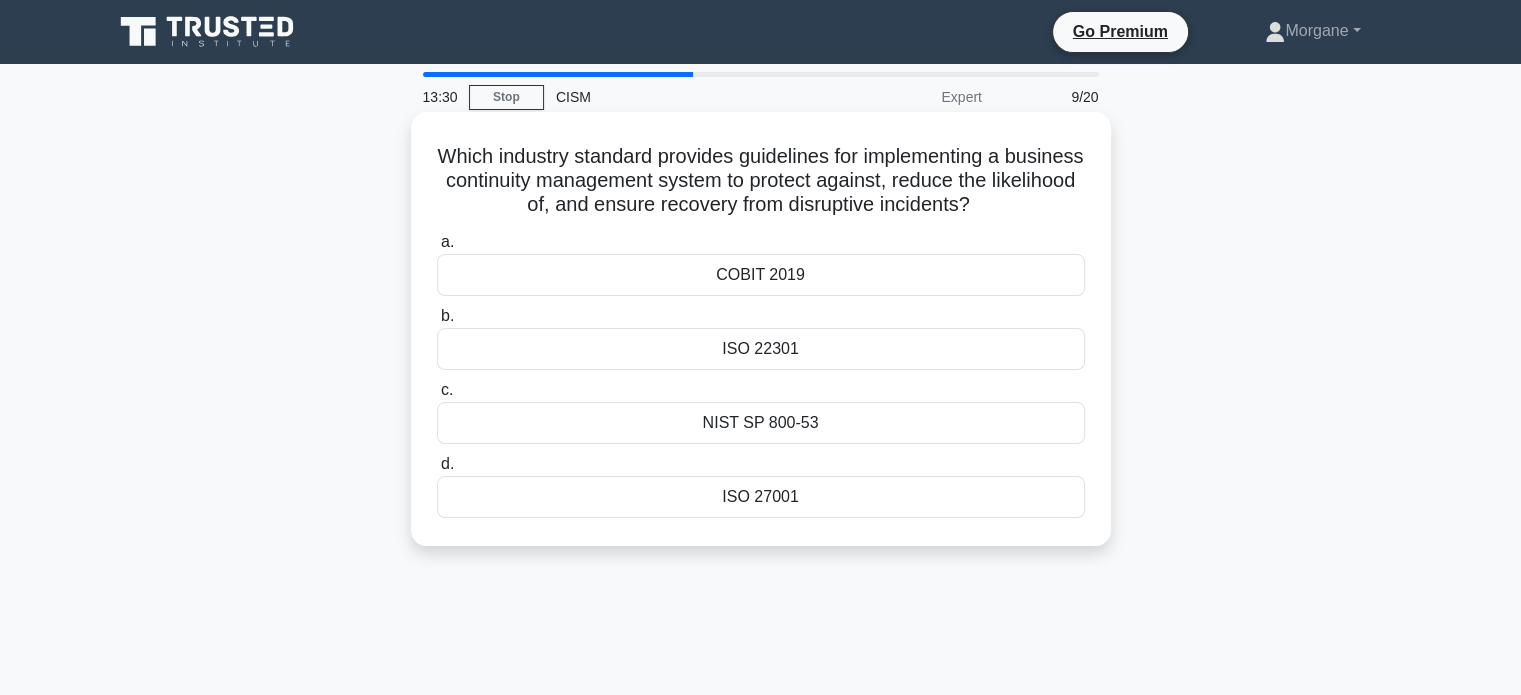 click on "ISO 22301" at bounding box center (761, 349) 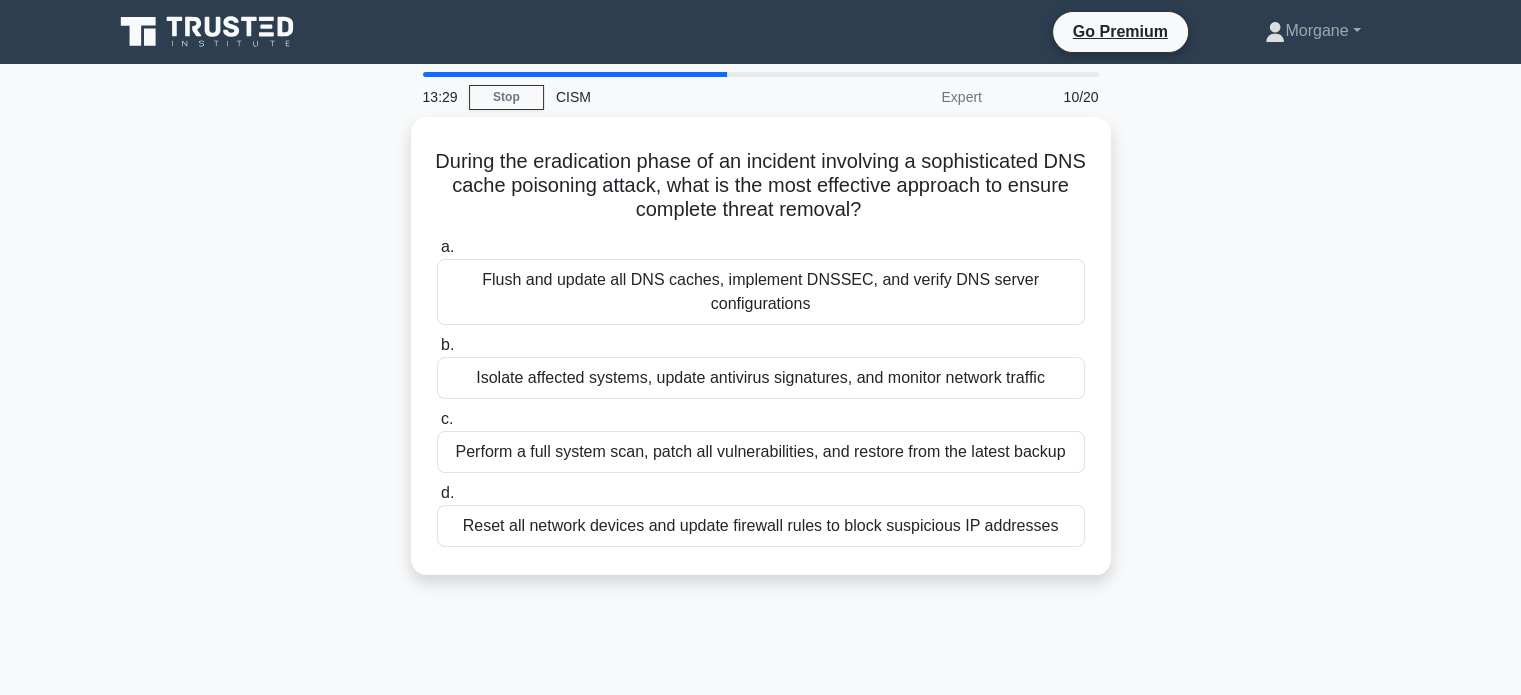 click on "During the eradication phase of an incident involving a sophisticated DNS cache poisoning attack, what is the most effective approach to ensure complete threat removal?
.spinner_0XTQ{transform-origin:center;animation:spinner_y6GP .75s linear infinite}@keyframes spinner_y6GP{100%{transform:rotate(360deg)}}
a.
Flush and update all DNS caches, implement DNSSEC, and verify DNS server configurations
b." at bounding box center (761, 358) 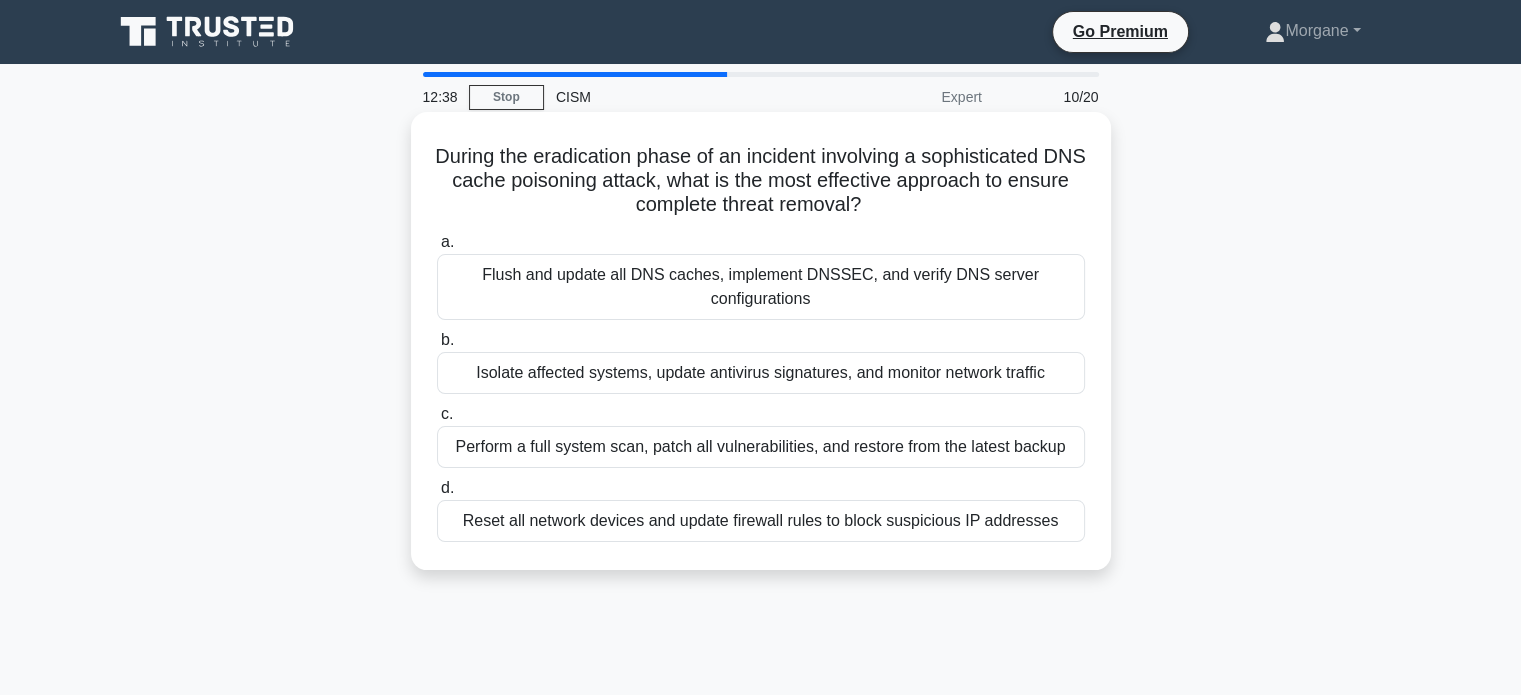 click on "Isolate affected systems, update antivirus signatures, and monitor network traffic" at bounding box center [761, 373] 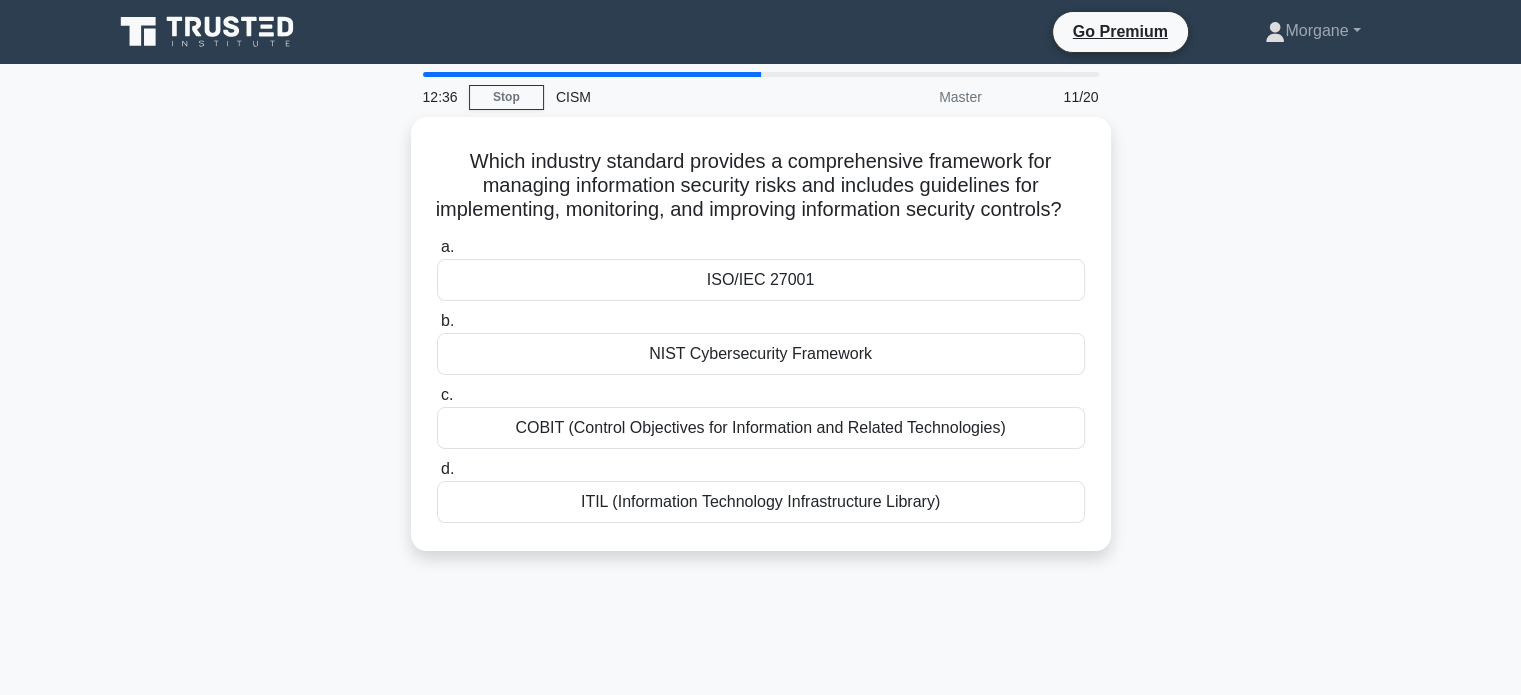 click on "Which industry standard provides a comprehensive framework for managing information security risks and includes guidelines for implementing, monitoring, and improving information security controls?
.spinner_0XTQ{transform-origin:center;animation:spinner_y6GP .75s linear infinite}@keyframes spinner_y6GP{100%{transform:rotate(360deg)}}
a.
ISO/IEC 27001
b. c. d." at bounding box center (761, 346) 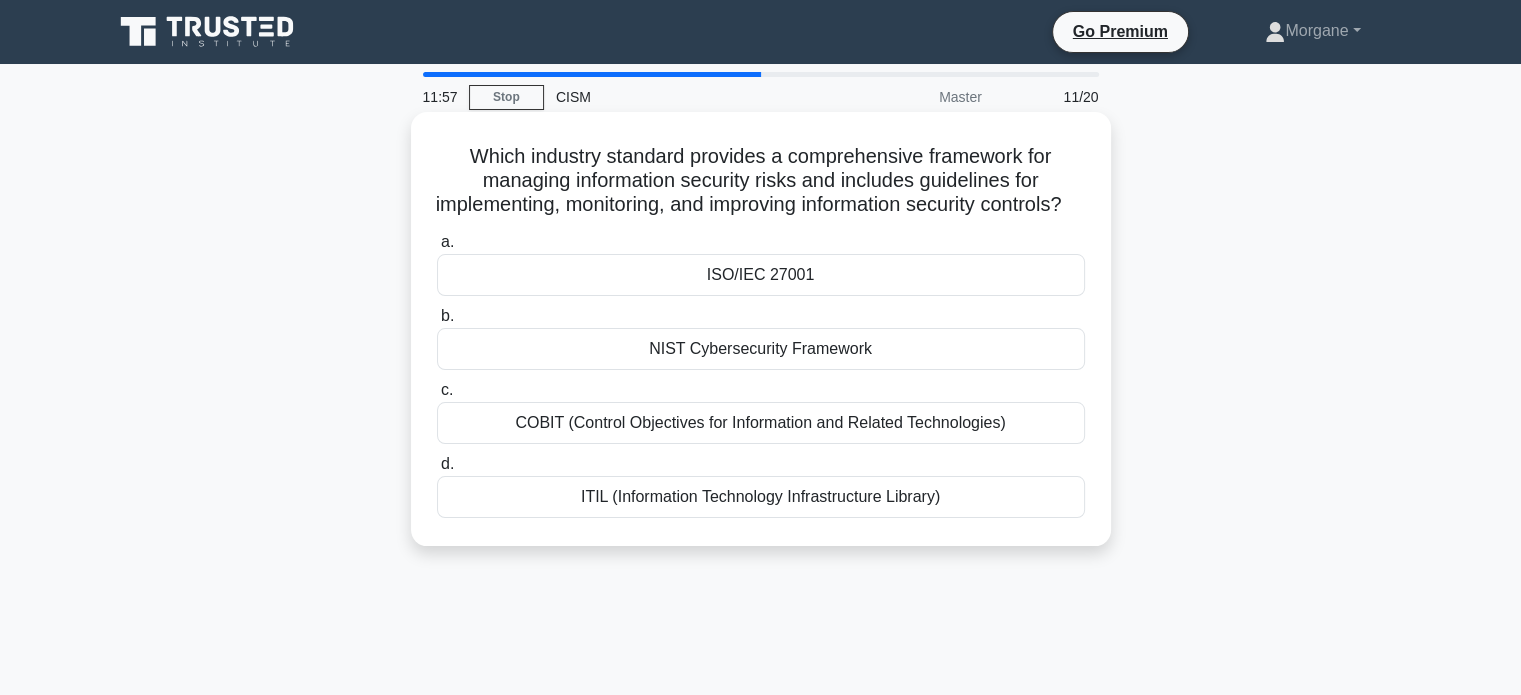 click on "NIST Cybersecurity Framework" at bounding box center (761, 349) 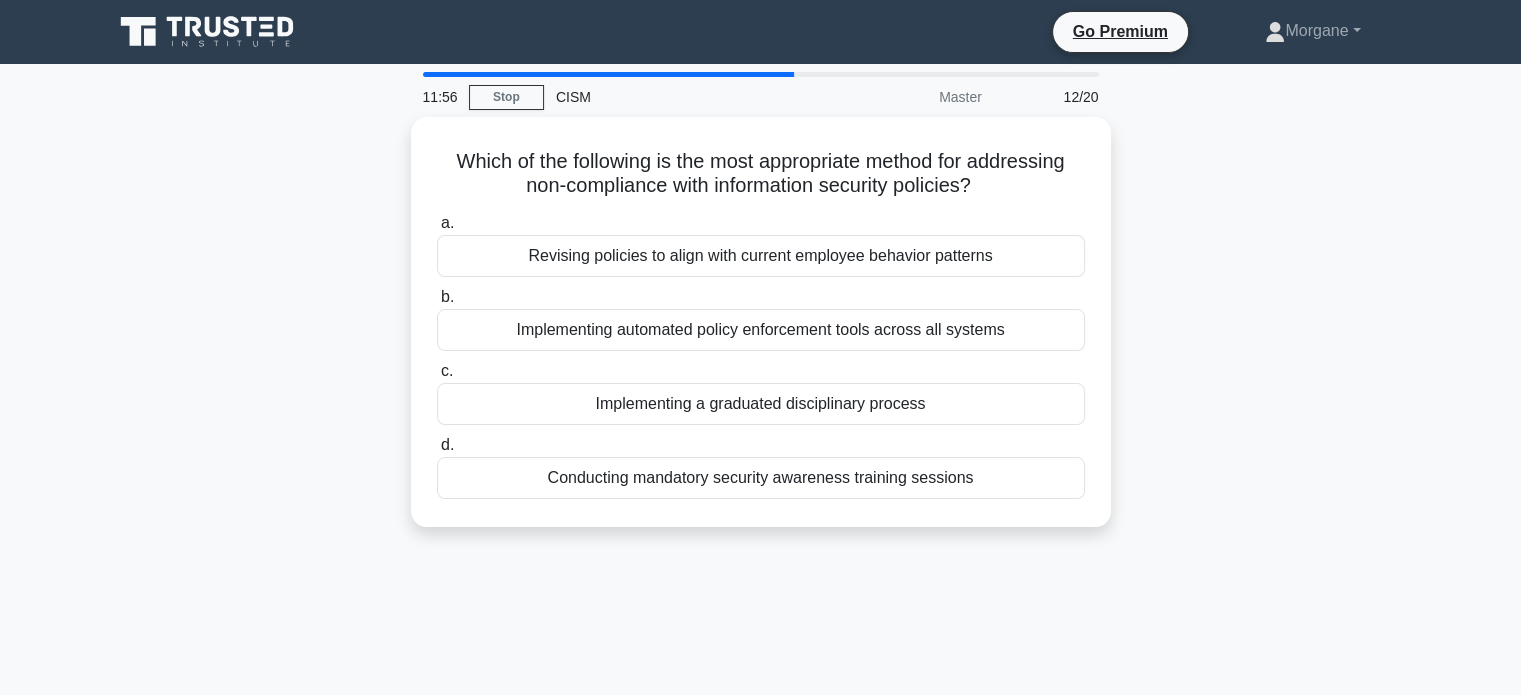 click on "Which of the following is the most appropriate method for addressing non-compliance with information security policies?
.spinner_0XTQ{transform-origin:center;animation:spinner_y6GP .75s linear infinite}@keyframes spinner_y6GP{100%{transform:rotate(360deg)}}
a.
Revising policies to align with current employee behavior patterns
b. c. d." at bounding box center (761, 334) 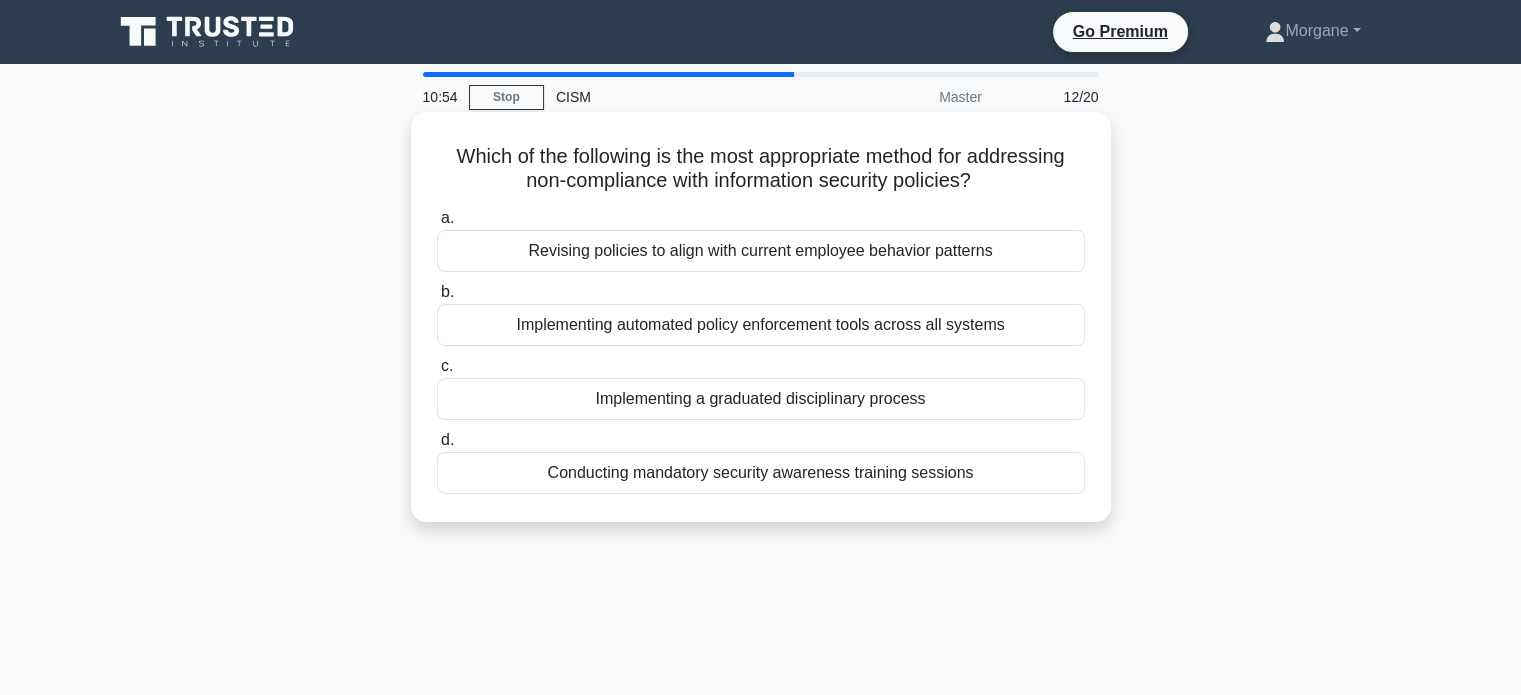 click on "Implementing a graduated disciplinary process" at bounding box center (761, 399) 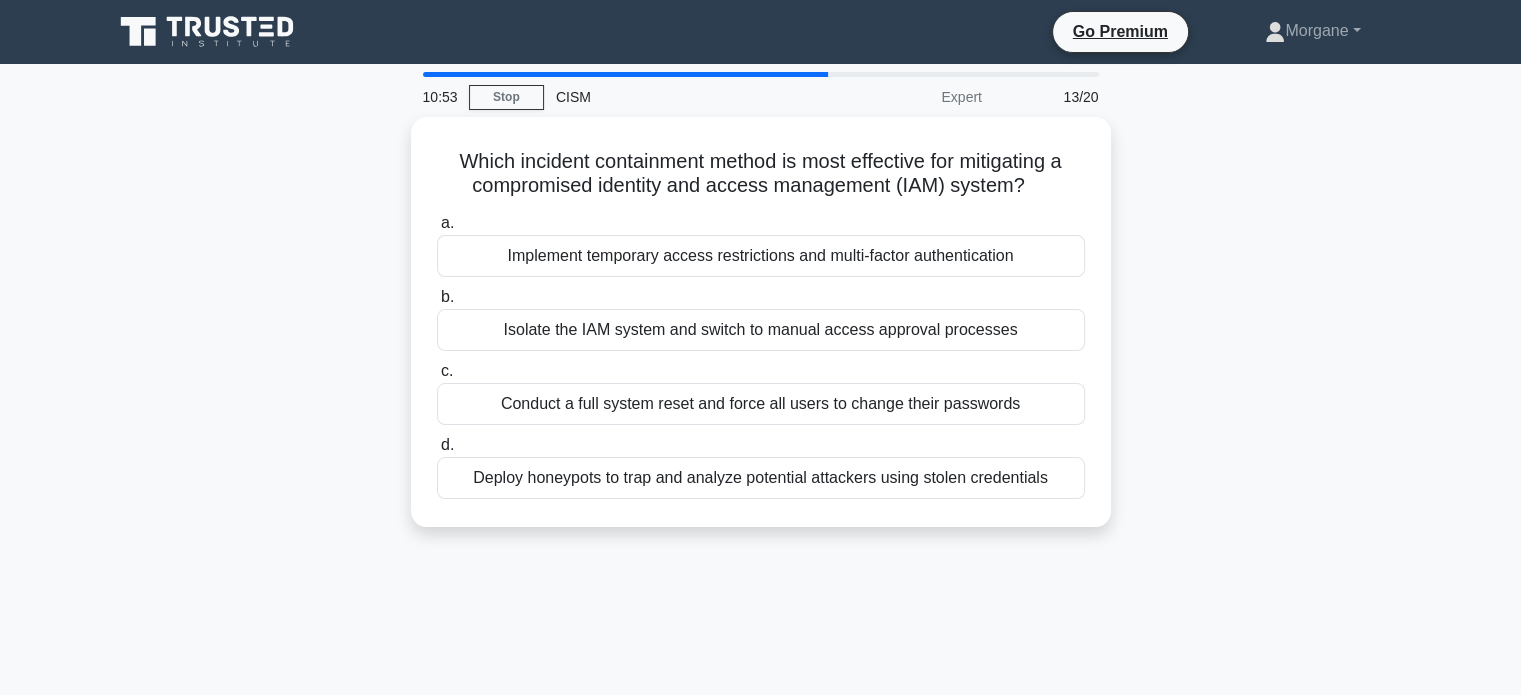click on "Which incident containment method is most effective for mitigating a compromised identity and access management (IAM) system?
.spinner_0XTQ{transform-origin:center;animation:spinner_y6GP .75s linear infinite}@keyframes spinner_y6GP{100%{transform:rotate(360deg)}}
a.
Implement temporary access restrictions and multi-factor authentication
b. c." at bounding box center (761, 334) 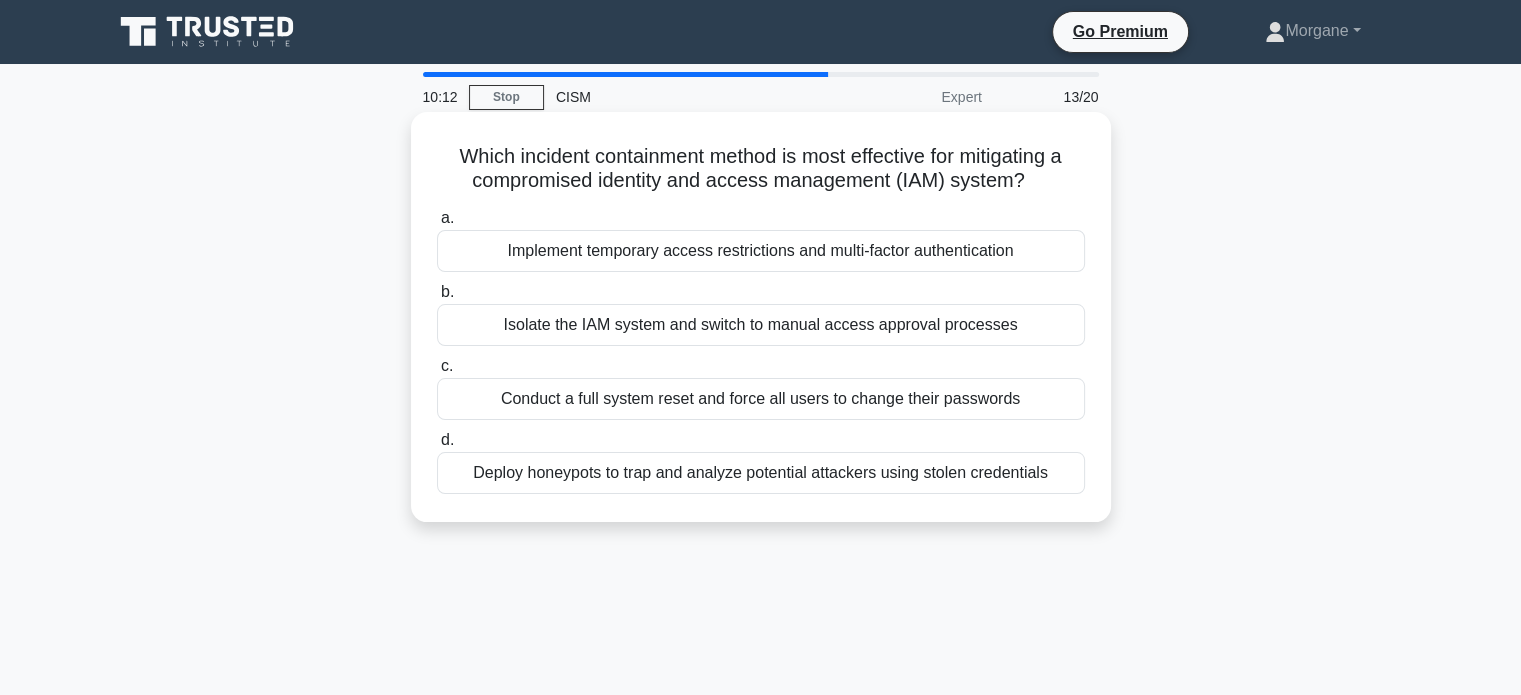 click on "Conduct a full system reset and force all users to change their passwords" at bounding box center [761, 399] 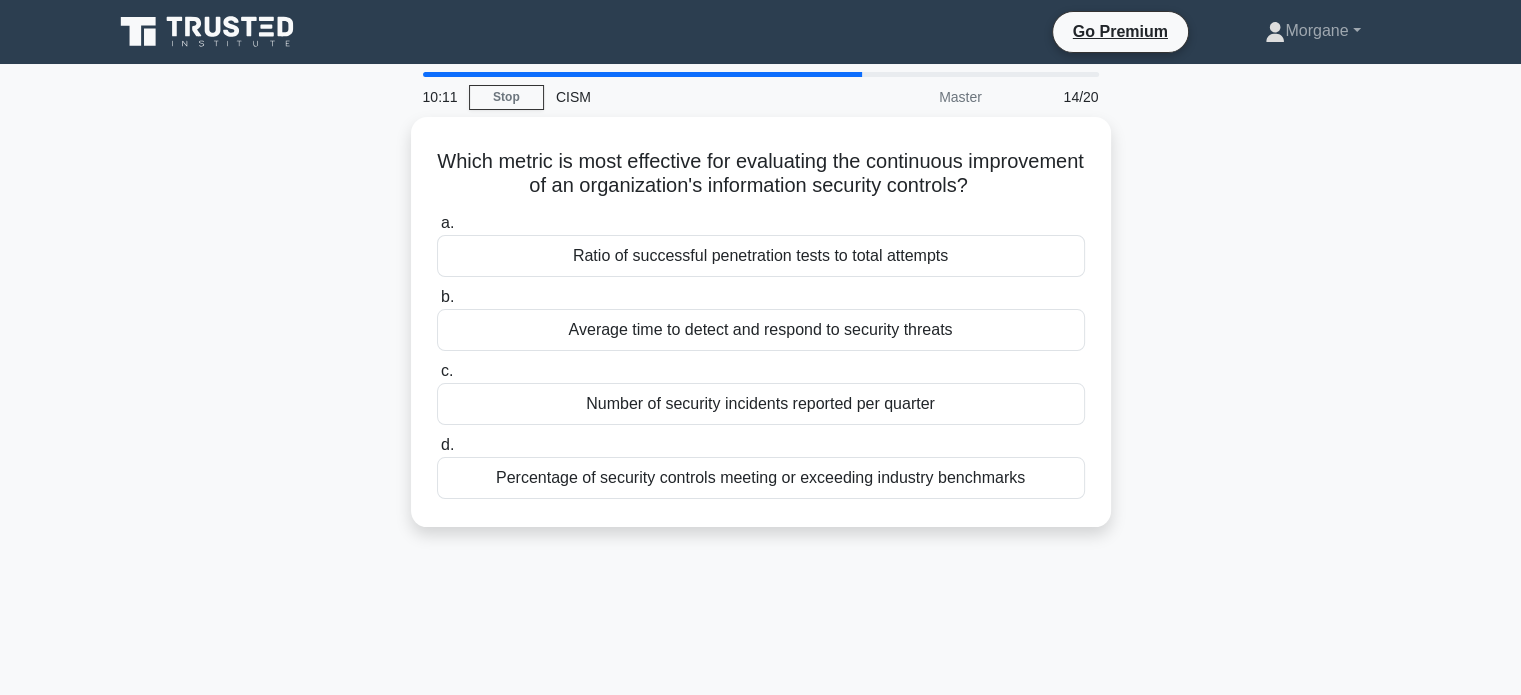 click on "Which metric is most effective for evaluating the continuous improvement of an organization's information security controls?
.spinner_0XTQ{transform-origin:center;animation:spinner_y6GP .75s linear infinite}@keyframes spinner_y6GP{100%{transform:rotate(360deg)}}
a.
Ratio of successful penetration tests to total attempts
b. c. d." at bounding box center [761, 334] 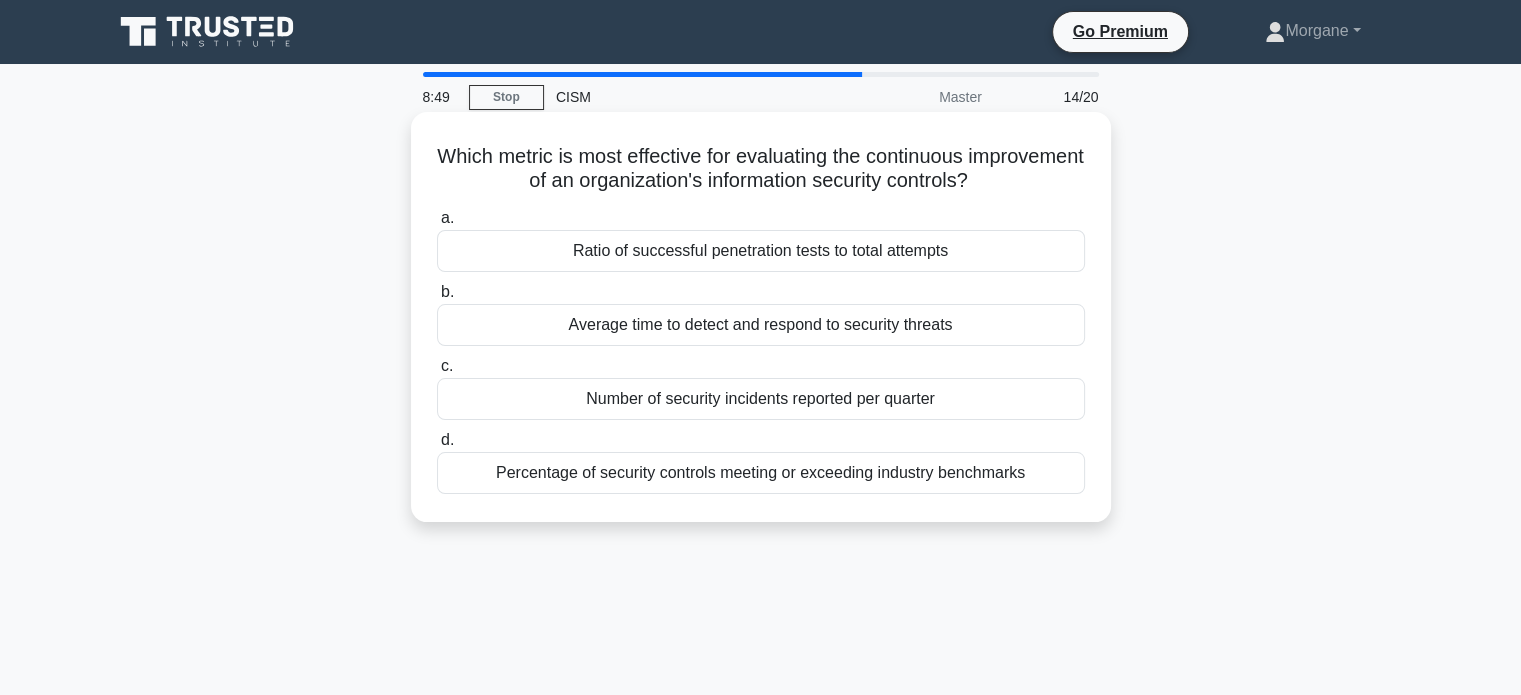 click on "Percentage of security controls meeting or exceeding industry benchmarks" at bounding box center [761, 473] 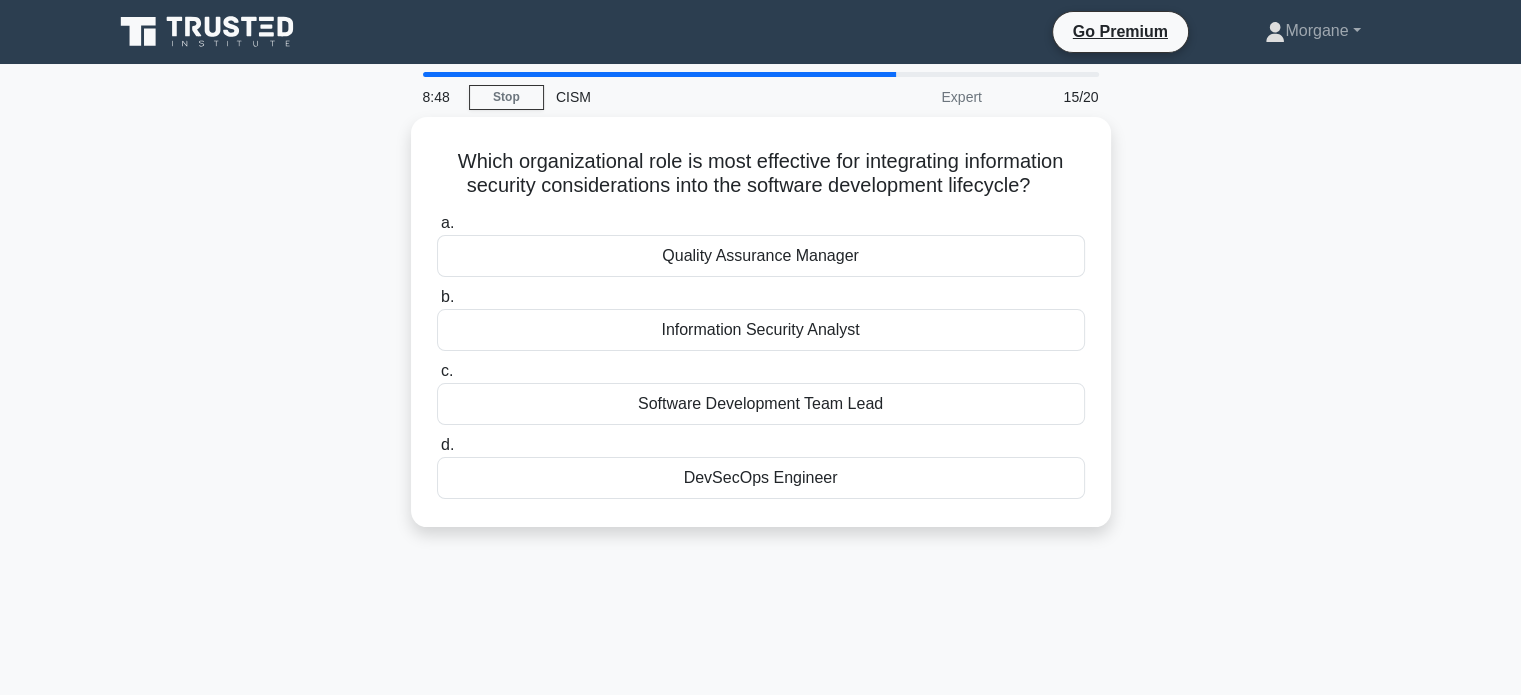 click on "Which organizational role is most effective for integrating information security considerations into the software development lifecycle?
.spinner_0XTQ{transform-origin:center;animation:spinner_y6GP .75s linear infinite}@keyframes spinner_y6GP{100%{transform:rotate(360deg)}}
a.
Quality Assurance Manager
b. c. d." at bounding box center [761, 334] 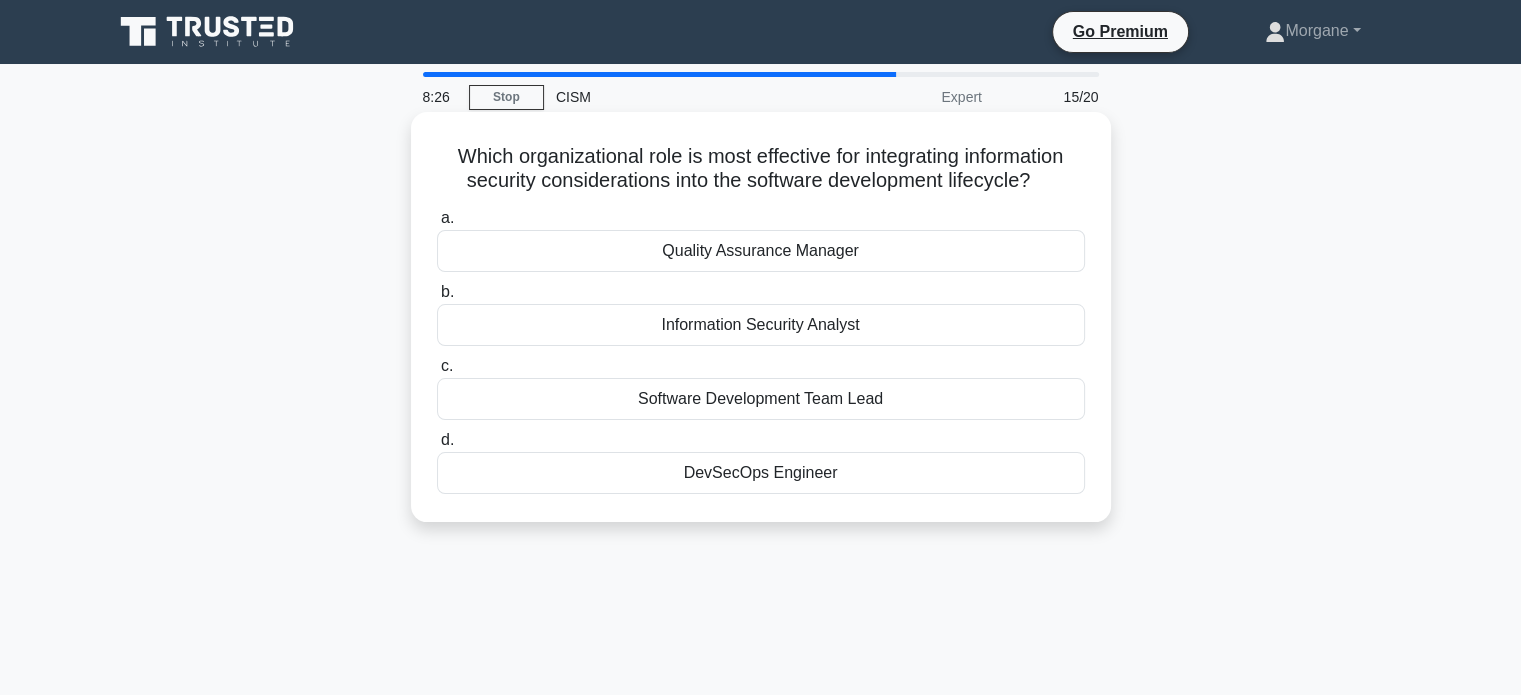 click on "DevSecOps Engineer" at bounding box center (761, 473) 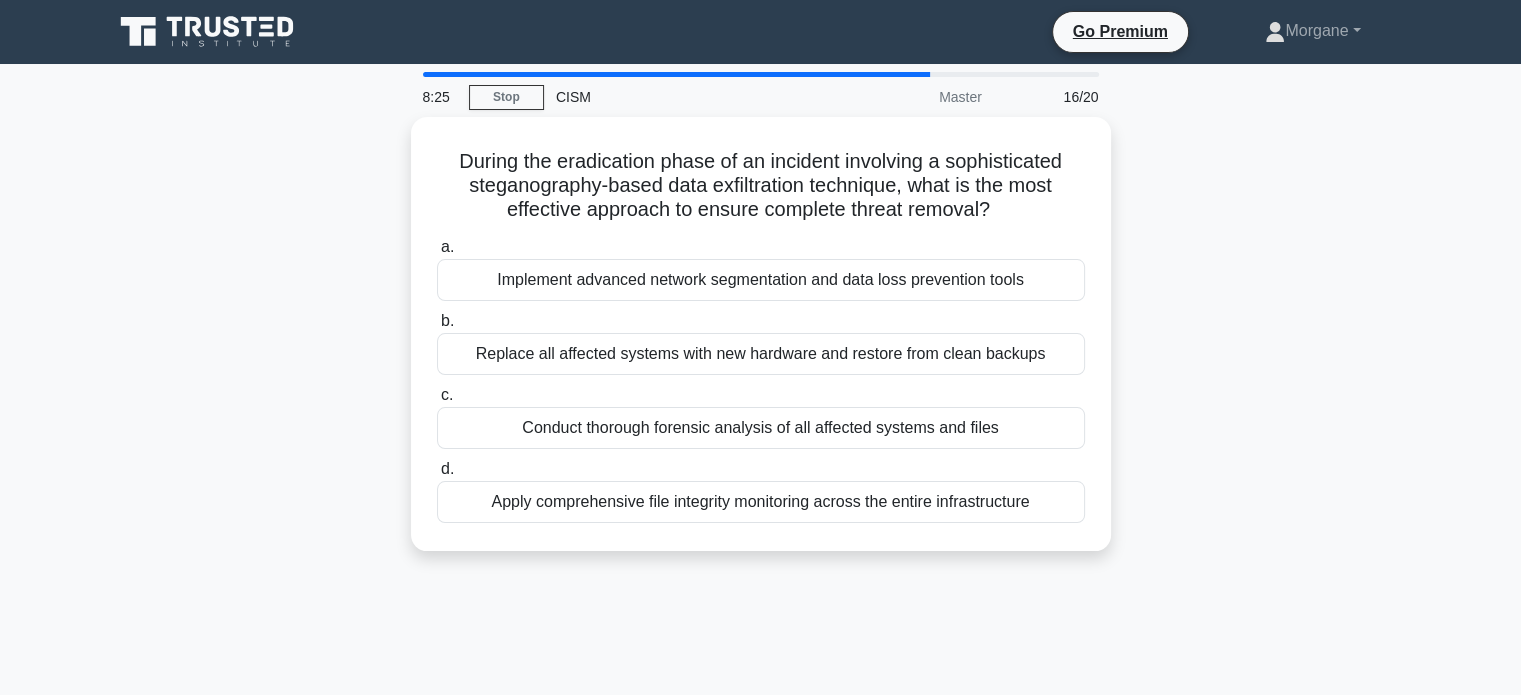 click on "During the eradication phase of an incident involving a sophisticated steganography-based data exfiltration technique, what is the most effective approach to ensure complete threat removal?
.spinner_0XTQ{transform-origin:center;animation:spinner_y6GP .75s linear infinite}@keyframes spinner_y6GP{100%{transform:rotate(360deg)}}
a.
b.
c. d." at bounding box center (761, 346) 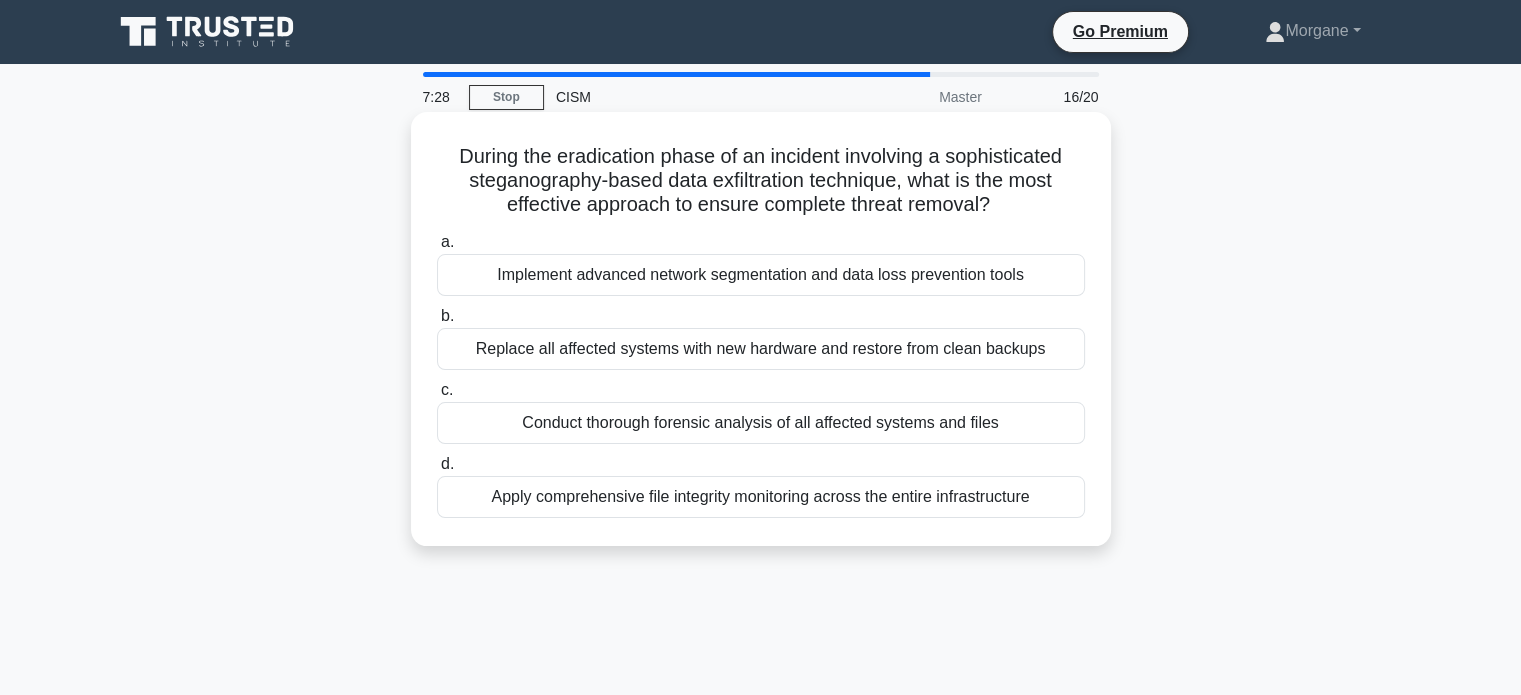 click on "Conduct thorough forensic analysis of all affected systems and files" at bounding box center [761, 423] 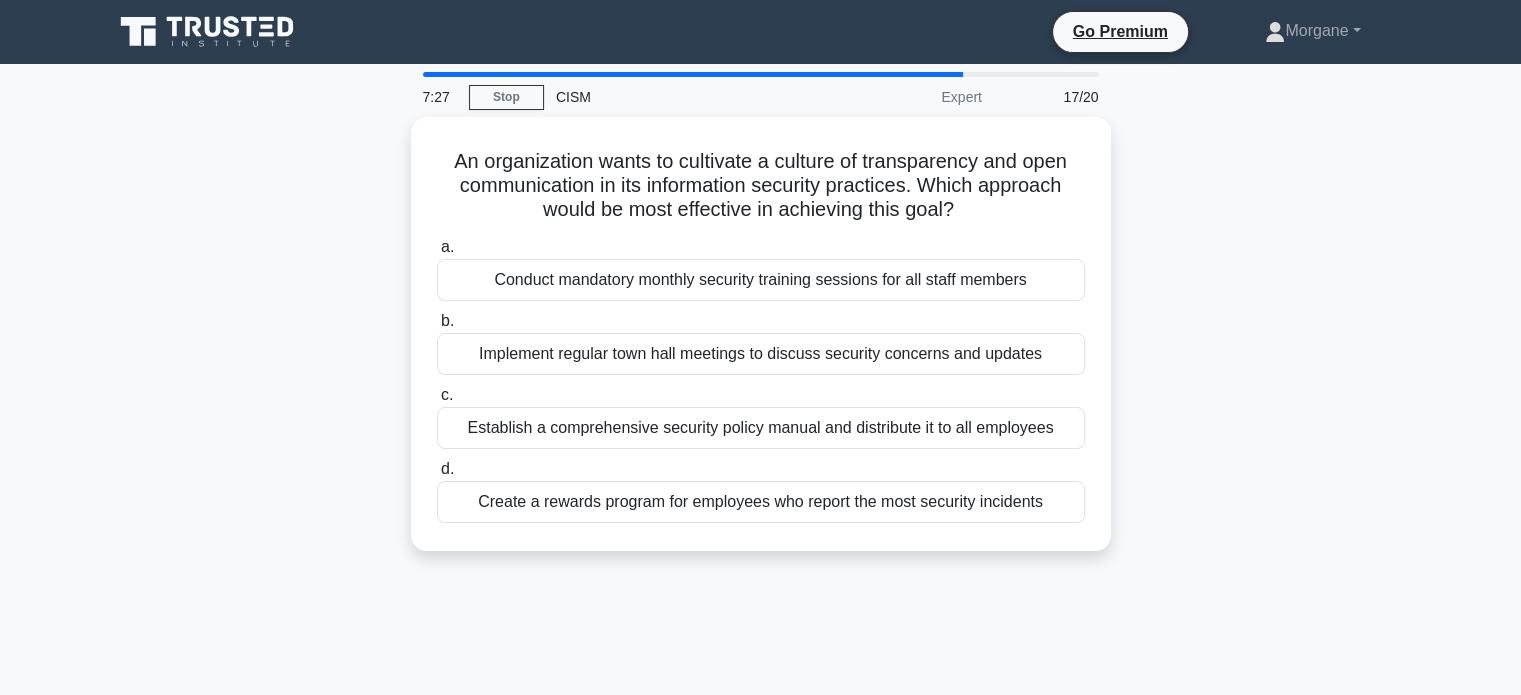 click on "An organization wants to cultivate a culture of transparency and open communication in its information security practices. Which approach would be most effective in achieving this goal?
.spinner_0XTQ{transform-origin:center;animation:spinner_y6GP .75s linear infinite}@keyframes spinner_y6GP{100%{transform:rotate(360deg)}}
a.
b.
c. d." at bounding box center [761, 346] 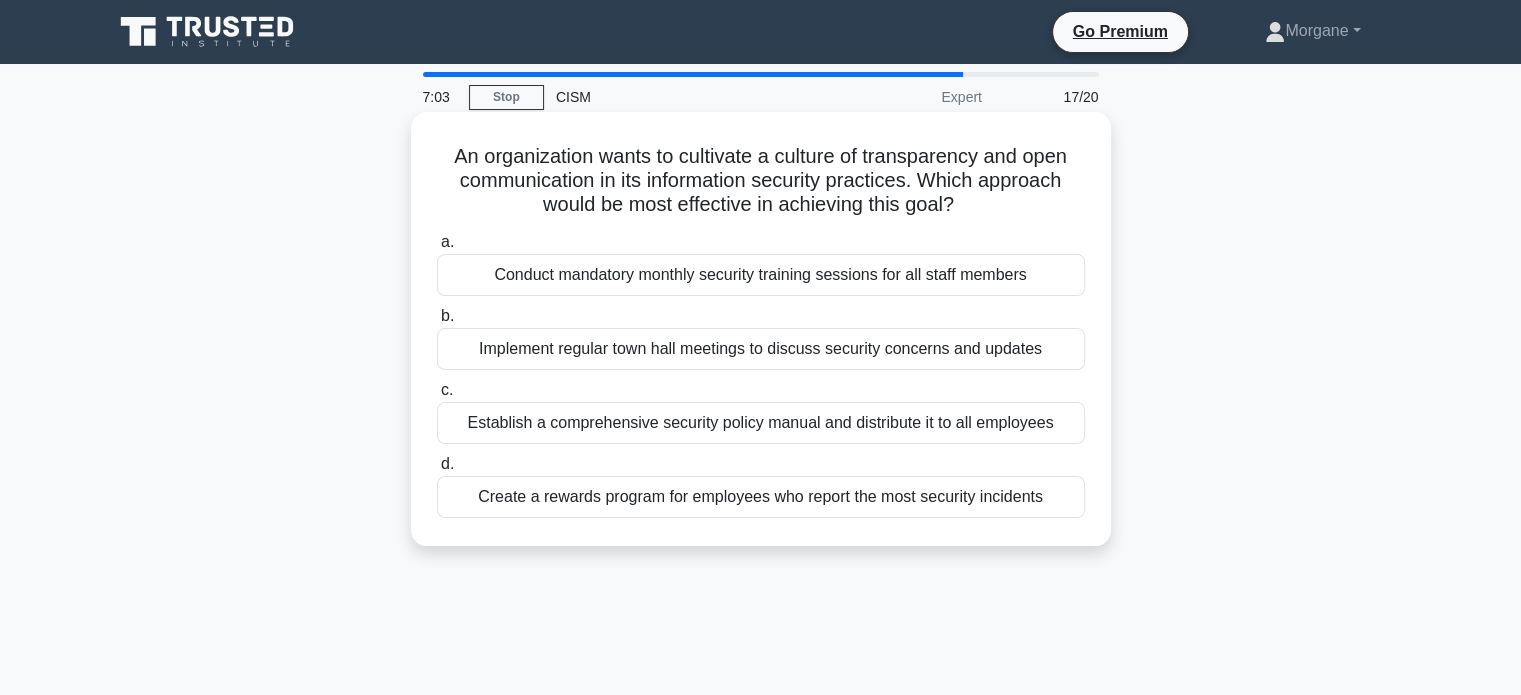 click on "Implement regular town hall meetings to discuss security concerns and updates" at bounding box center [761, 349] 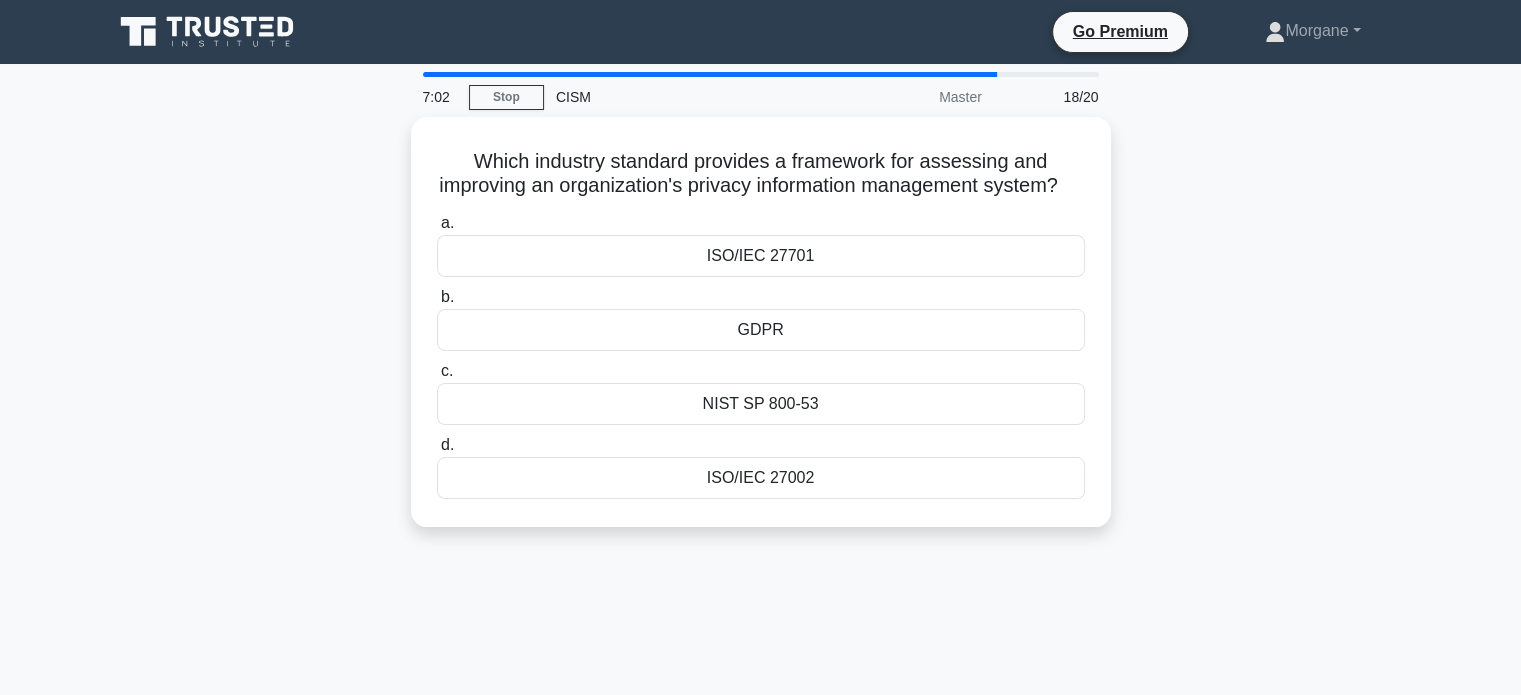 click on "Which industry standard provides a framework for assessing and improving an organization's privacy information management system?
.spinner_0XTQ{transform-origin:center;animation:spinner_y6GP .75s linear infinite}@keyframes spinner_y6GP{100%{transform:rotate(360deg)}}
a.
ISO/IEC 27701
b. c. d." at bounding box center (761, 334) 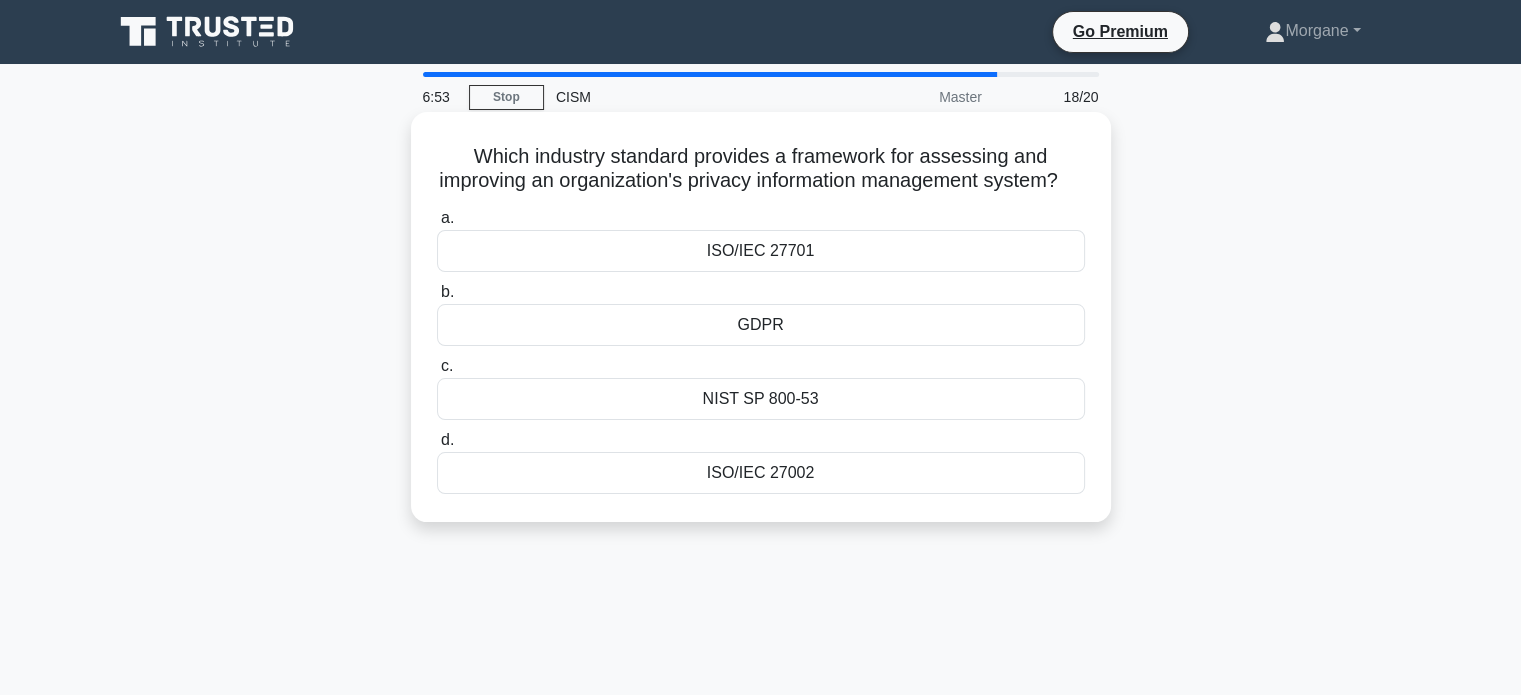 click on "NIST SP 800-53" at bounding box center [761, 399] 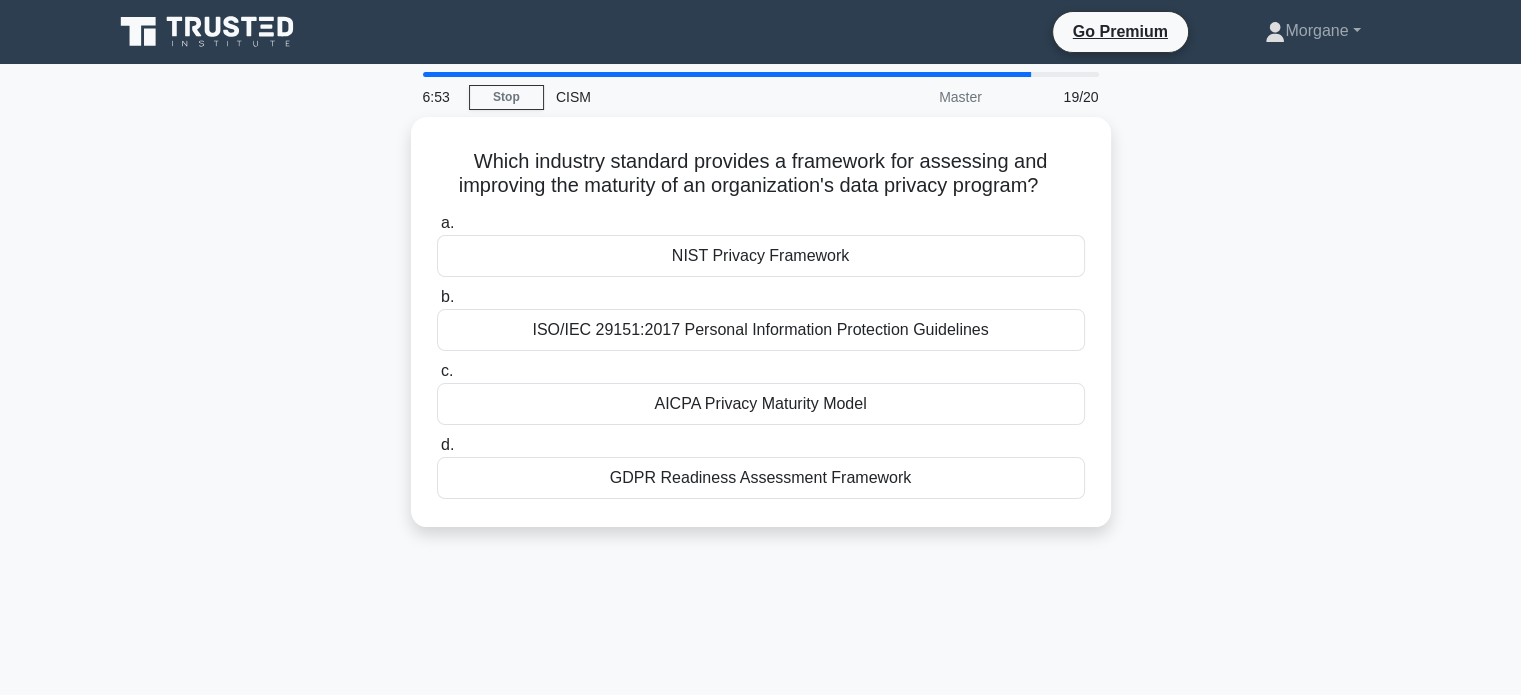 click on "Which industry standard provides a framework for assessing and improving the maturity of an organization's data privacy program?
.spinner_0XTQ{transform-origin:center;animation:spinner_y6GP .75s linear infinite}@keyframes spinner_y6GP{100%{transform:rotate(360deg)}}
a.
NIST Privacy Framework" at bounding box center (761, 334) 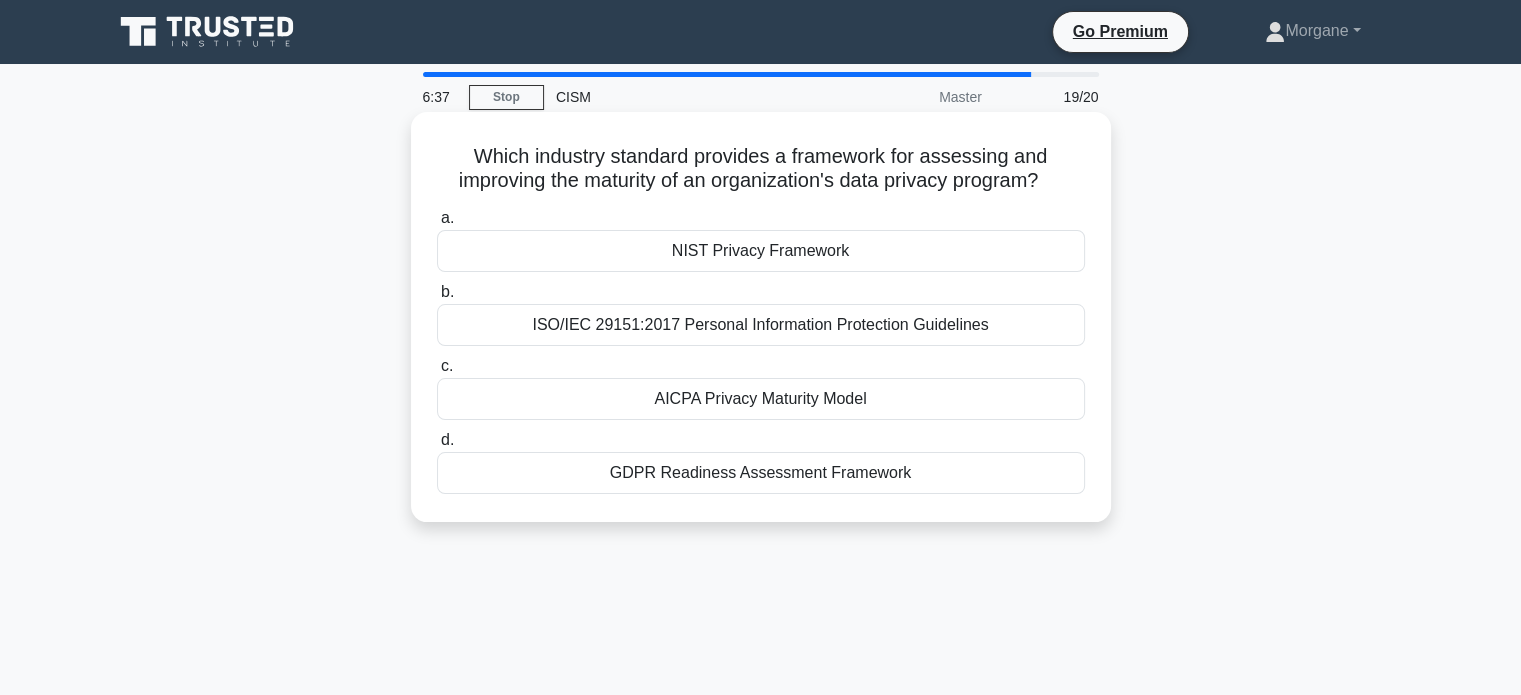 click on "NIST Privacy Framework" at bounding box center (761, 251) 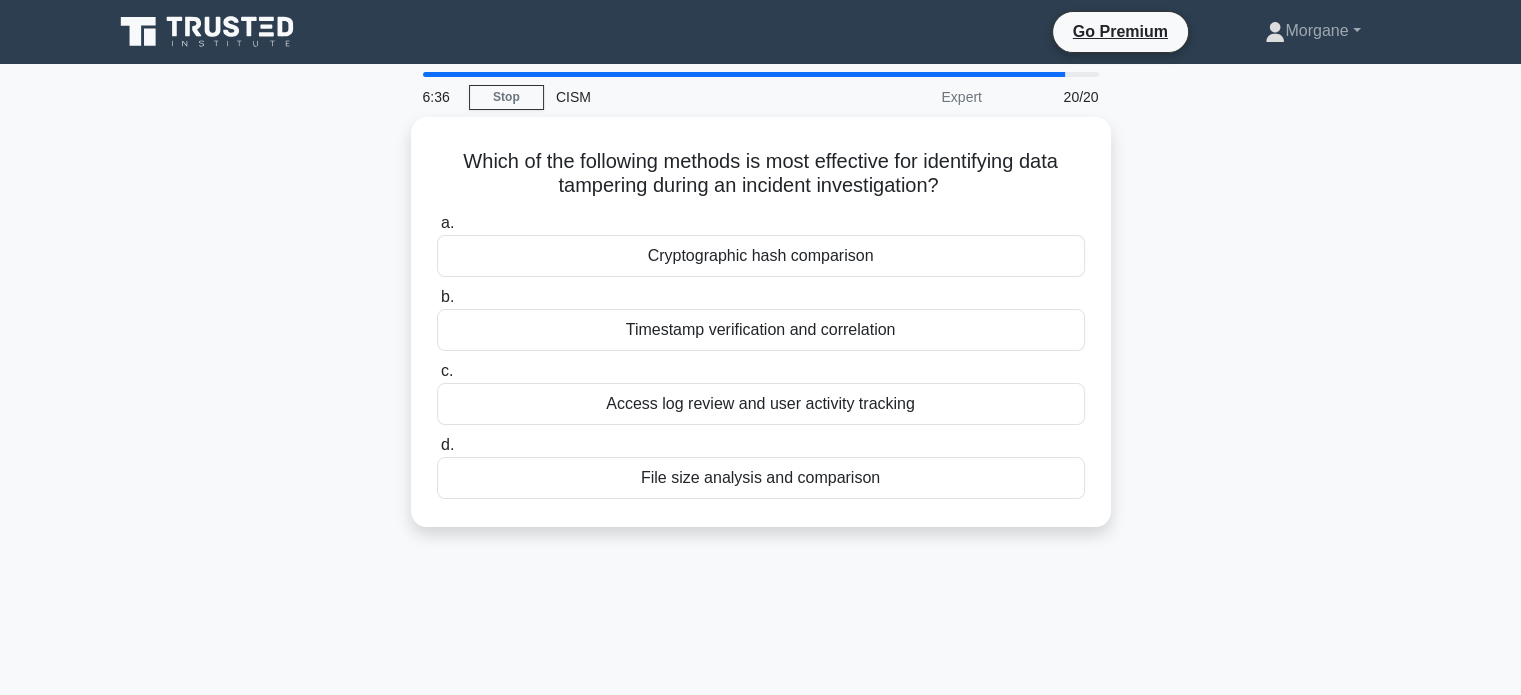 click on "Which of the following methods is most effective for identifying data tampering during an incident investigation?
.spinner_0XTQ{transform-origin:center;animation:spinner_y6GP .75s linear infinite}@keyframes spinner_y6GP{100%{transform:rotate(360deg)}}
a.
Cryptographic hash comparison
b. c. d." at bounding box center [761, 334] 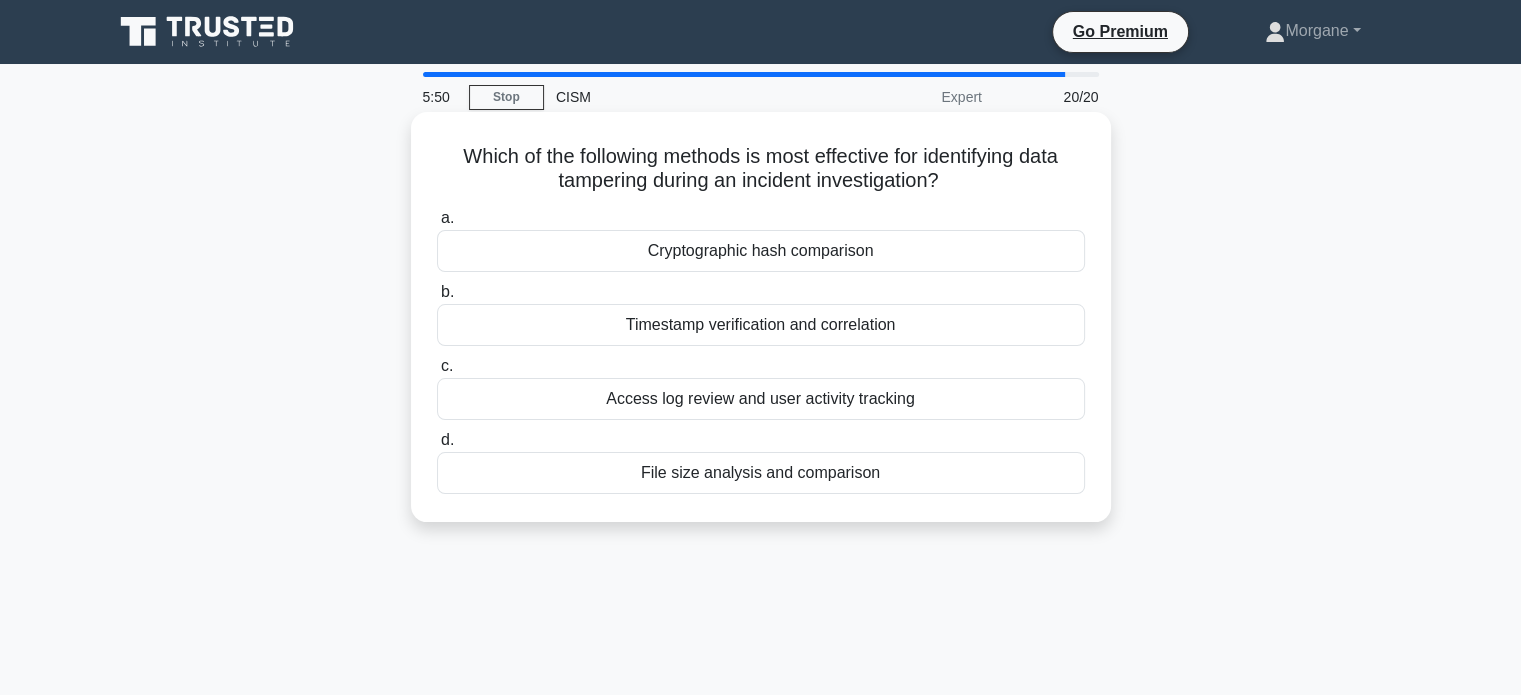 click on "Cryptographic hash comparison" at bounding box center [761, 251] 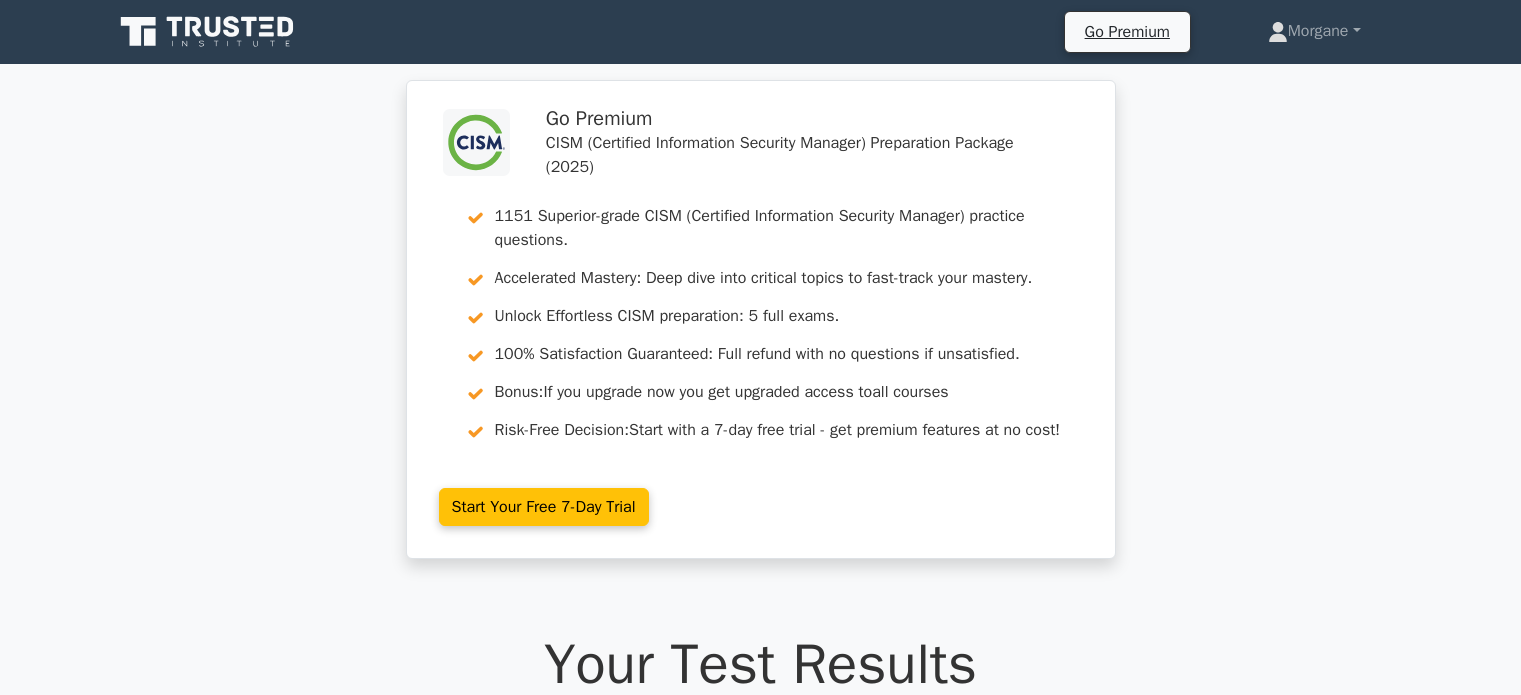 scroll, scrollTop: 0, scrollLeft: 0, axis: both 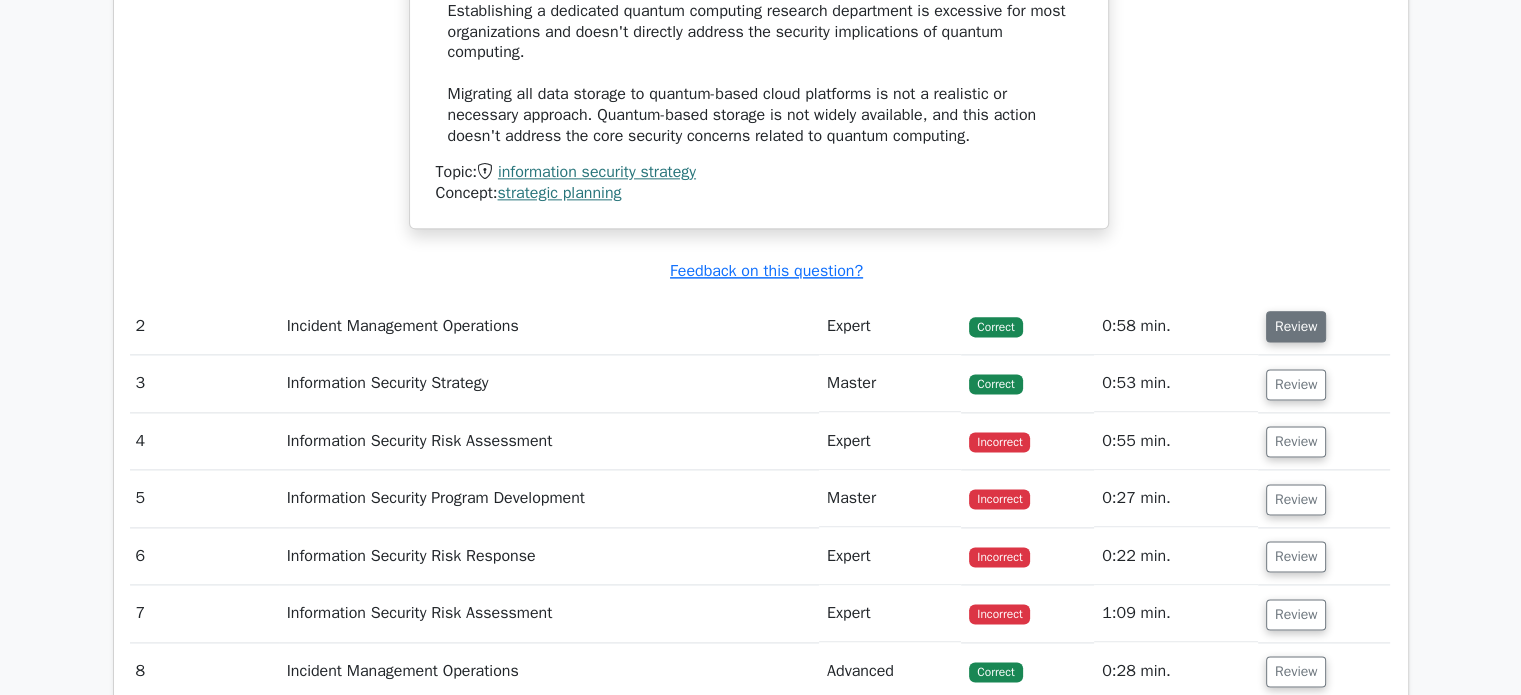 click on "Review" at bounding box center (1296, 326) 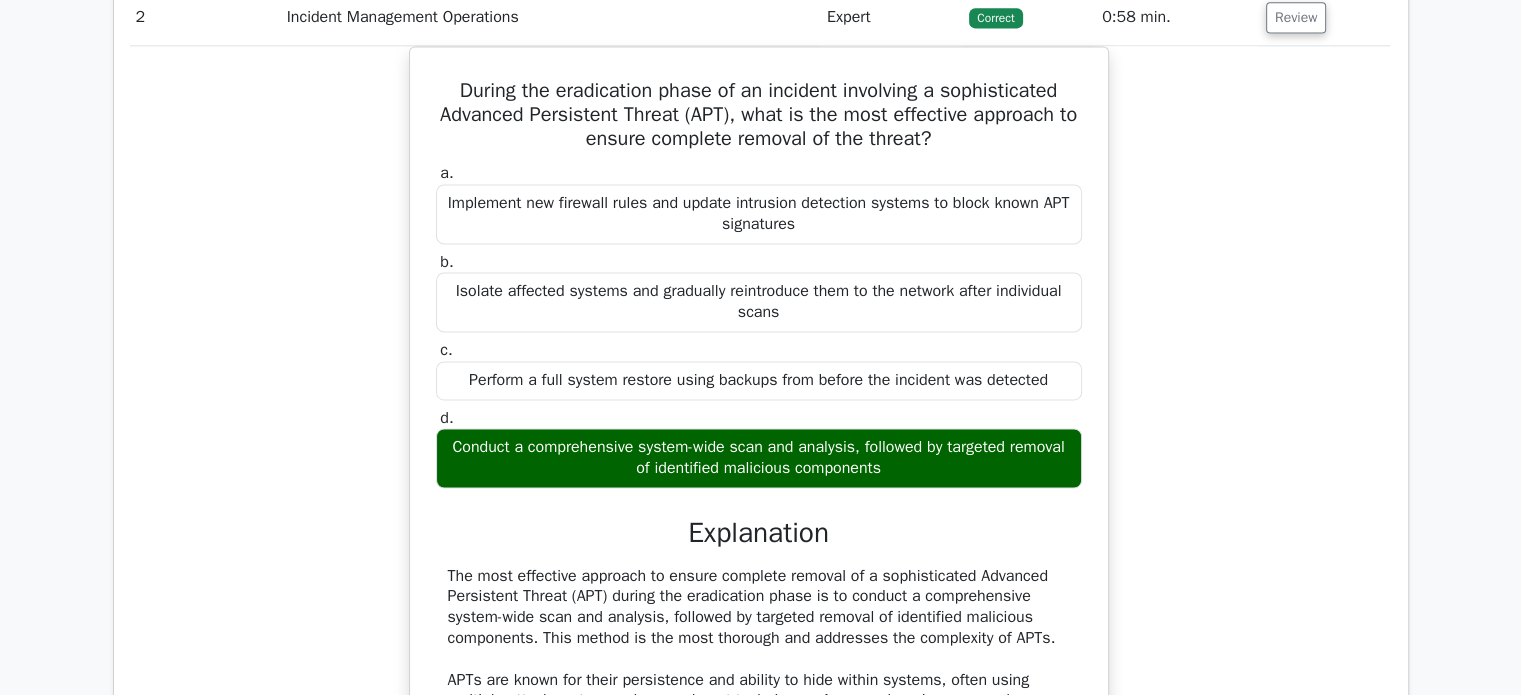 scroll, scrollTop: 2844, scrollLeft: 0, axis: vertical 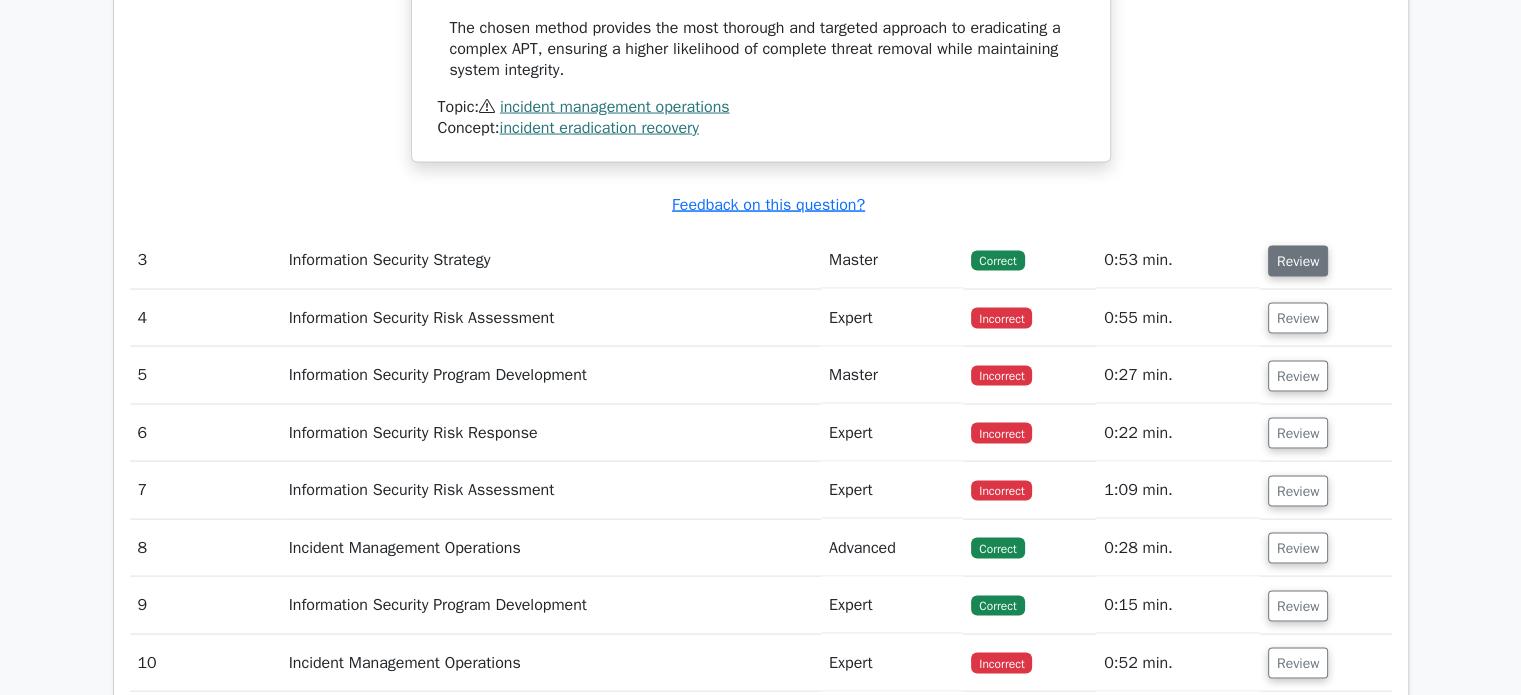 click on "Review" at bounding box center [1298, 261] 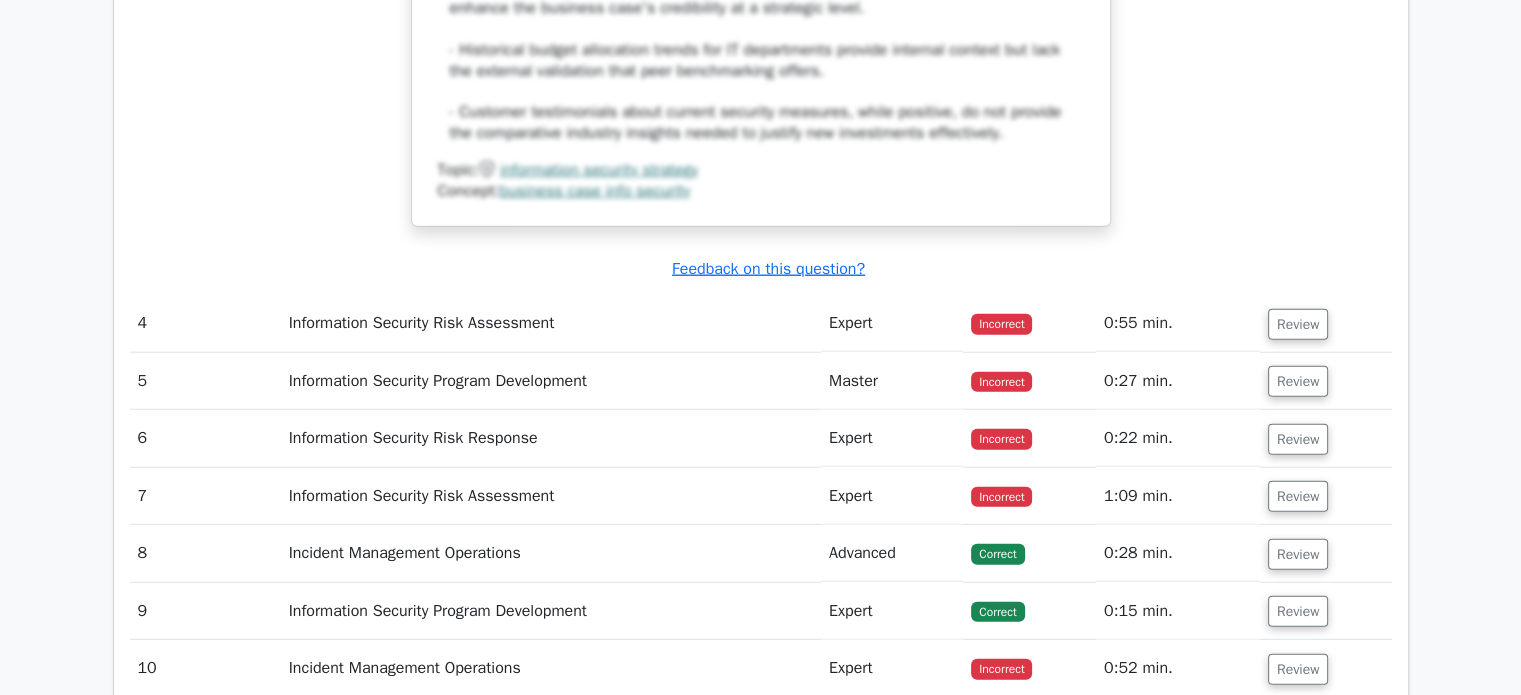 scroll, scrollTop: 5228, scrollLeft: 0, axis: vertical 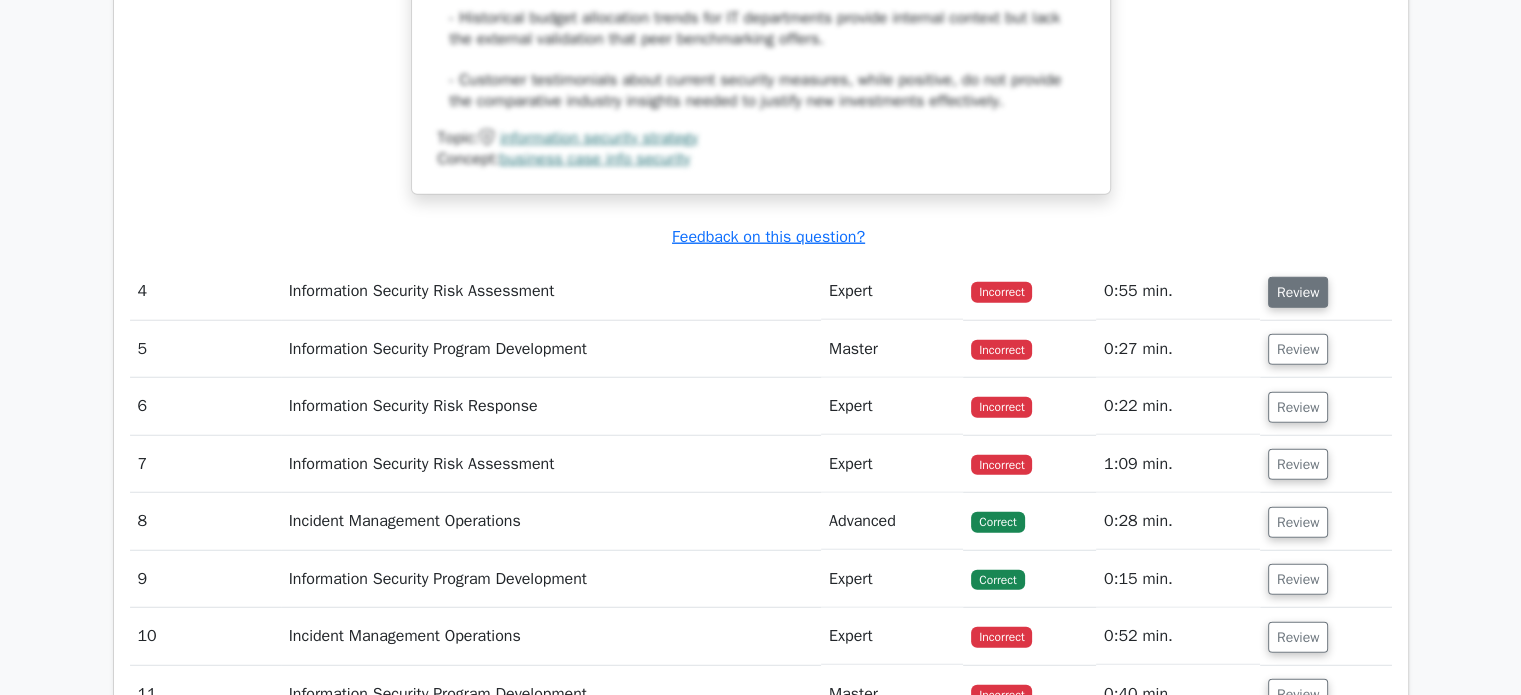 click on "Review" at bounding box center (1298, 292) 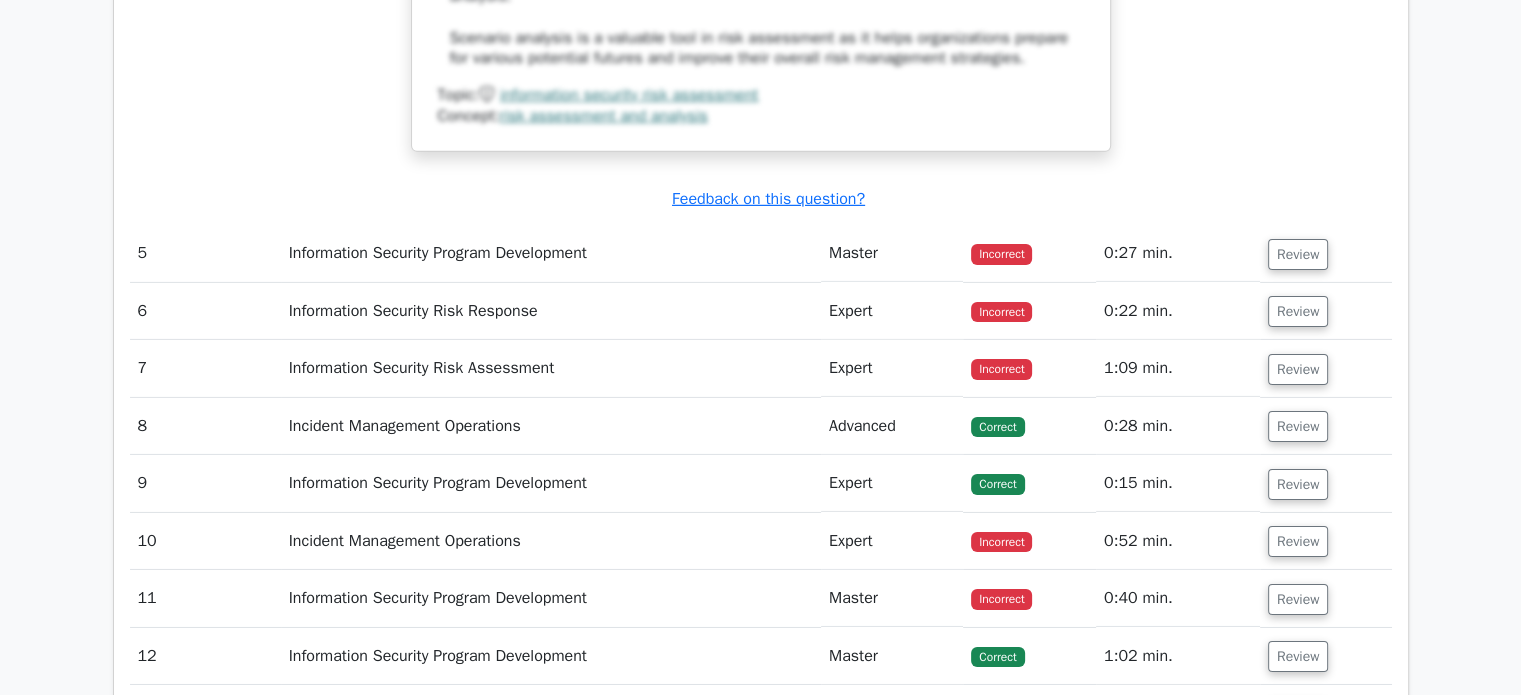 scroll, scrollTop: 6491, scrollLeft: 0, axis: vertical 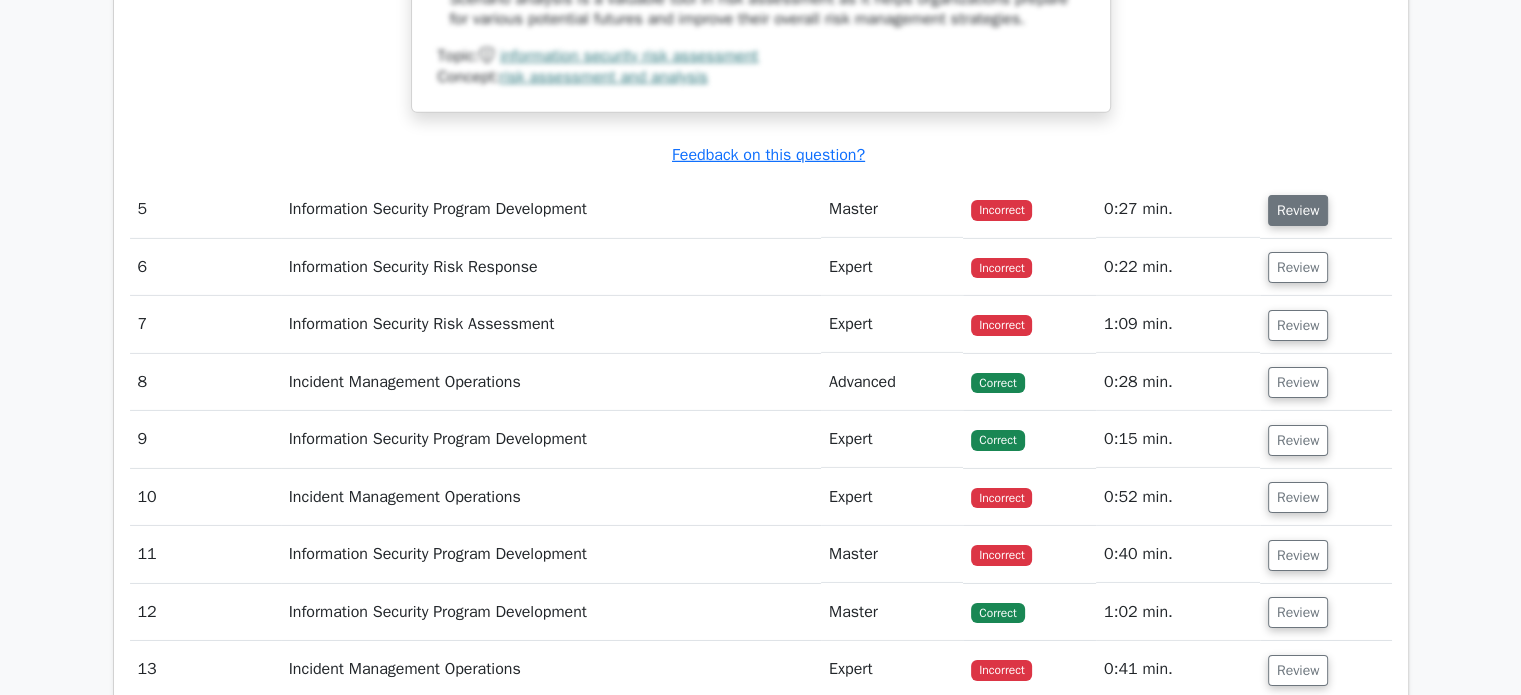 click on "Review" at bounding box center (1298, 210) 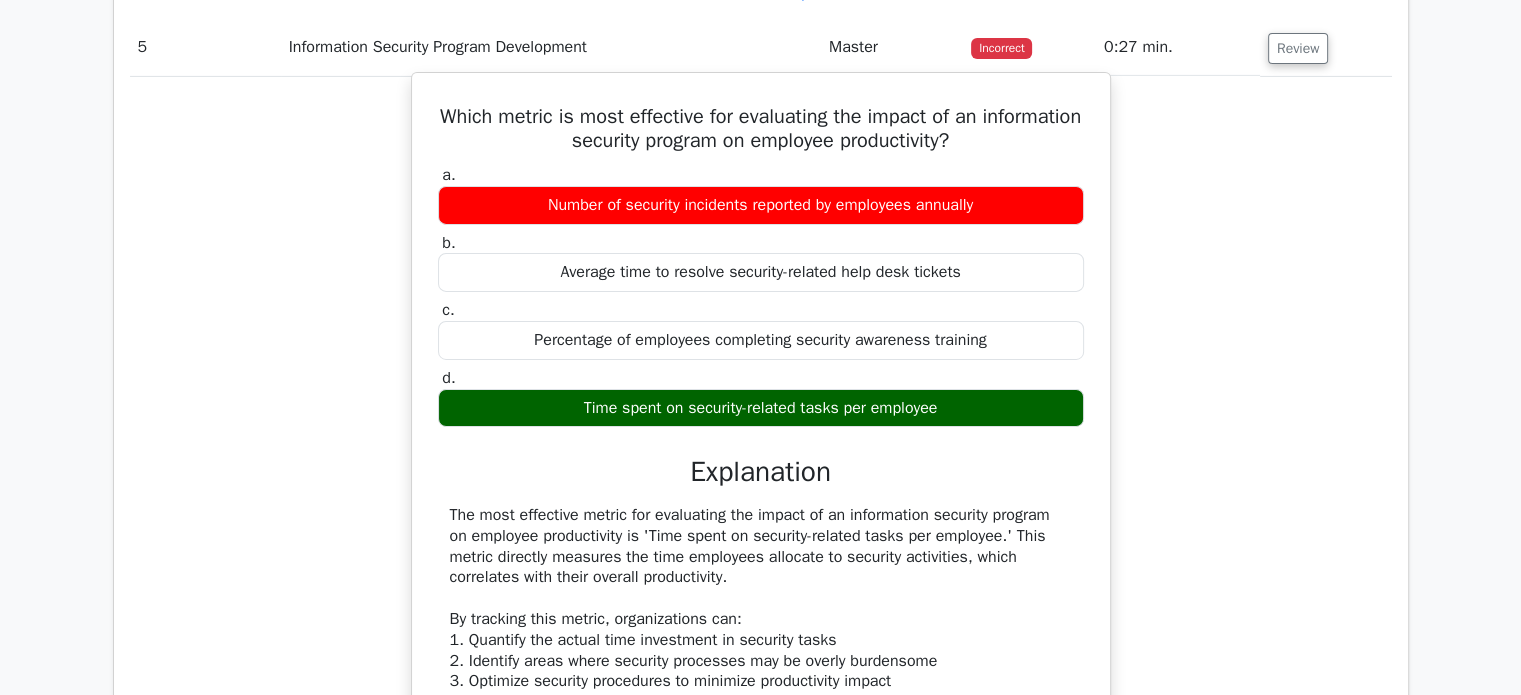 scroll, scrollTop: 6706, scrollLeft: 0, axis: vertical 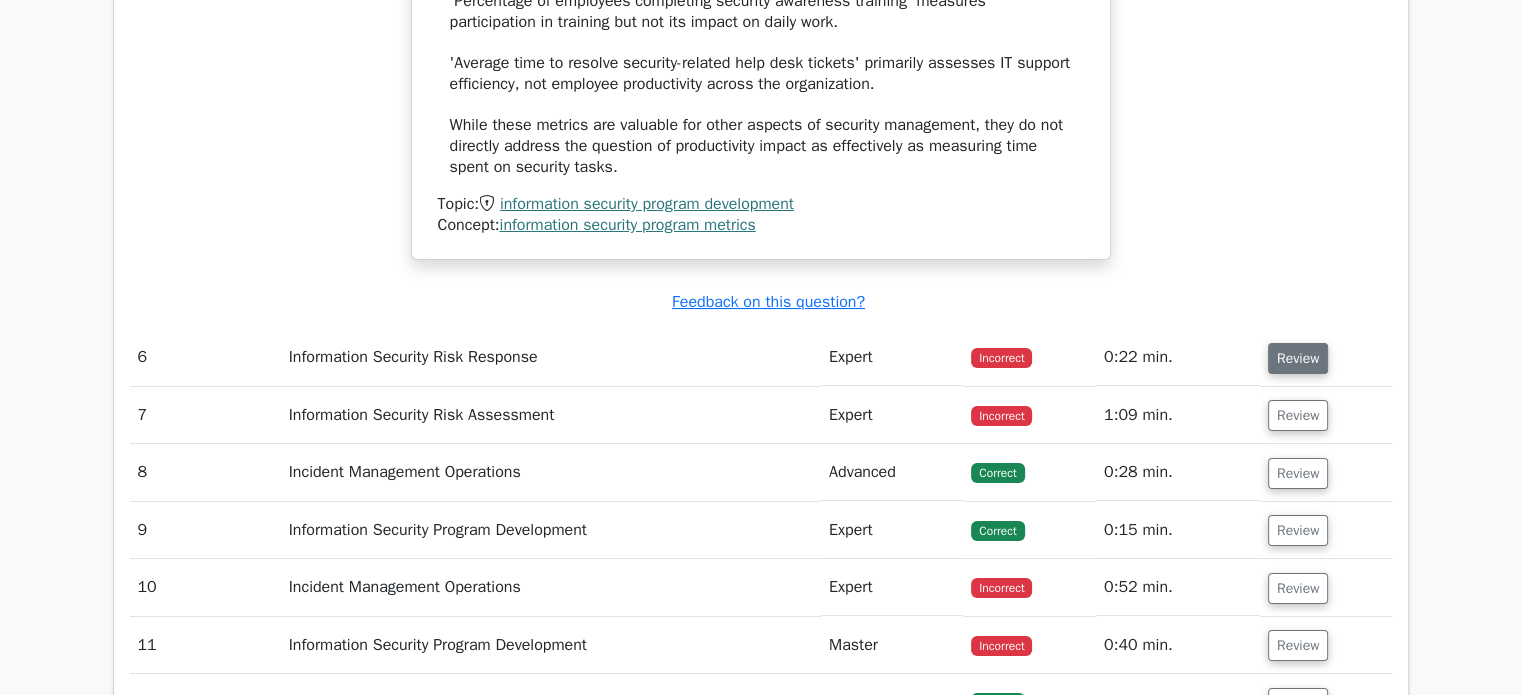 click on "Review" at bounding box center (1298, 358) 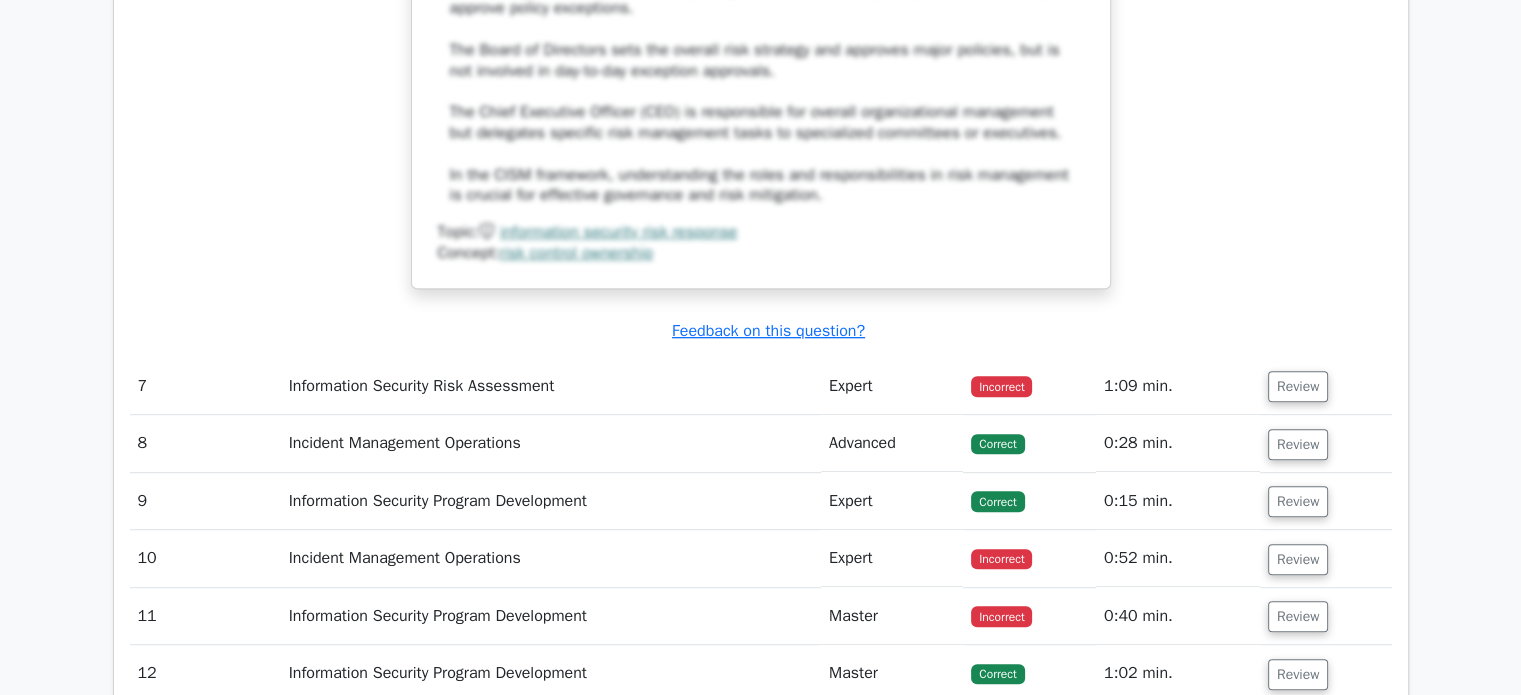 scroll, scrollTop: 8626, scrollLeft: 0, axis: vertical 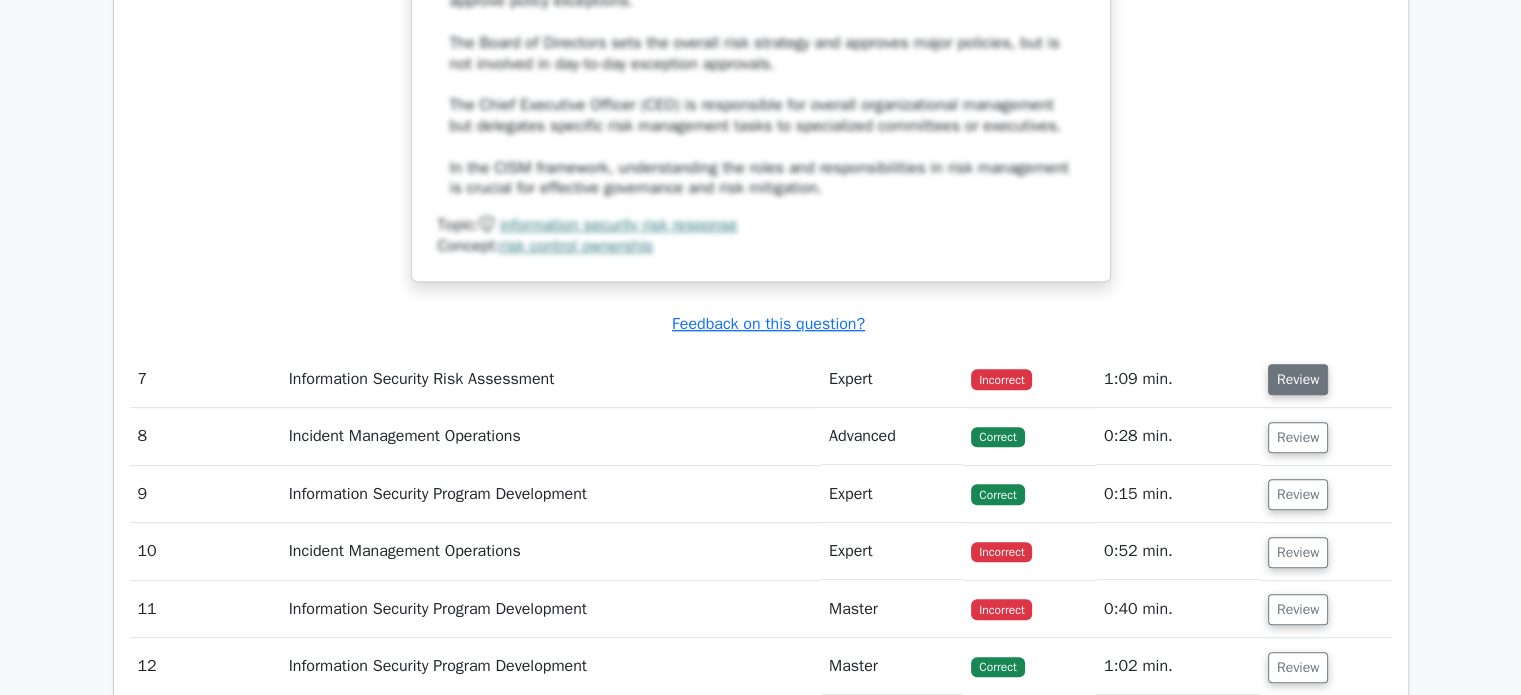 click on "Review" at bounding box center (1298, 379) 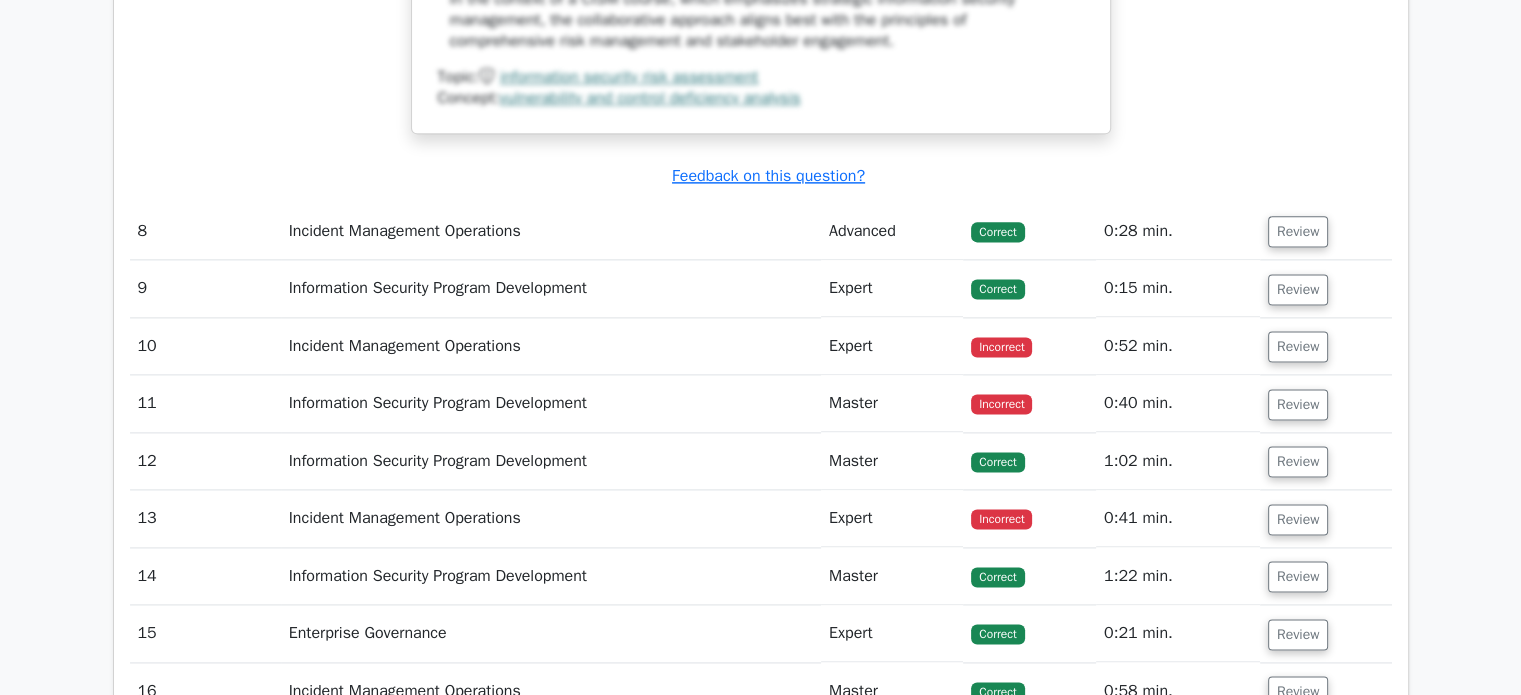 scroll, scrollTop: 10232, scrollLeft: 0, axis: vertical 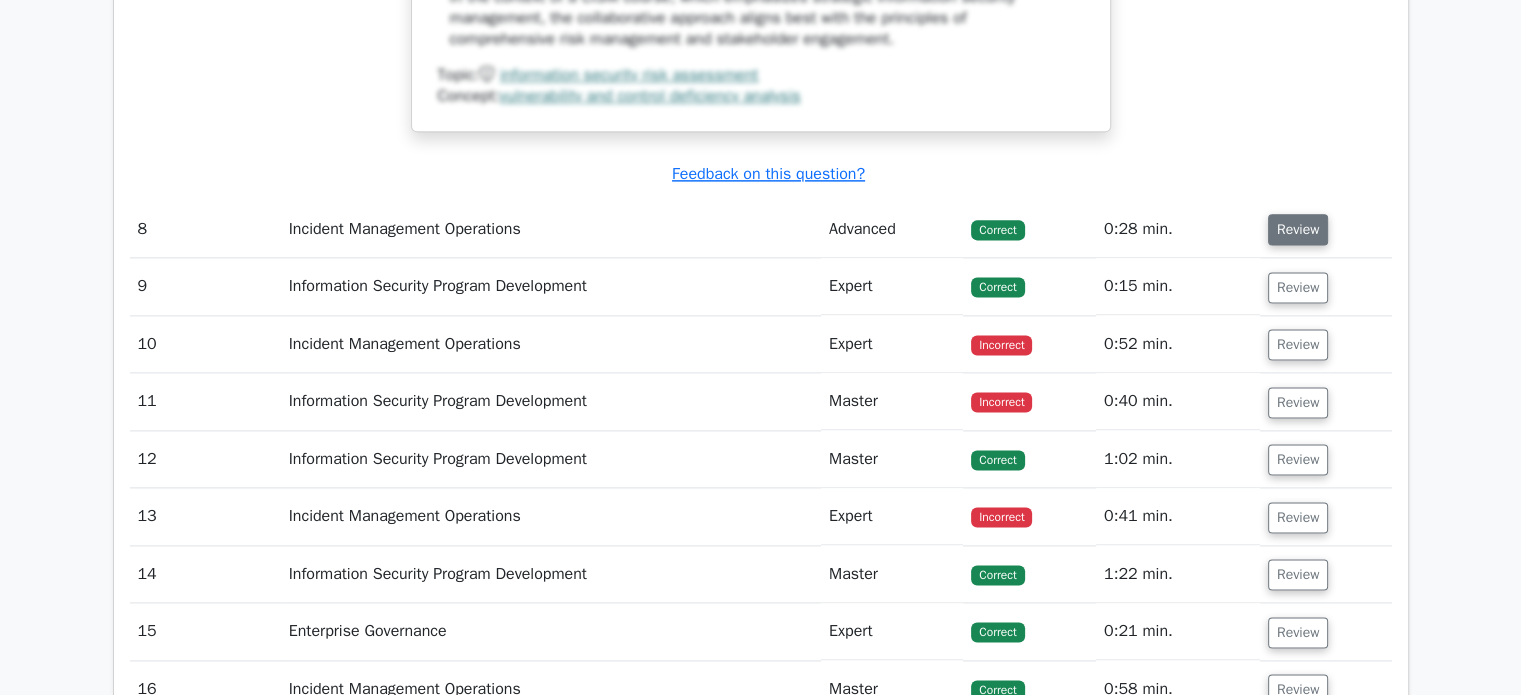 click on "Review" at bounding box center [1298, 229] 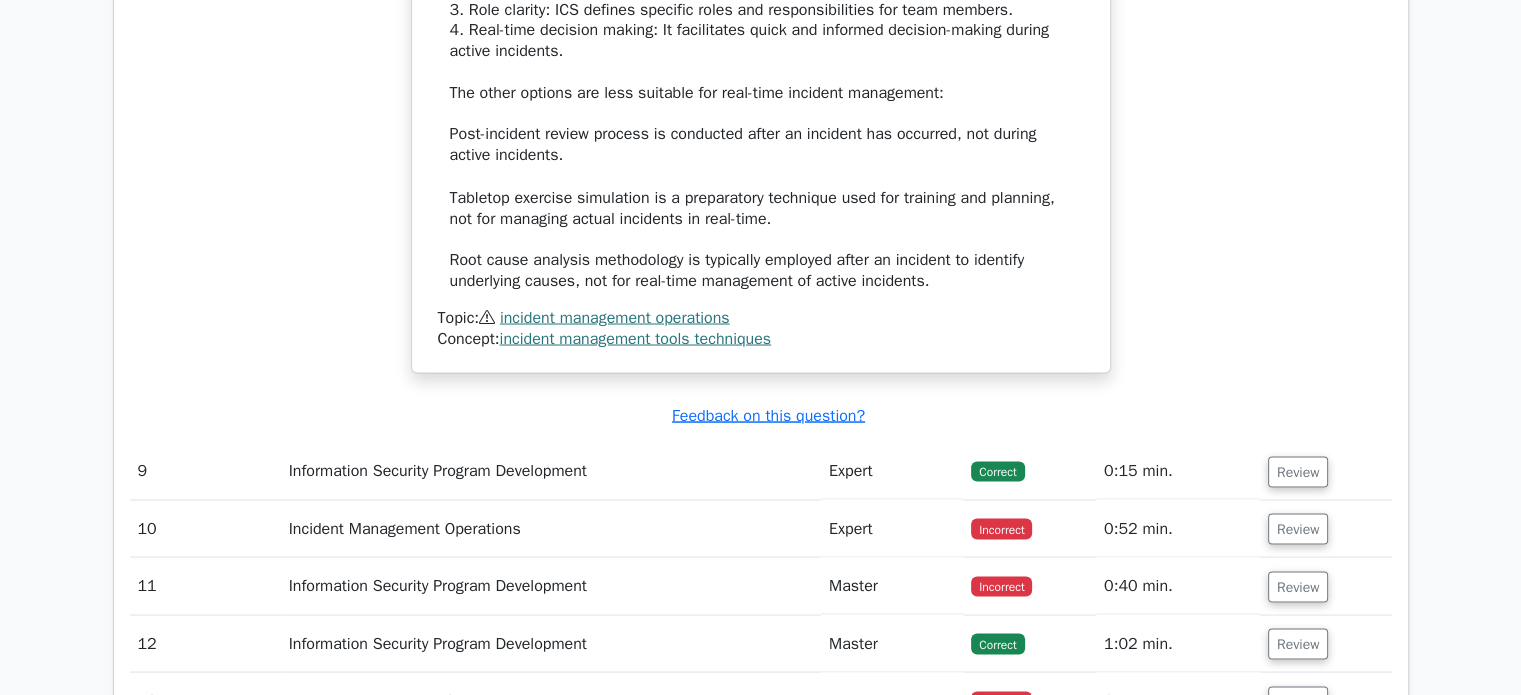 scroll, scrollTop: 11240, scrollLeft: 0, axis: vertical 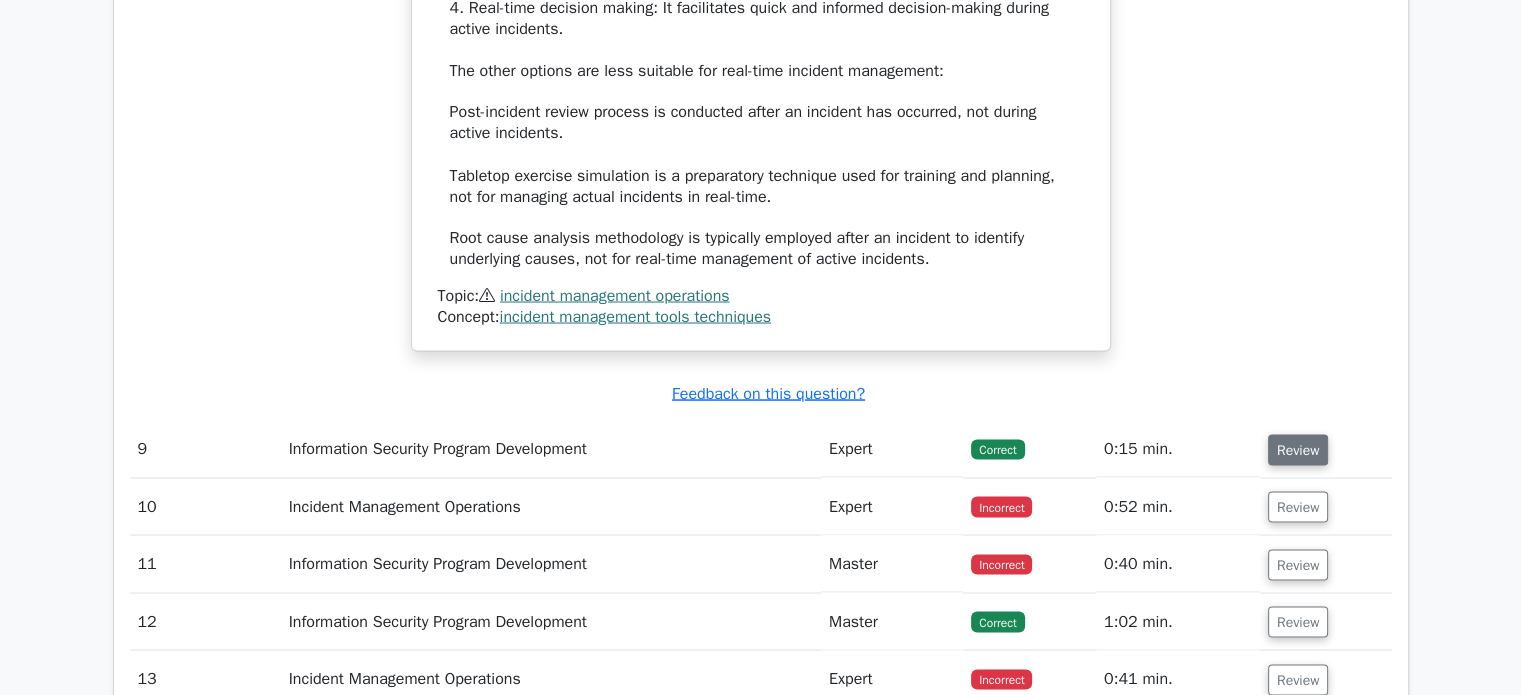 click on "Review" at bounding box center [1298, 449] 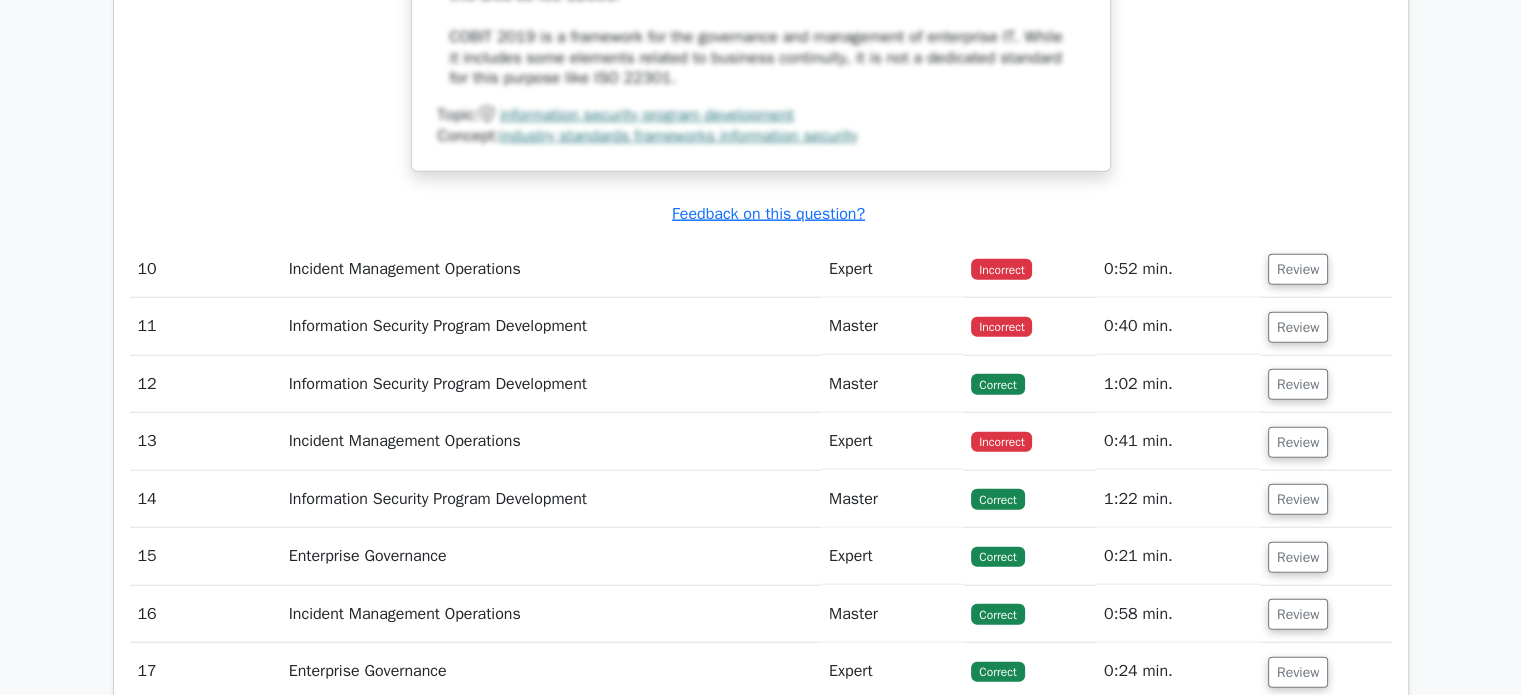 scroll, scrollTop: 12590, scrollLeft: 0, axis: vertical 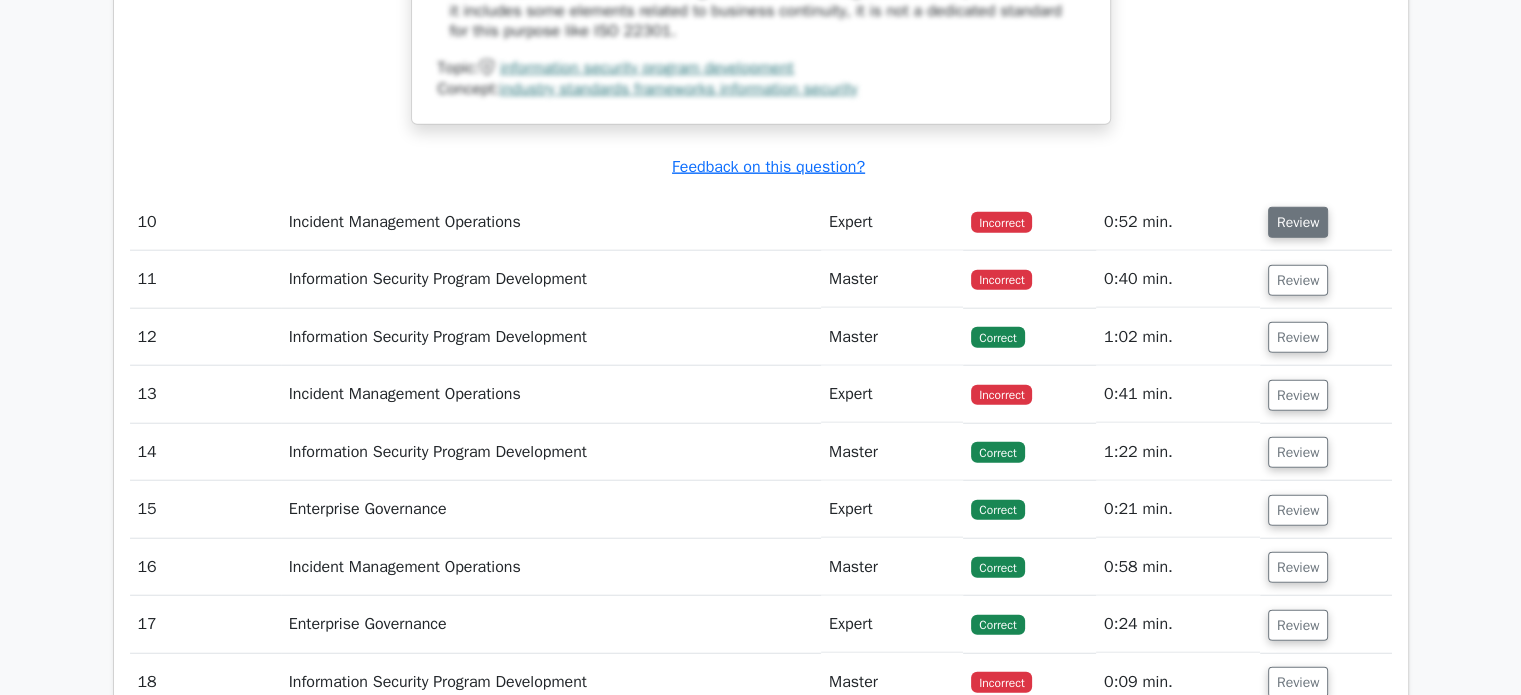click on "Review" at bounding box center [1298, 222] 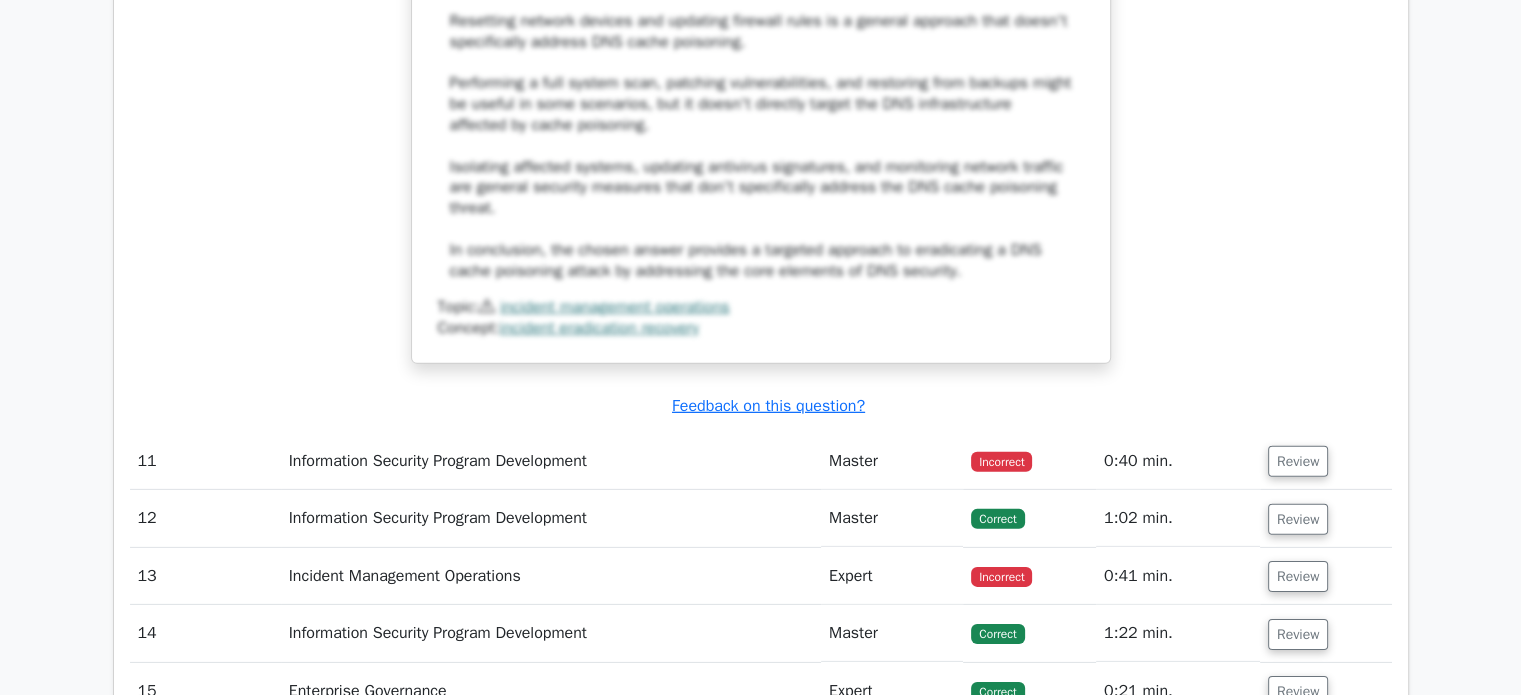 scroll, scrollTop: 13723, scrollLeft: 0, axis: vertical 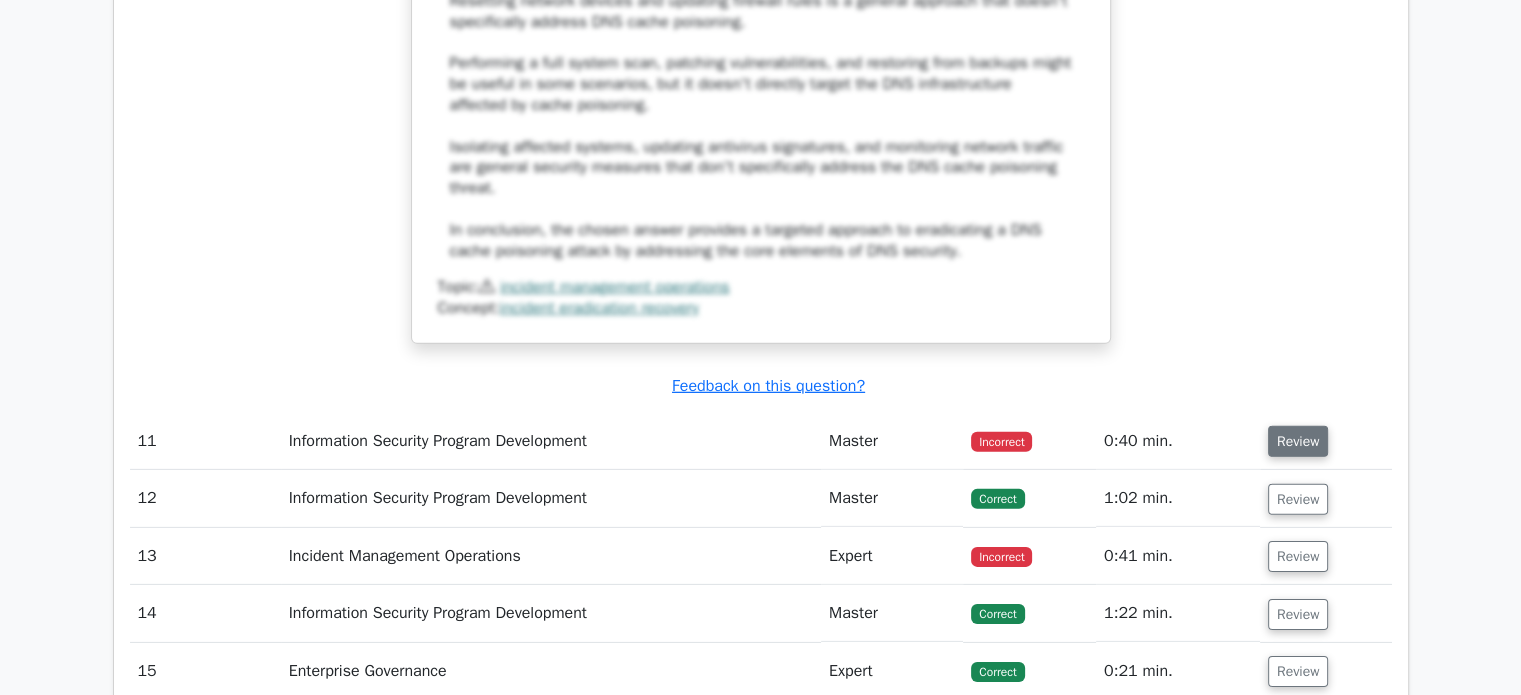 click on "Review" at bounding box center [1298, 441] 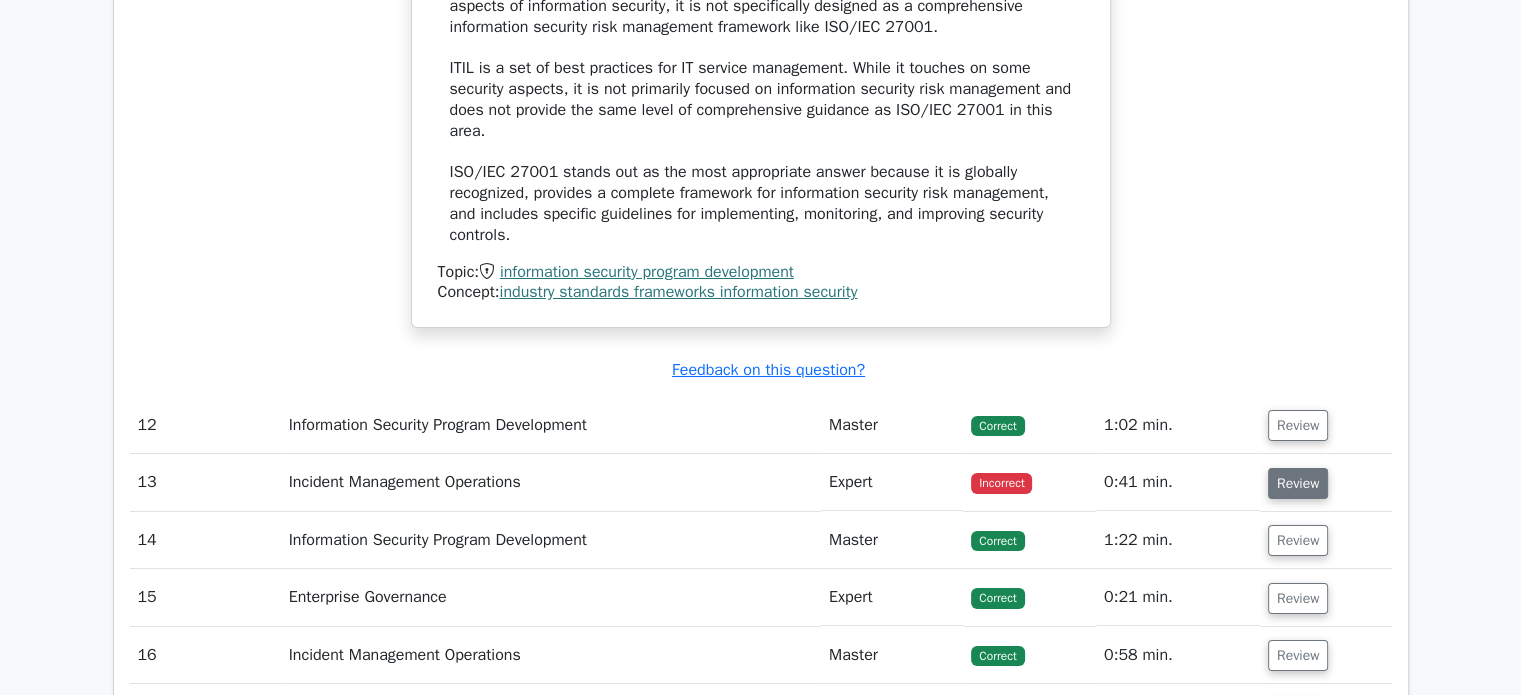 scroll, scrollTop: 14988, scrollLeft: 0, axis: vertical 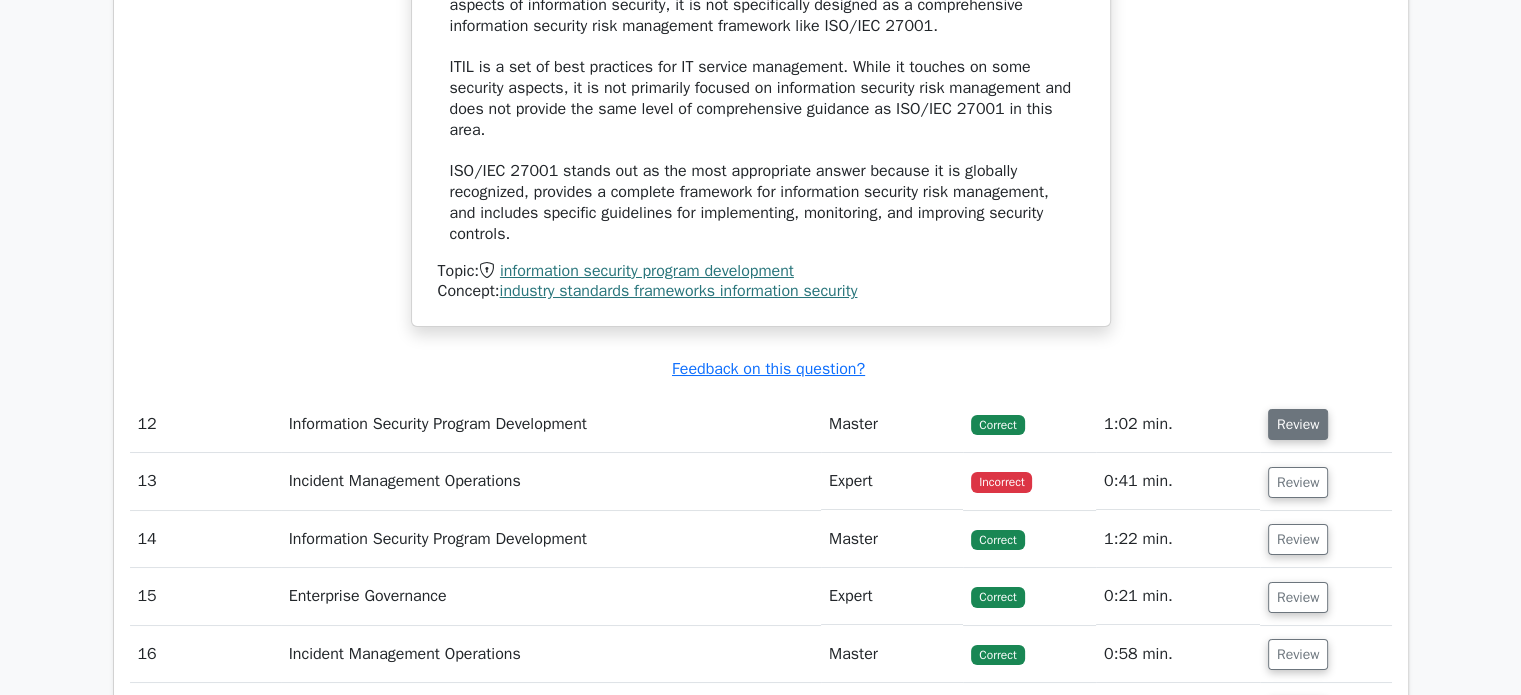 click on "Review" at bounding box center (1298, 424) 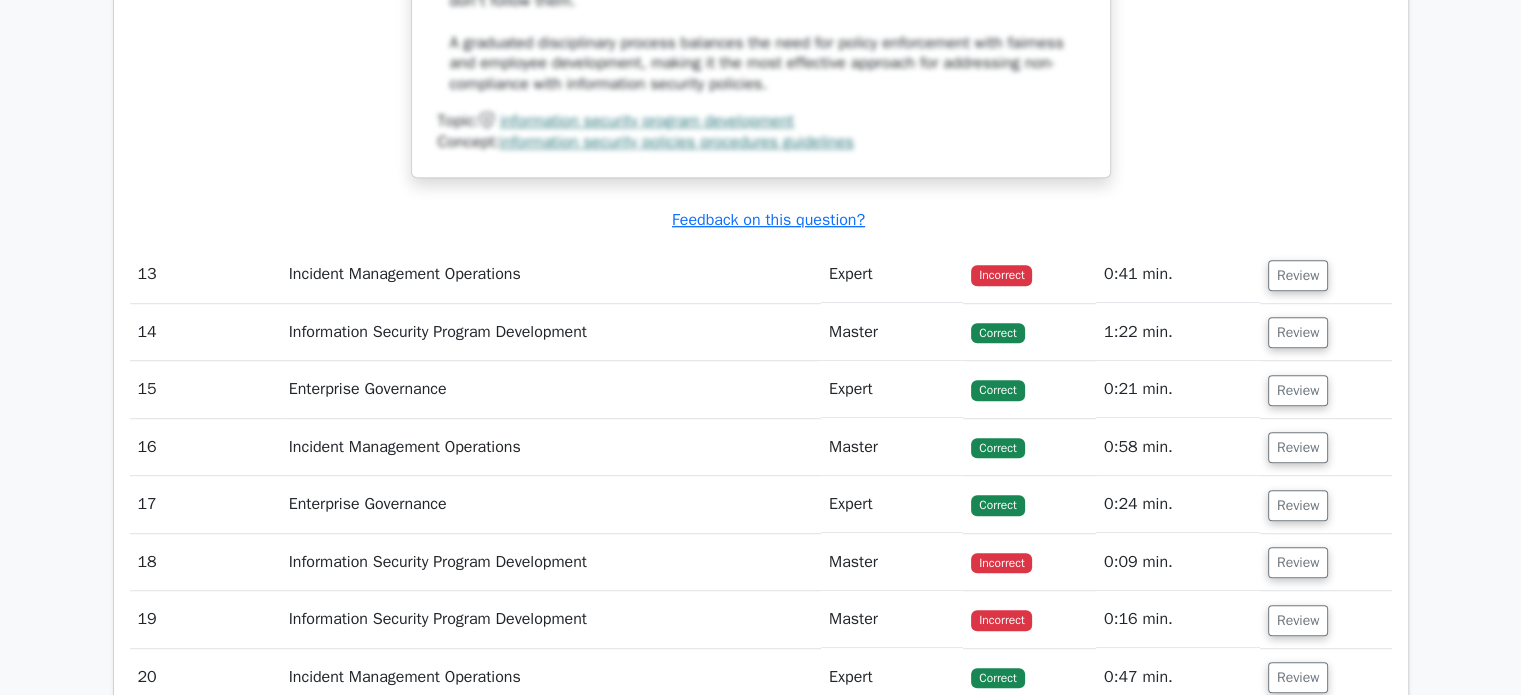 scroll, scrollTop: 16432, scrollLeft: 0, axis: vertical 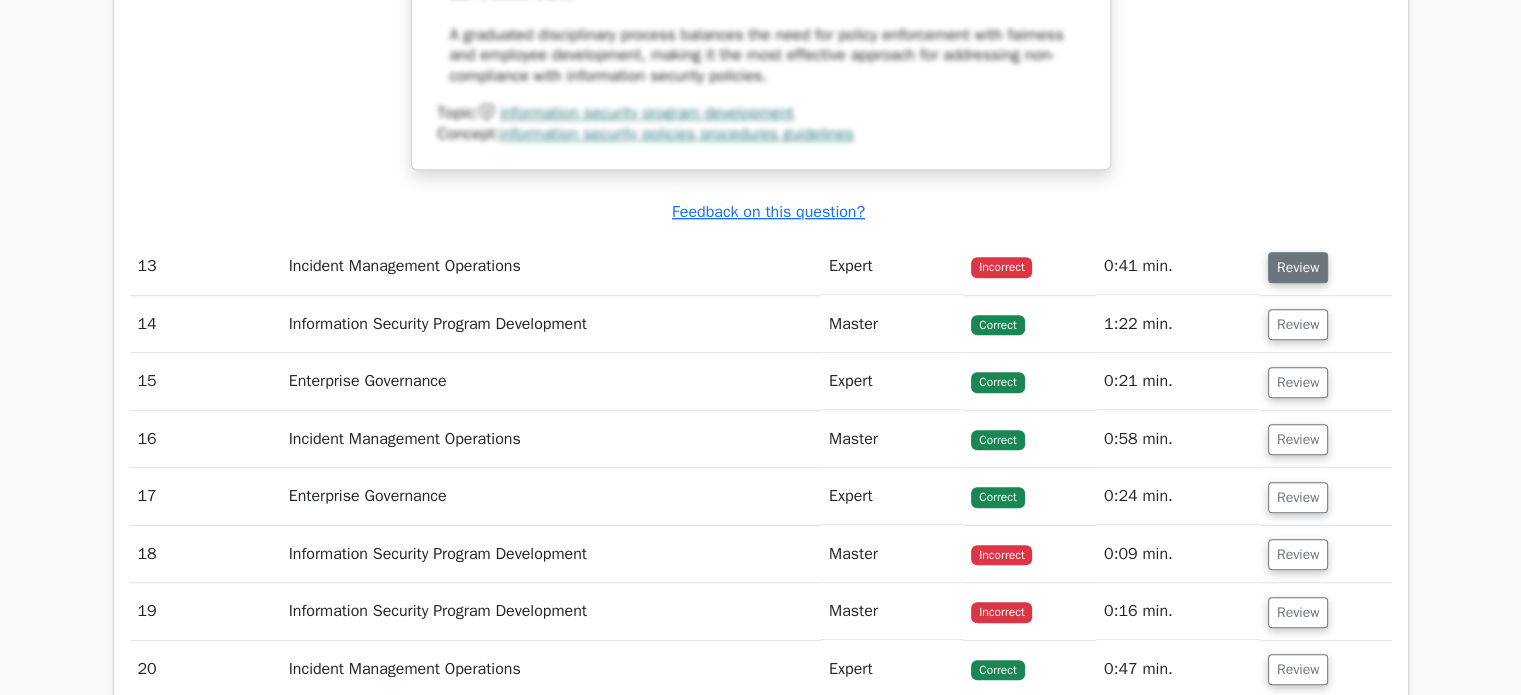 click on "Review" at bounding box center [1298, 267] 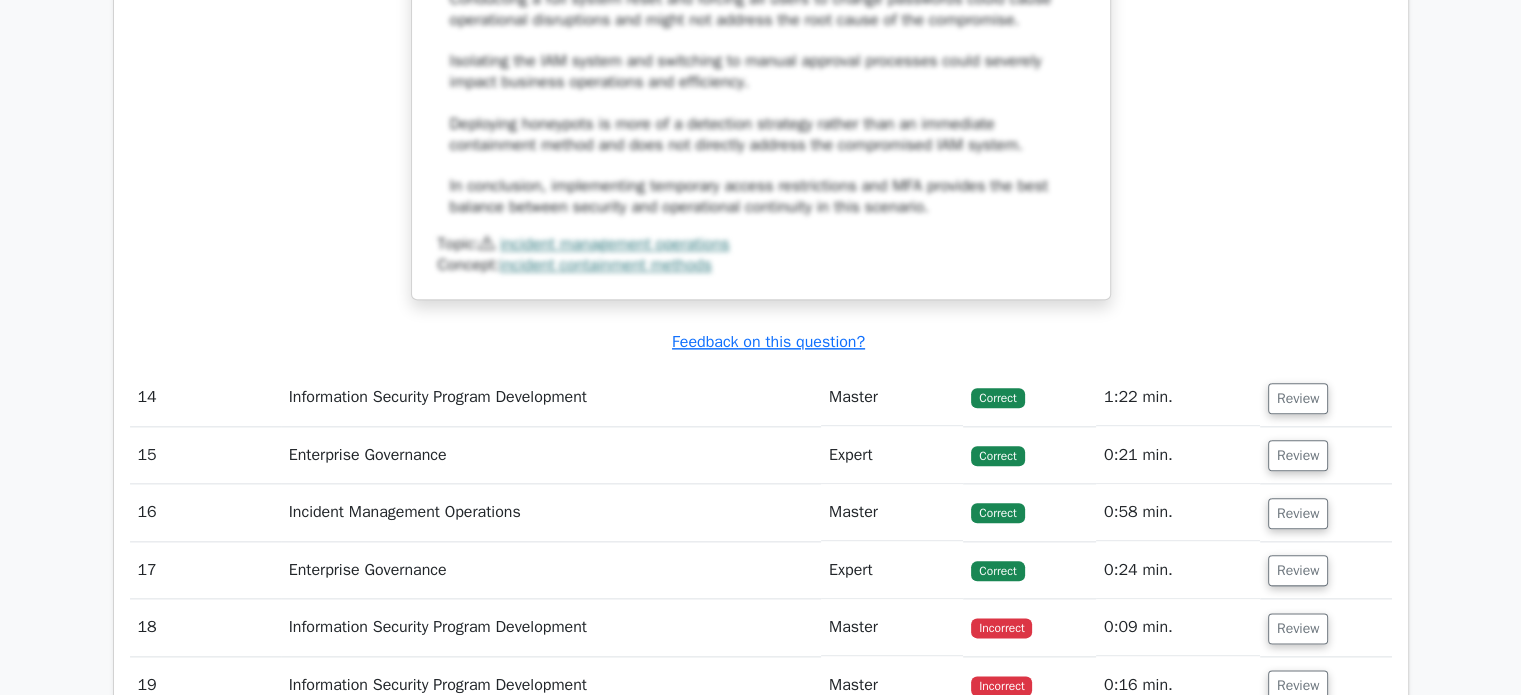 scroll, scrollTop: 17471, scrollLeft: 0, axis: vertical 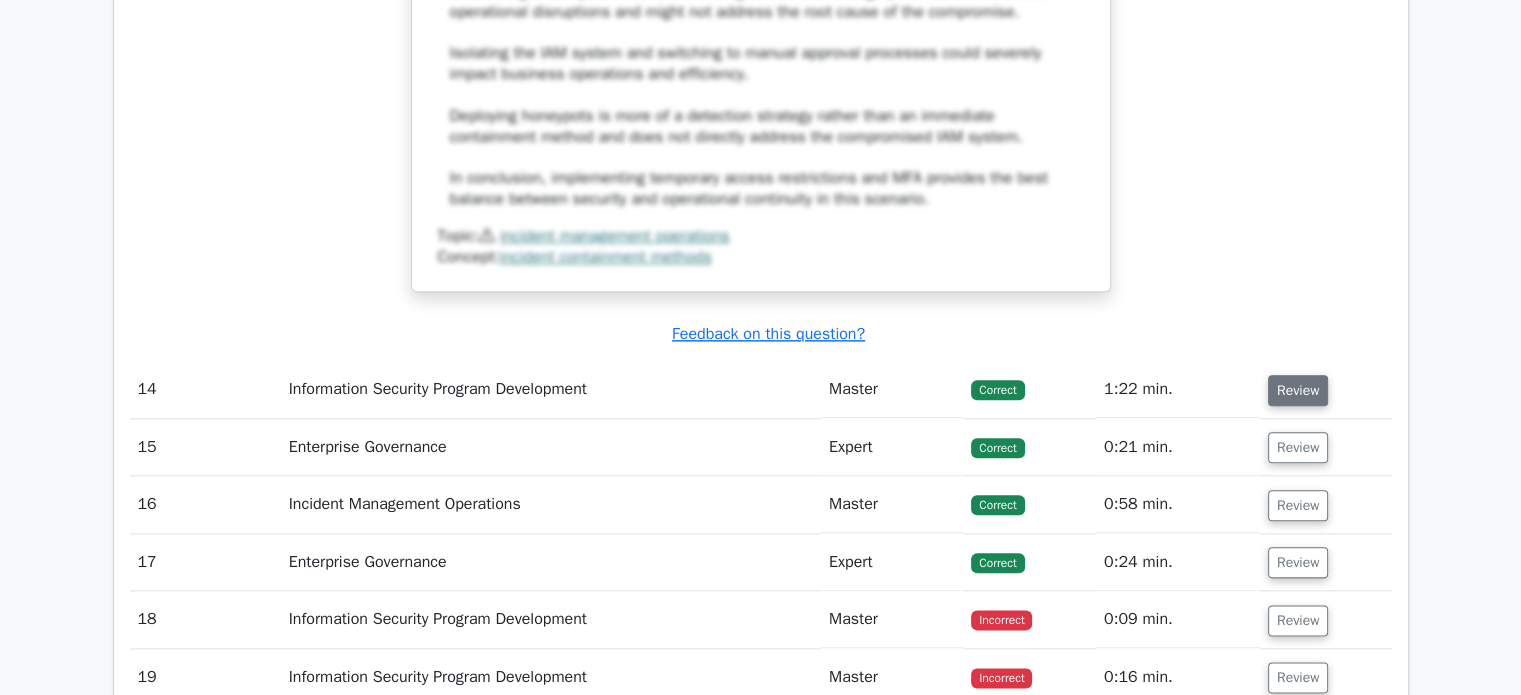 click on "Review" at bounding box center [1298, 390] 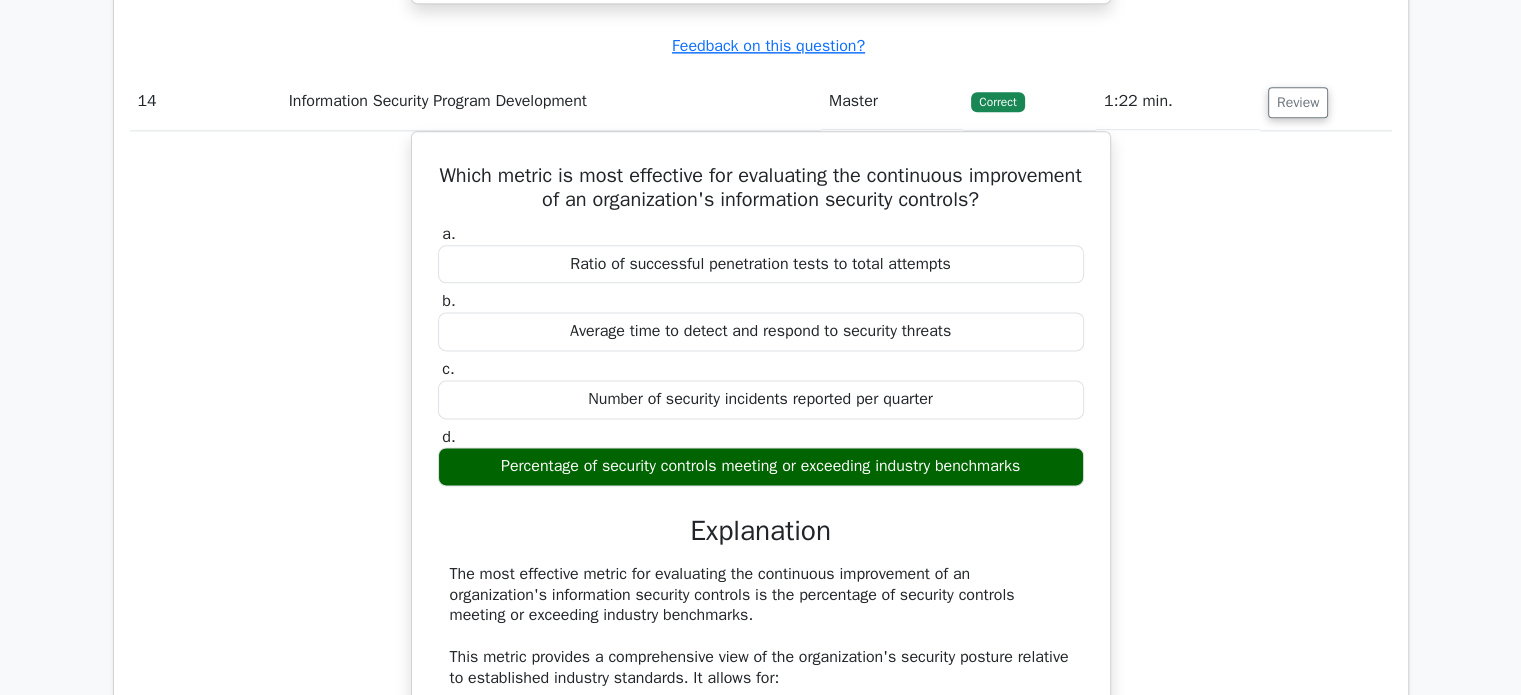 scroll, scrollTop: 17776, scrollLeft: 0, axis: vertical 